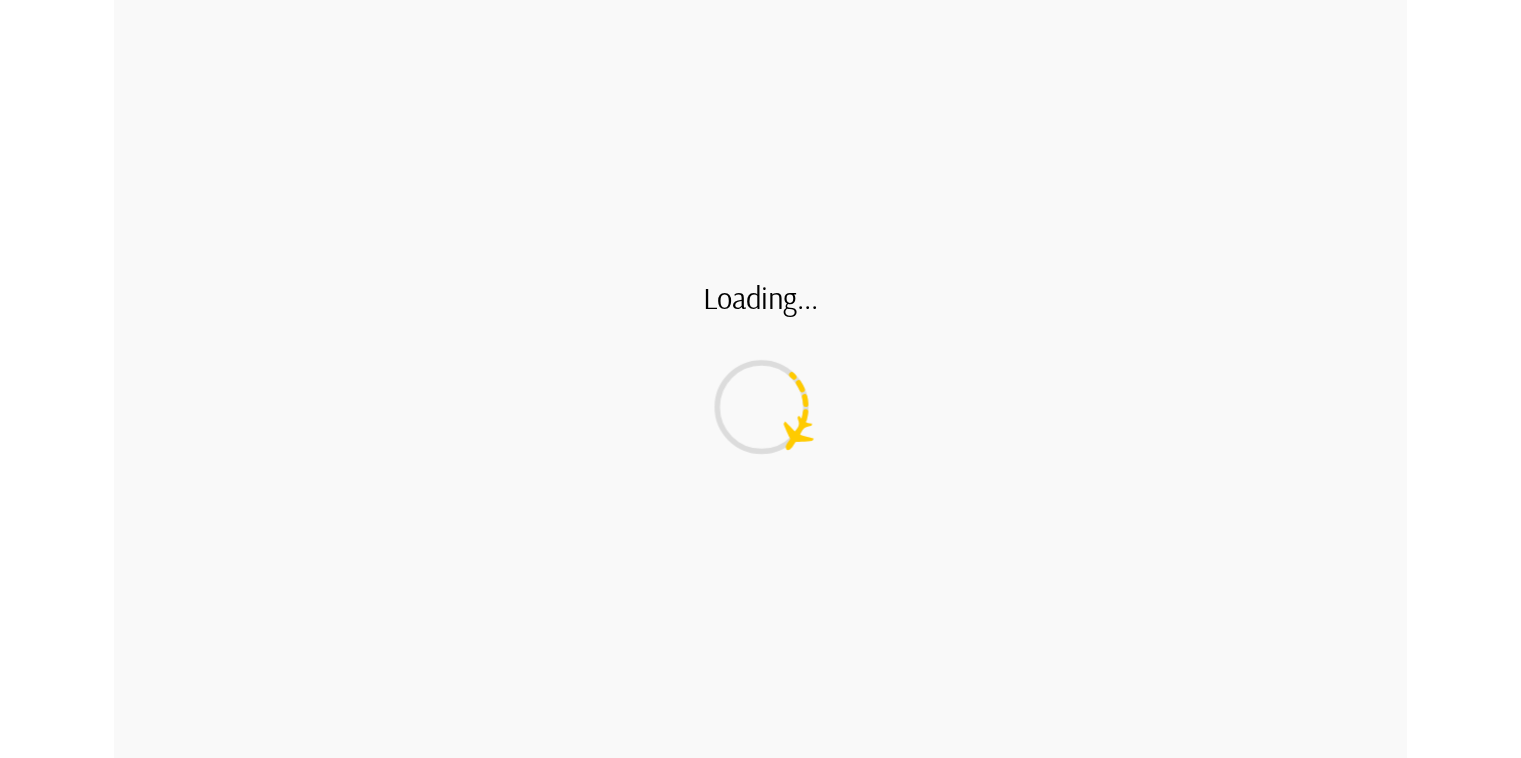 scroll, scrollTop: 0, scrollLeft: 0, axis: both 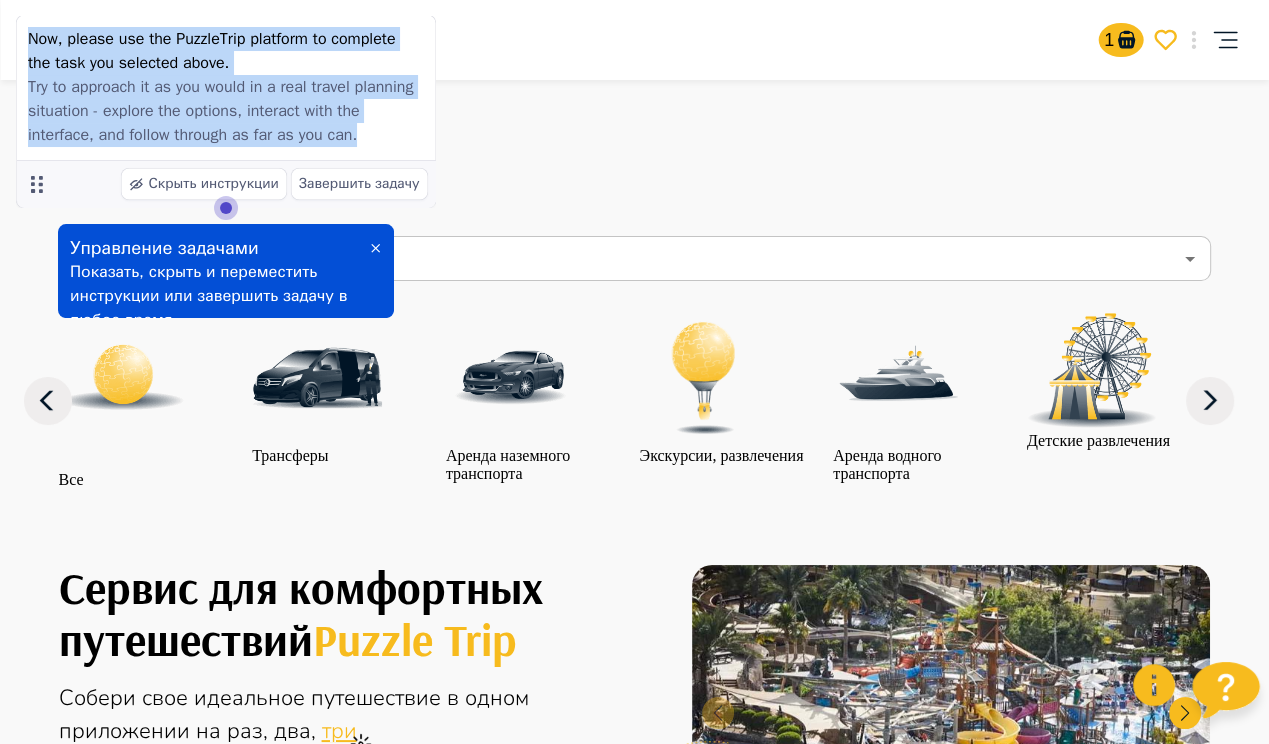 drag, startPoint x: 374, startPoint y: 143, endPoint x: 14, endPoint y: 28, distance: 377.92194 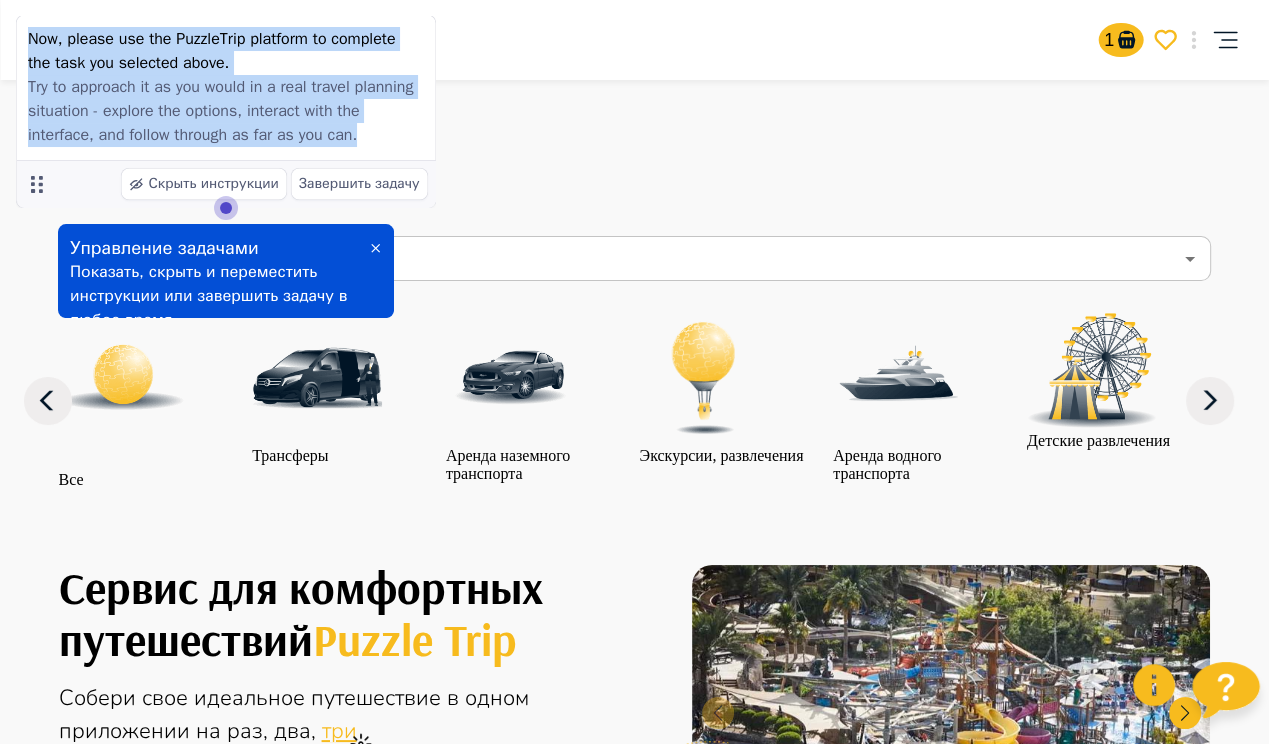 copy on "Now, please use the PuzzleTrip platform to complete the task you selected above. Try to approach it as you would in a real travel planning situation - explore the options, interact with the interface, and follow through as far as you can." 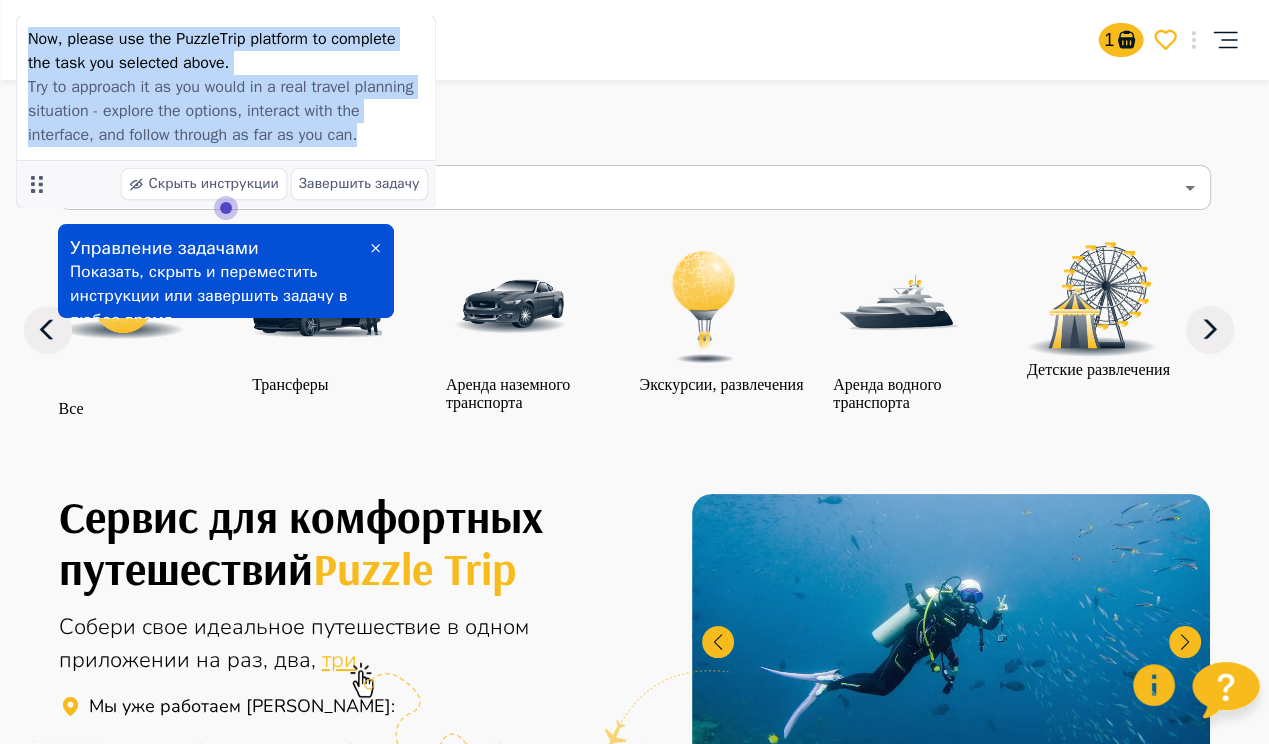 scroll, scrollTop: 0, scrollLeft: 0, axis: both 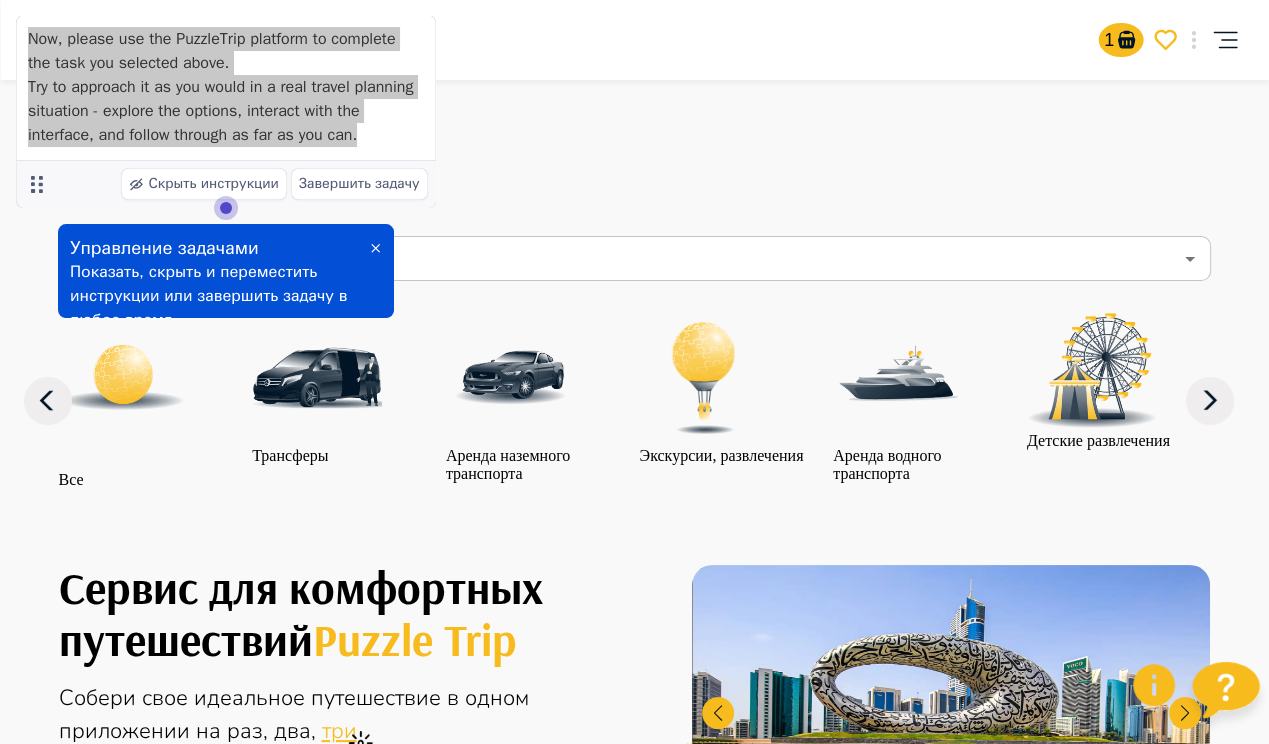 click at bounding box center [375, 248] 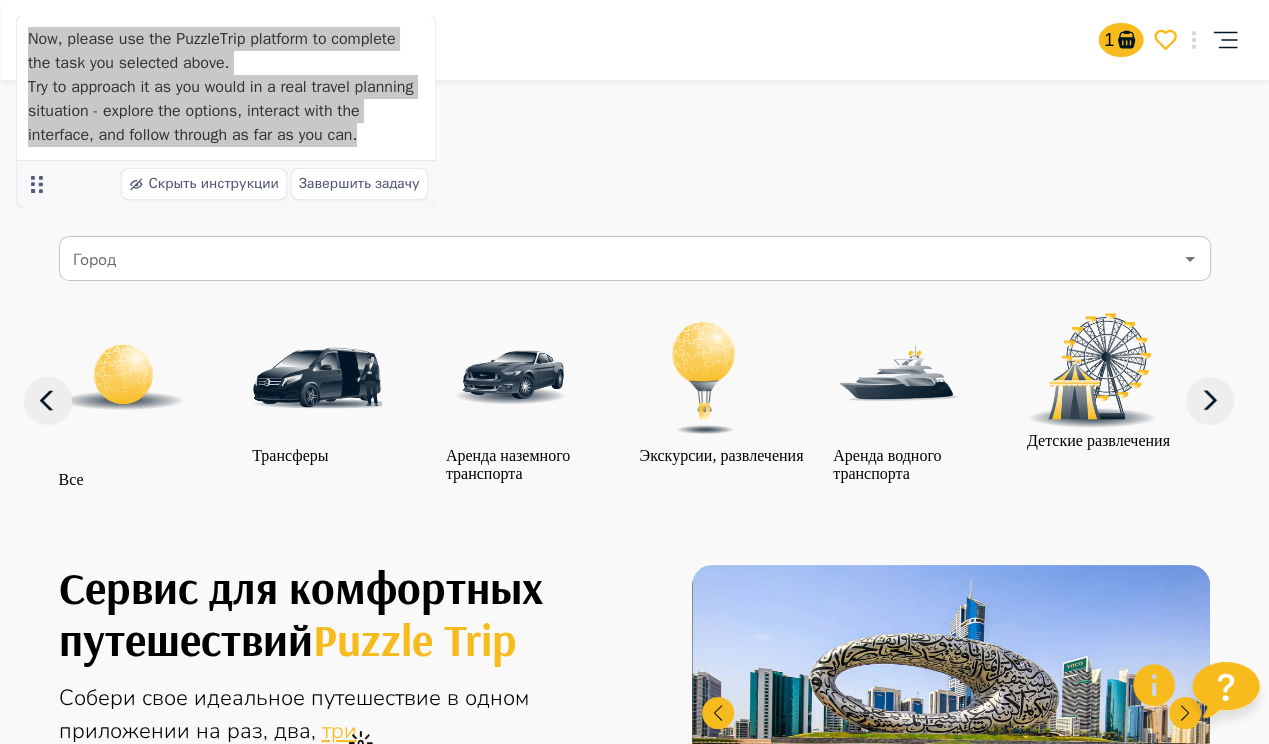click on "Город" at bounding box center (620, 259) 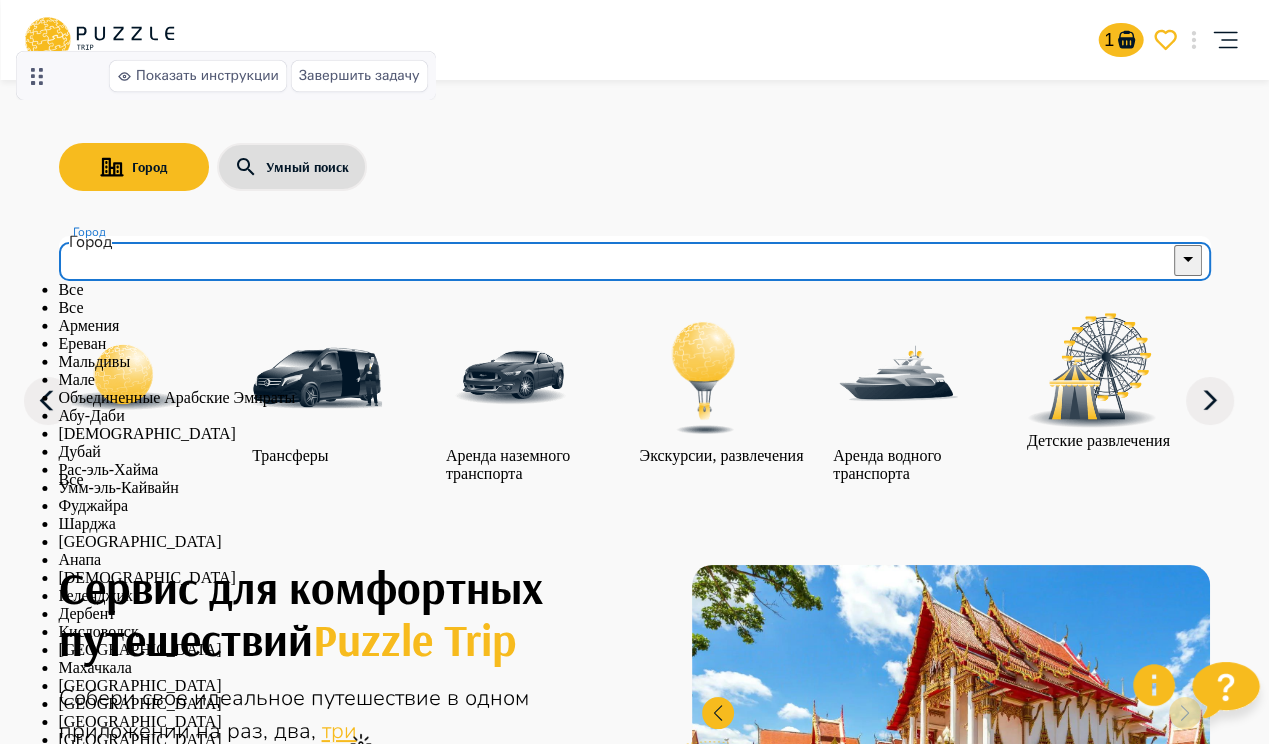 click on "Ереван" at bounding box center (634, 344) 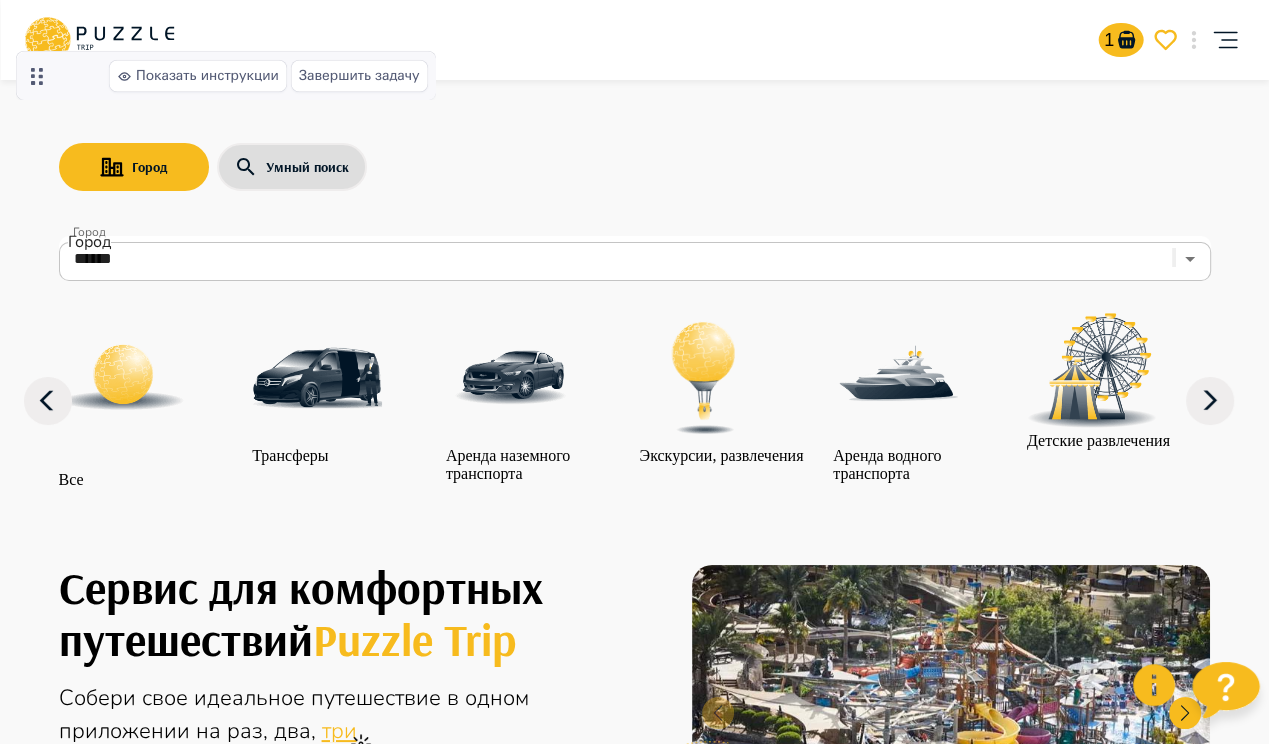 click at bounding box center [317, 378] 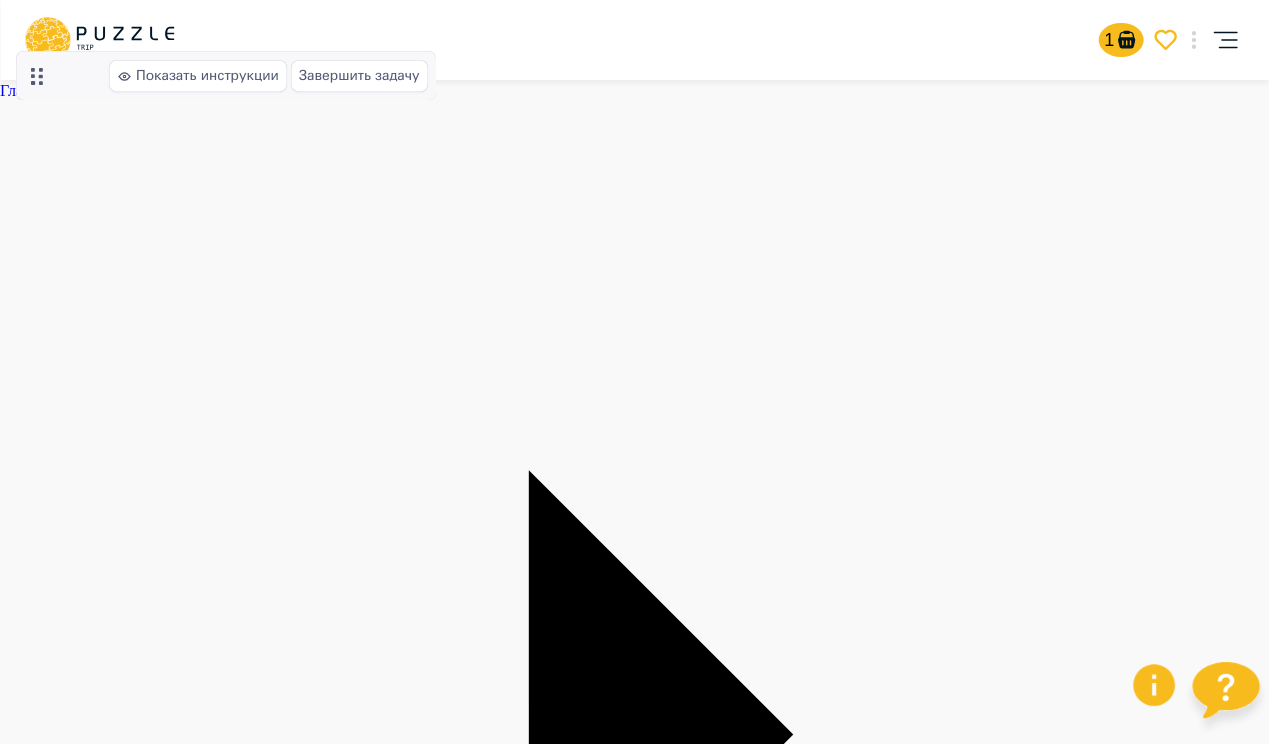 scroll, scrollTop: 100, scrollLeft: 0, axis: vertical 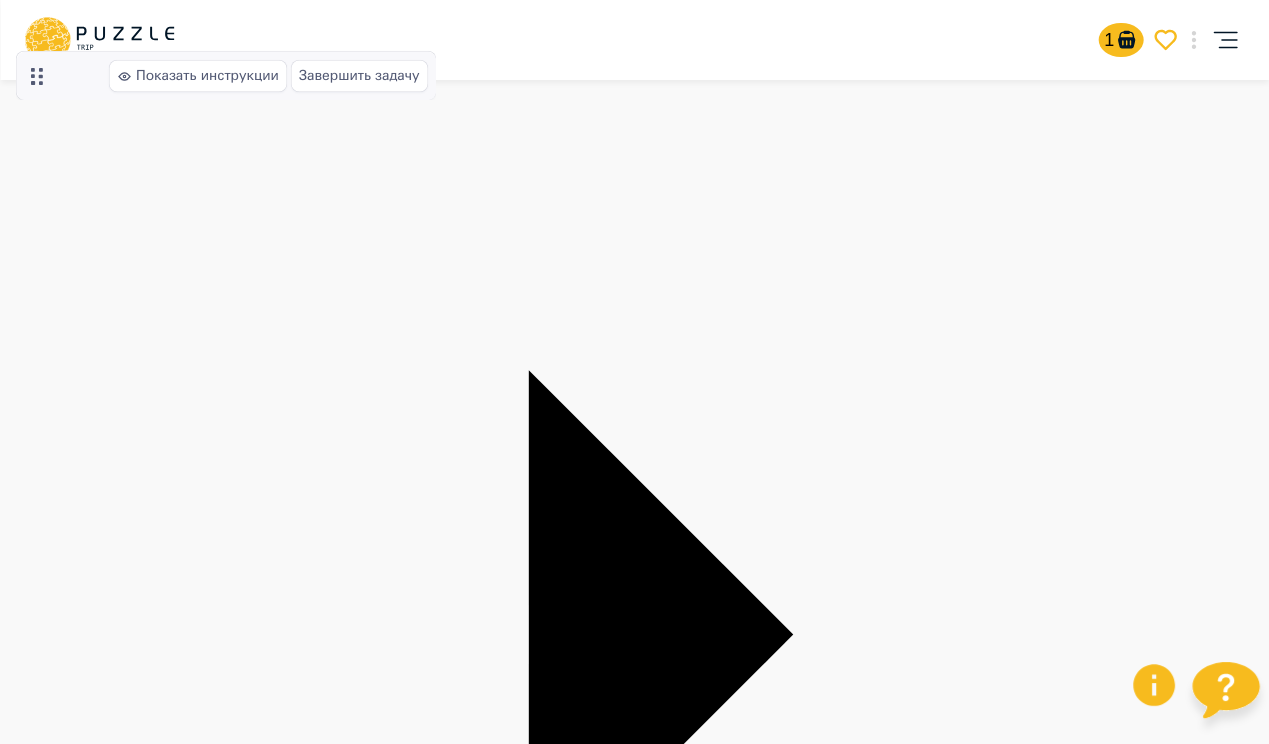 click at bounding box center (282, 2771) 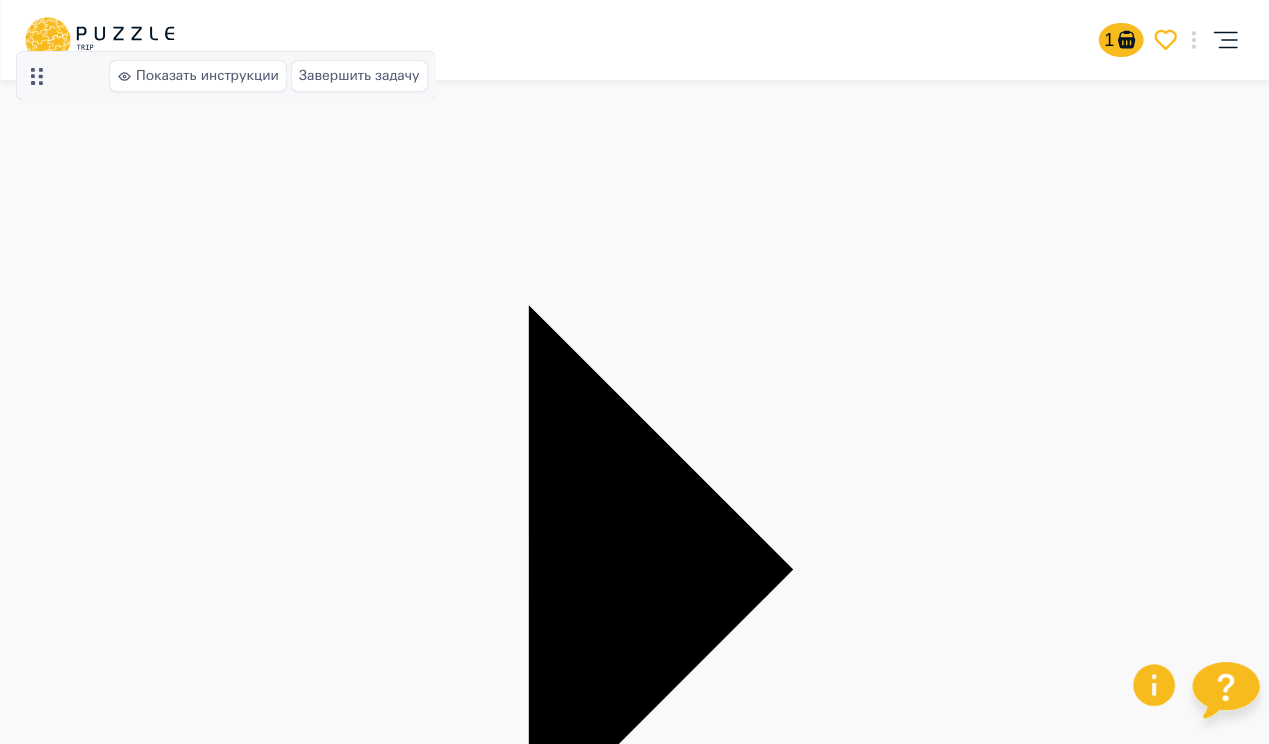 scroll, scrollTop: 200, scrollLeft: 0, axis: vertical 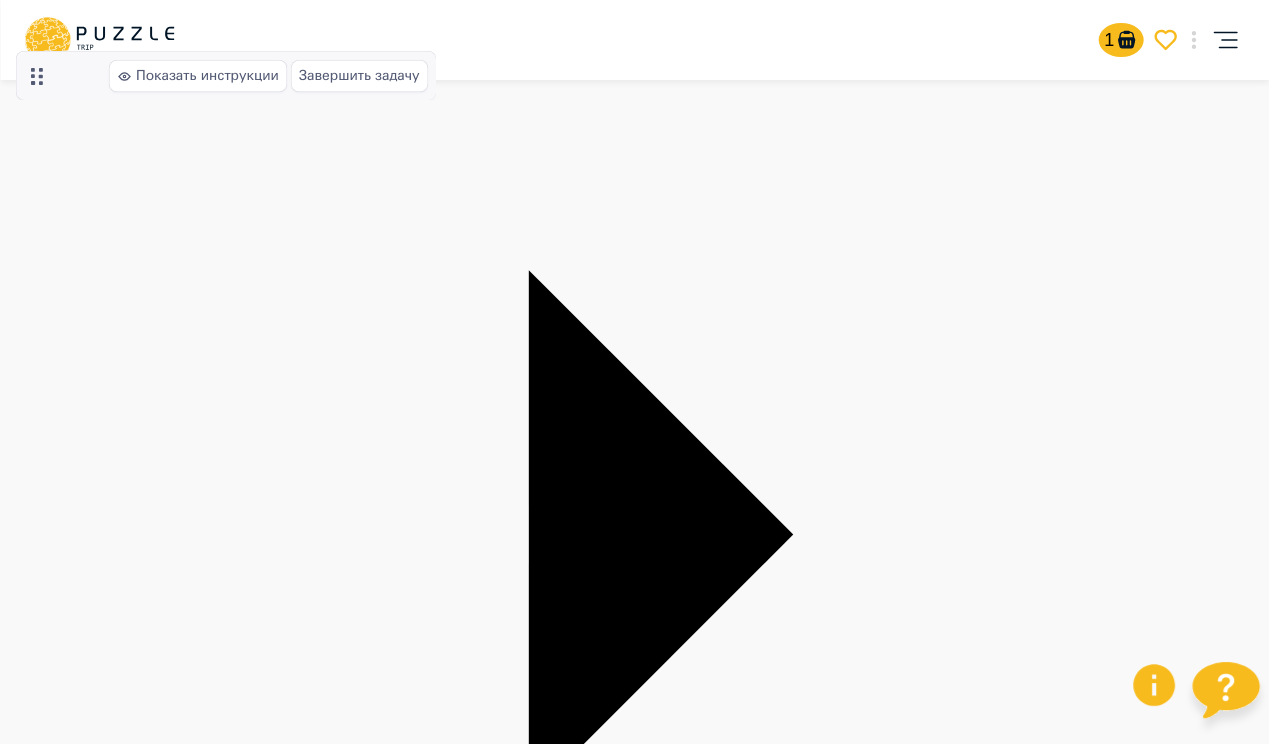 type on "*" 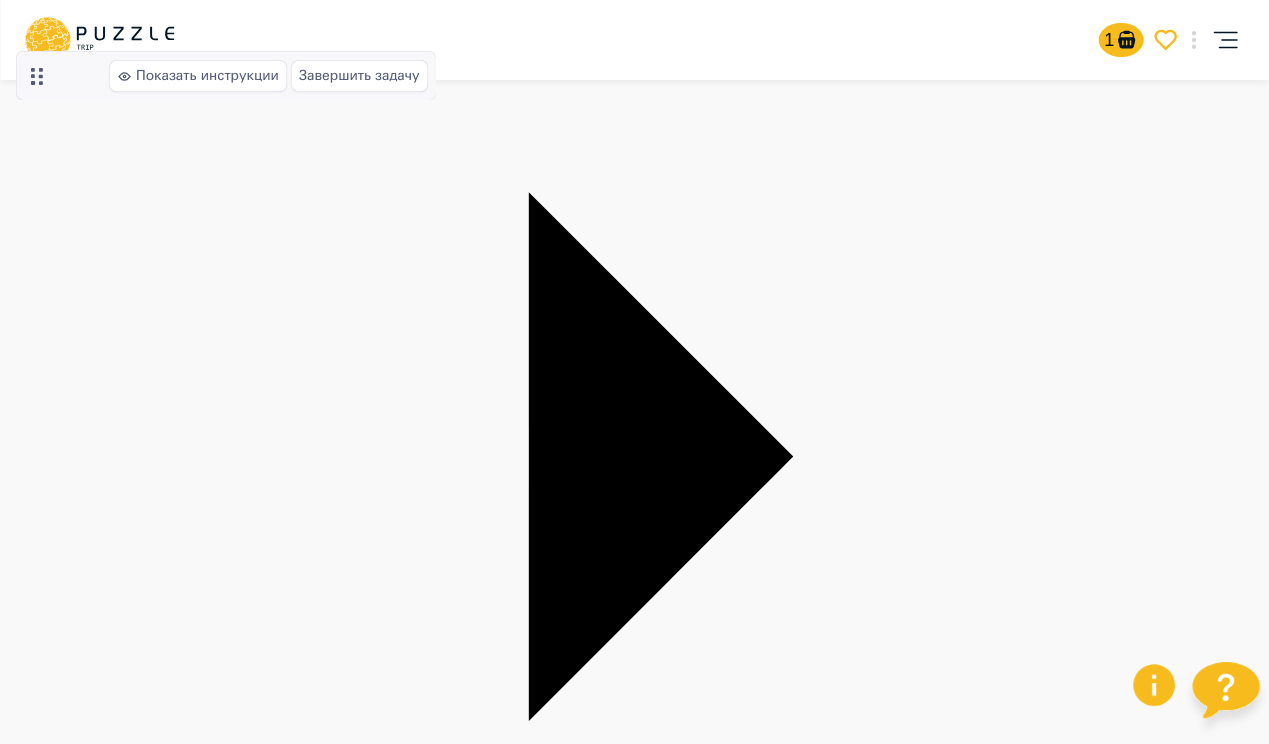 scroll, scrollTop: 400, scrollLeft: 0, axis: vertical 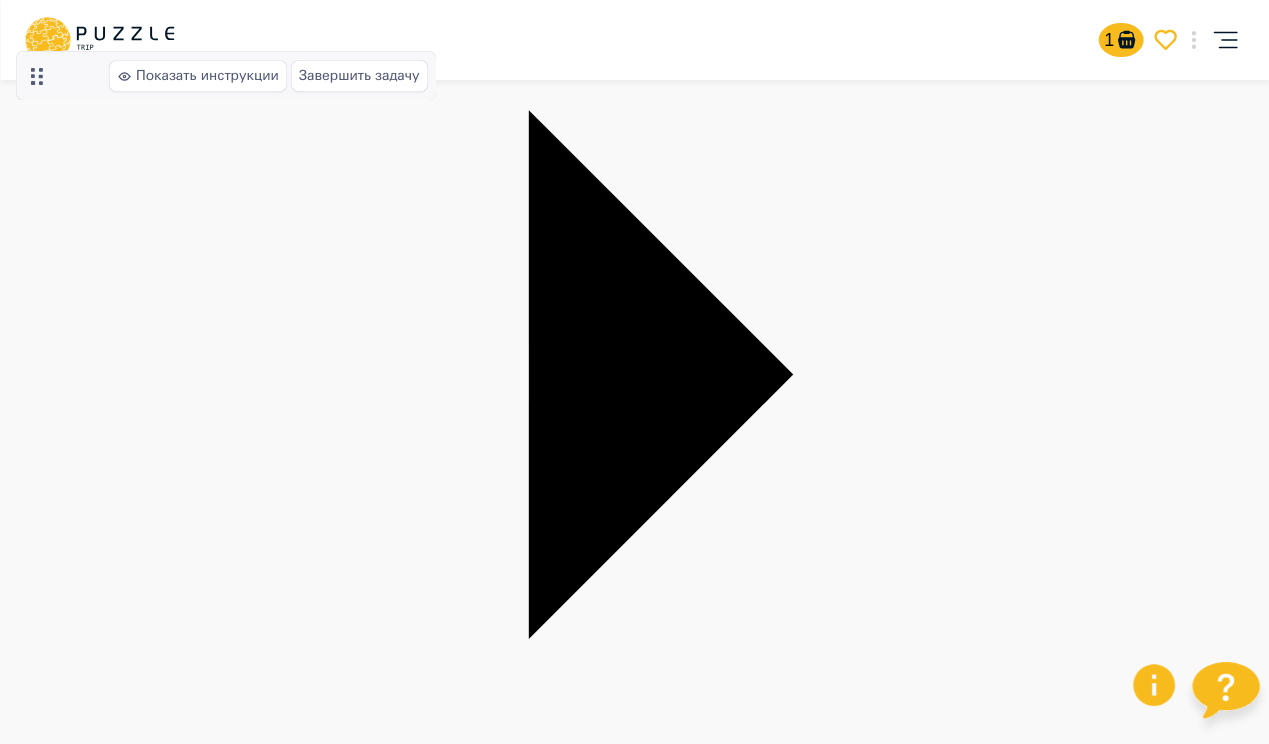 type on "*" 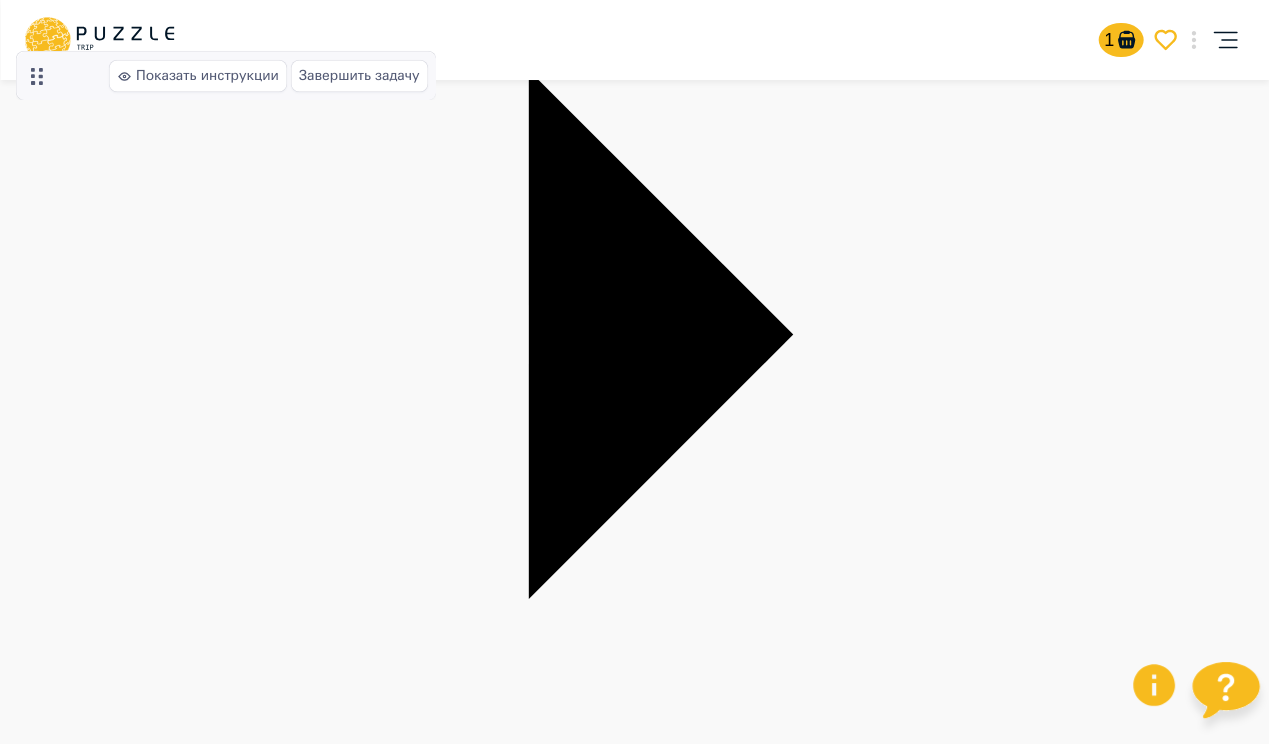 click at bounding box center [69, 3001] 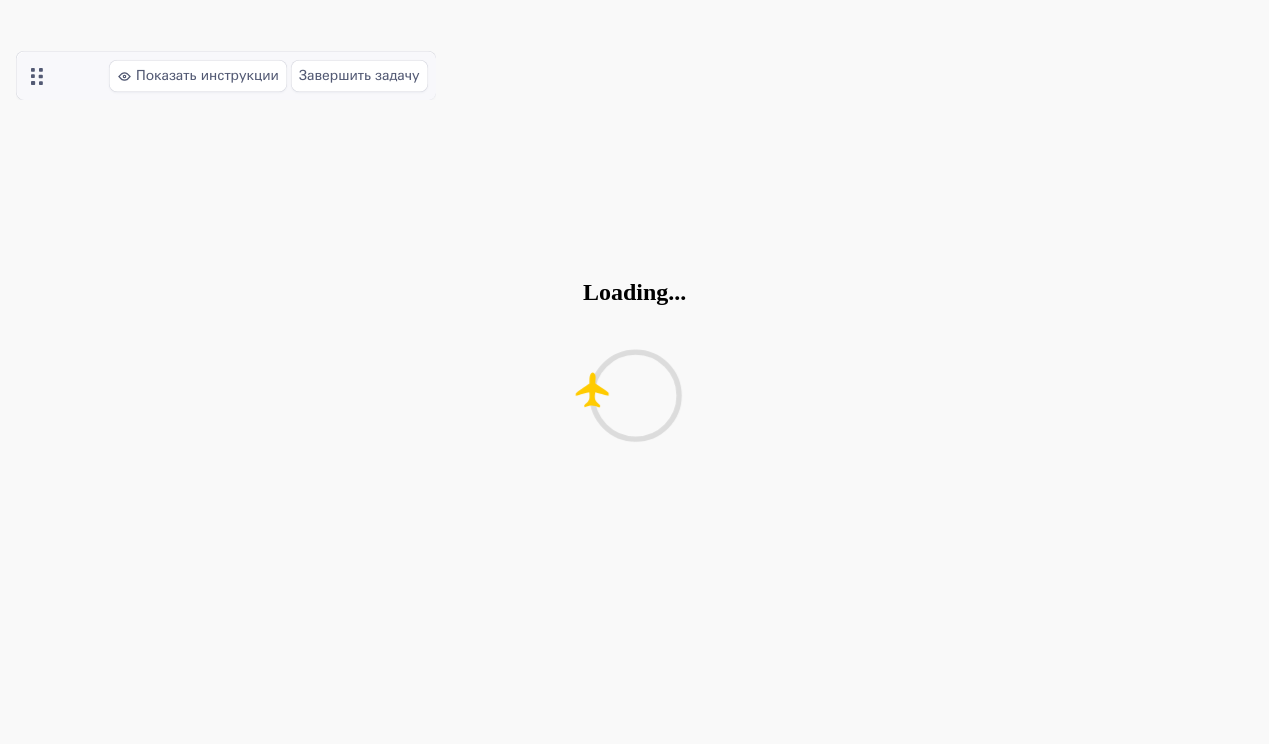 scroll, scrollTop: 0, scrollLeft: 0, axis: both 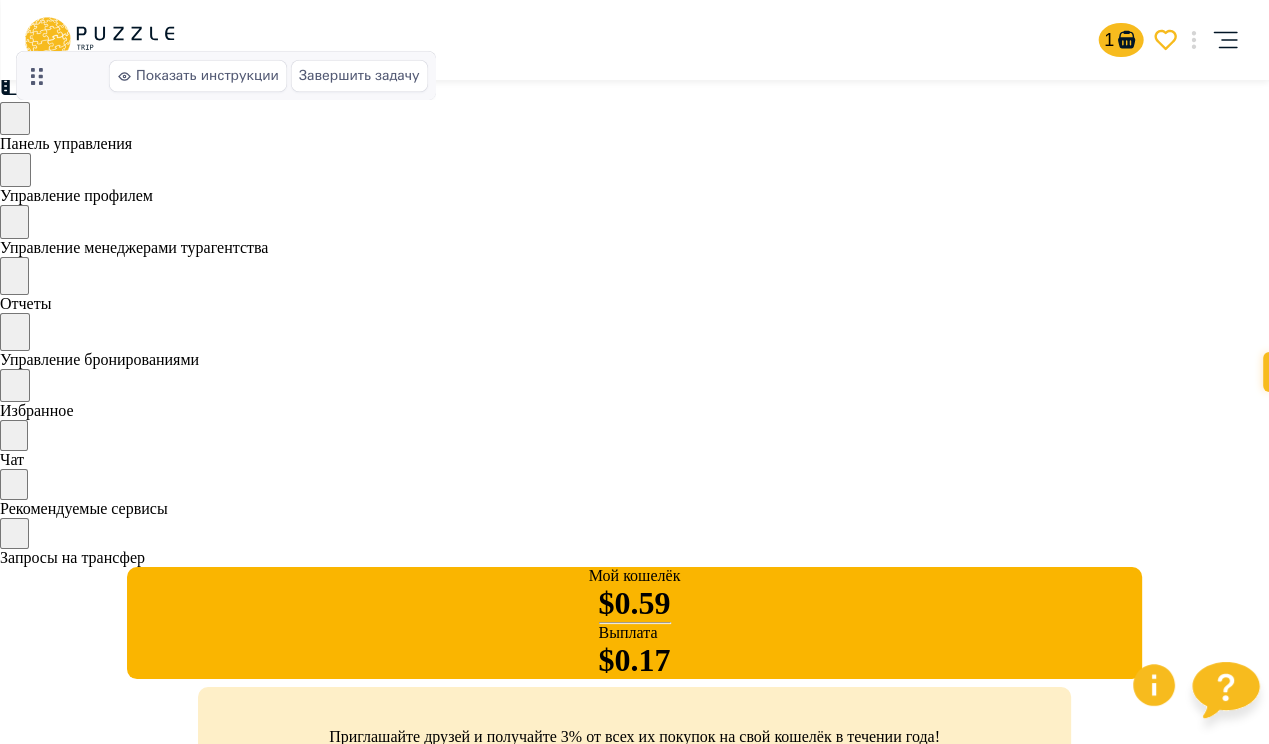 click on "Подробнее" at bounding box center [1094, 999] 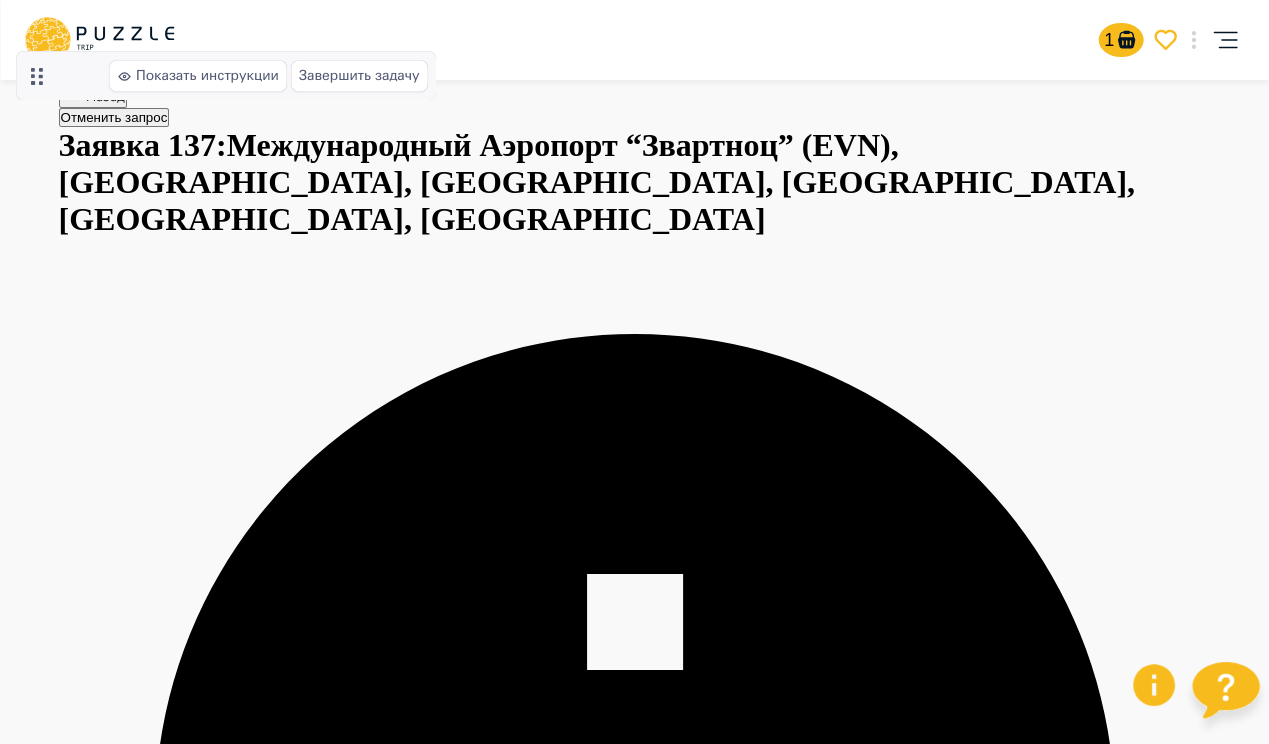 scroll, scrollTop: 100, scrollLeft: 0, axis: vertical 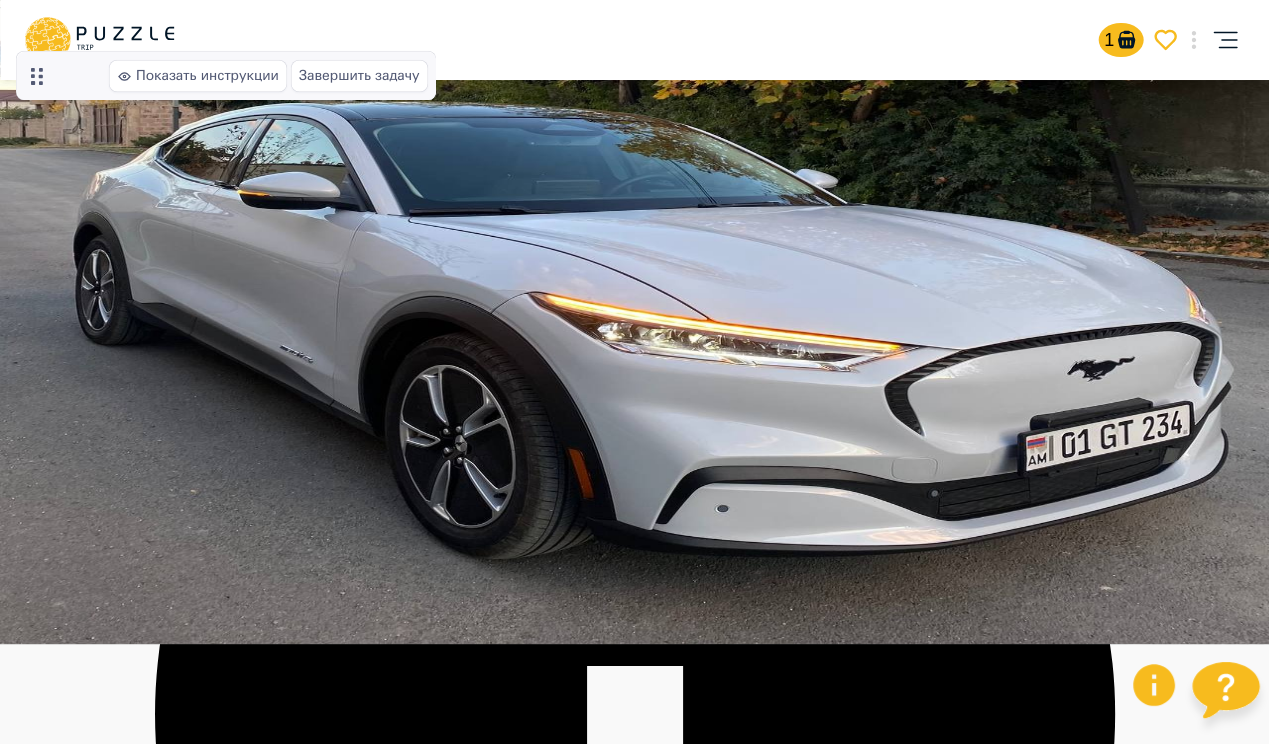 click at bounding box center [70, 3874] 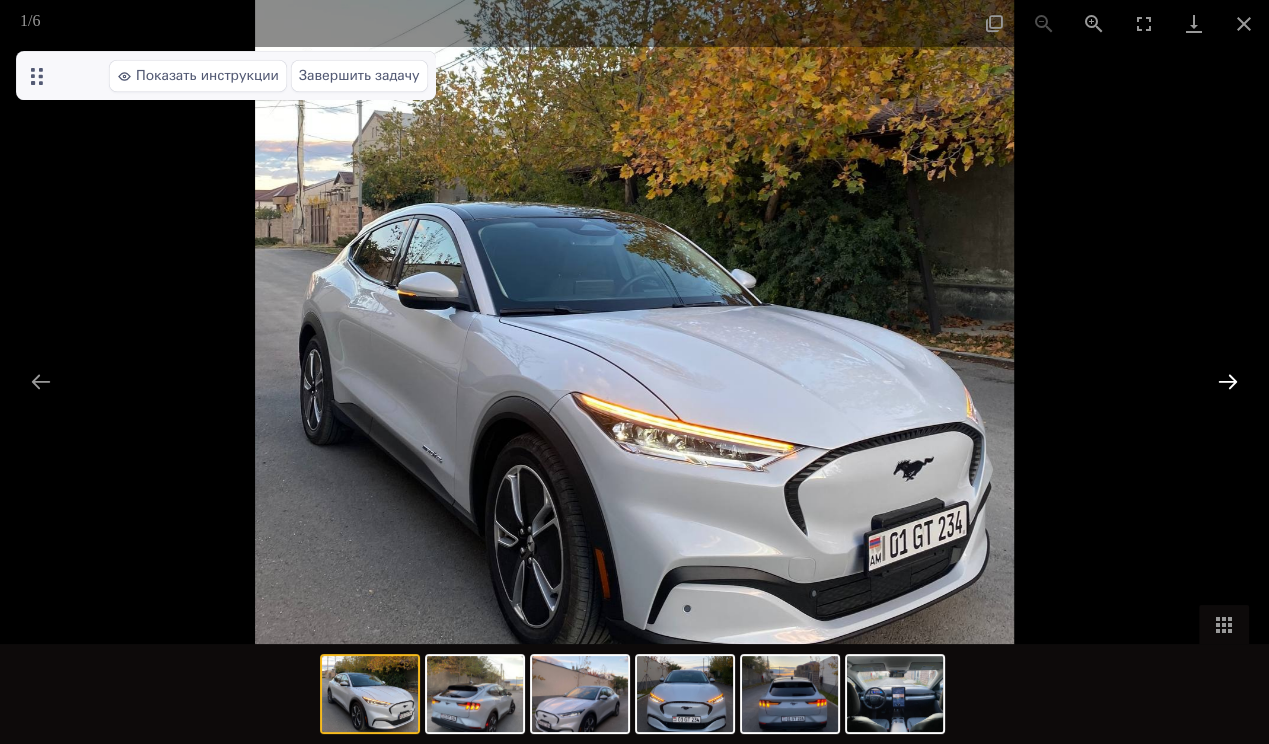 click at bounding box center [1228, 381] 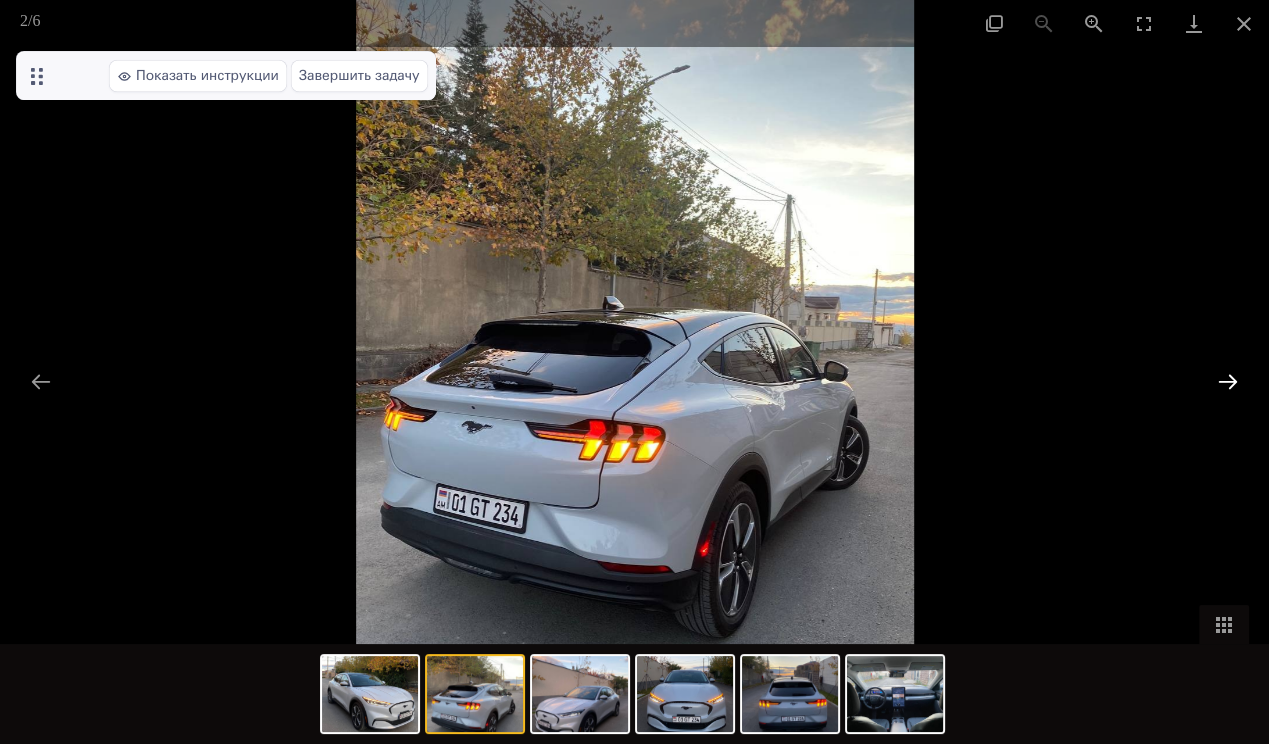 click at bounding box center [1228, 381] 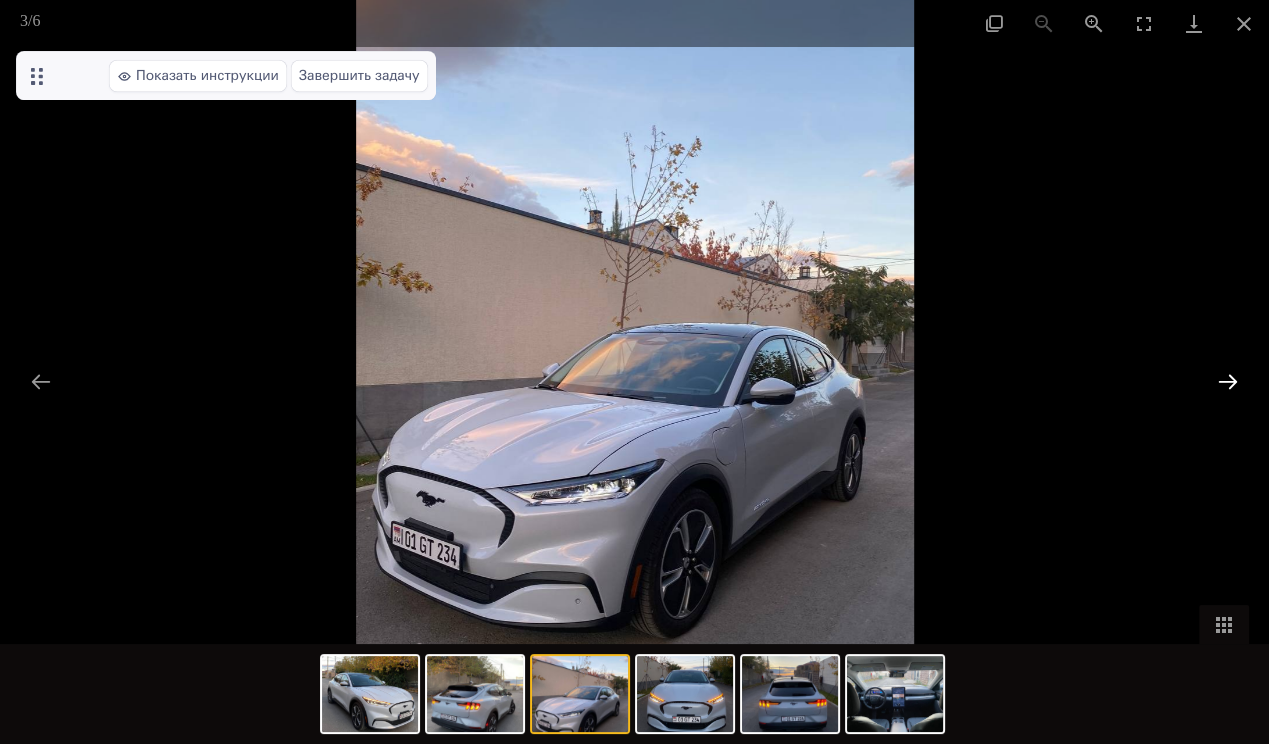 click at bounding box center (1228, 381) 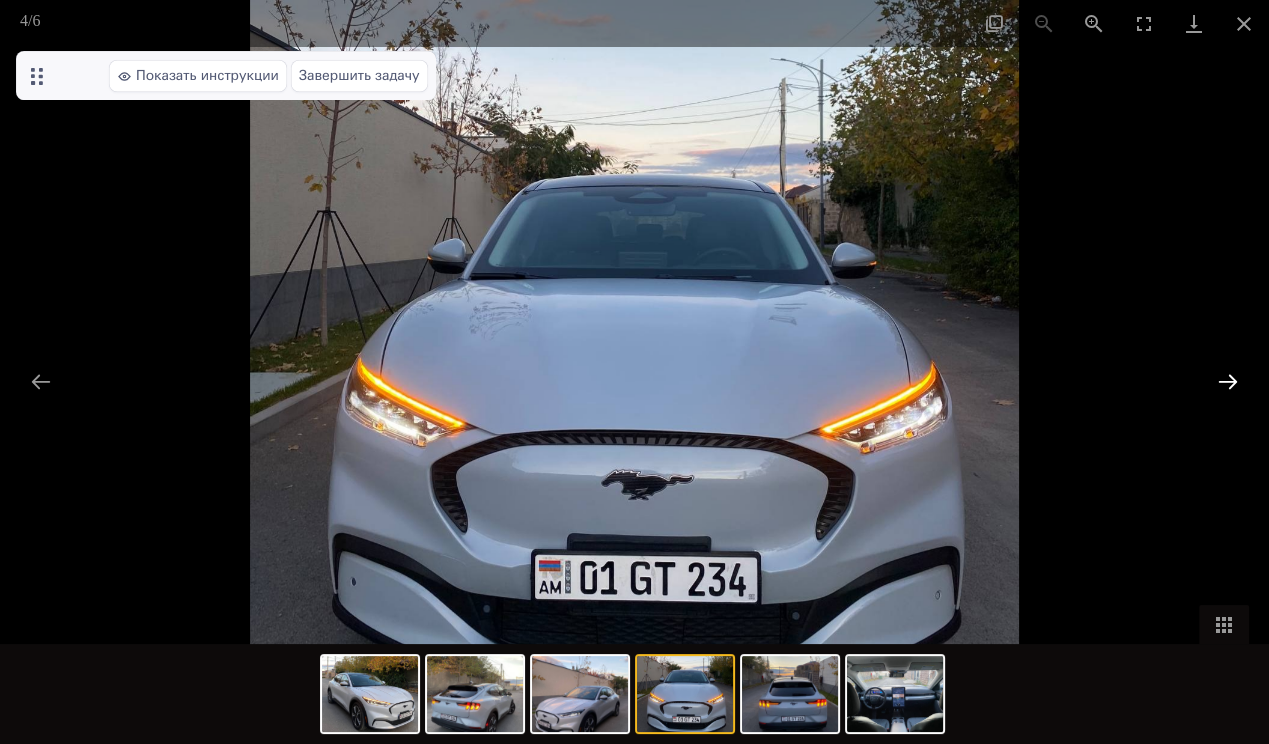 click at bounding box center [1228, 381] 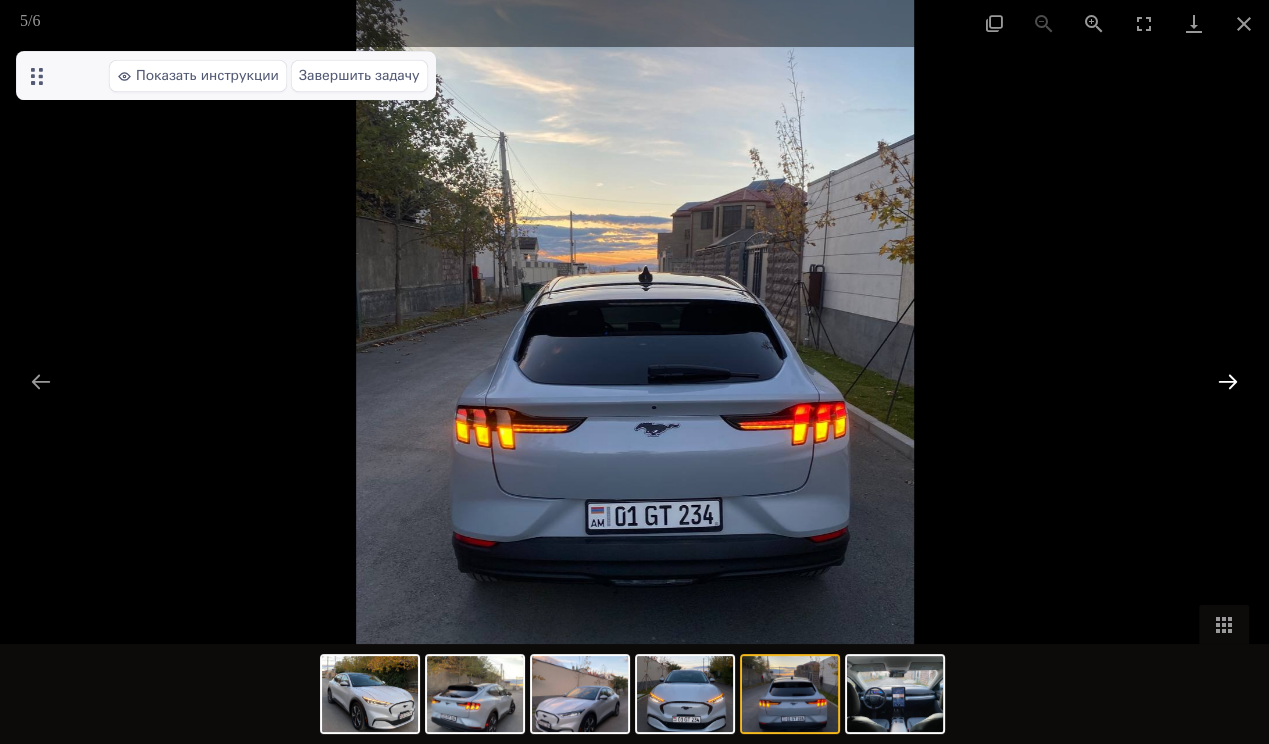 click at bounding box center (1228, 381) 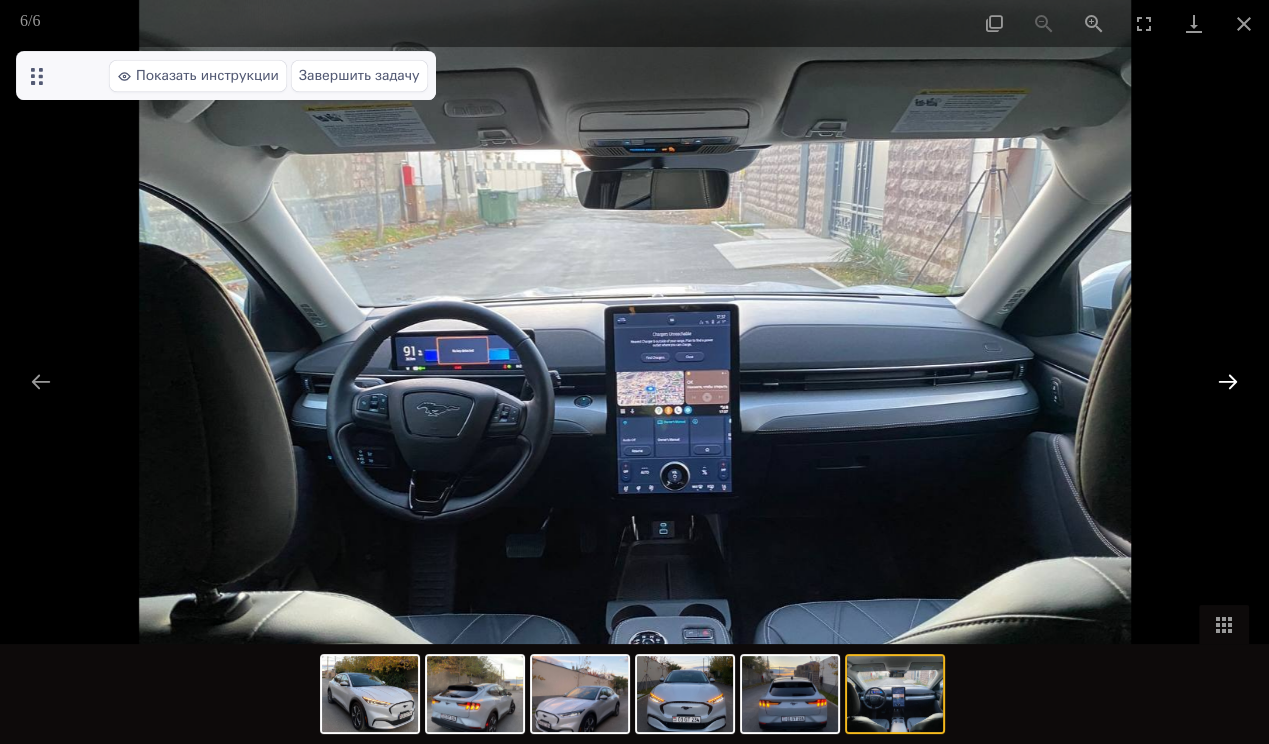 click at bounding box center [1228, 381] 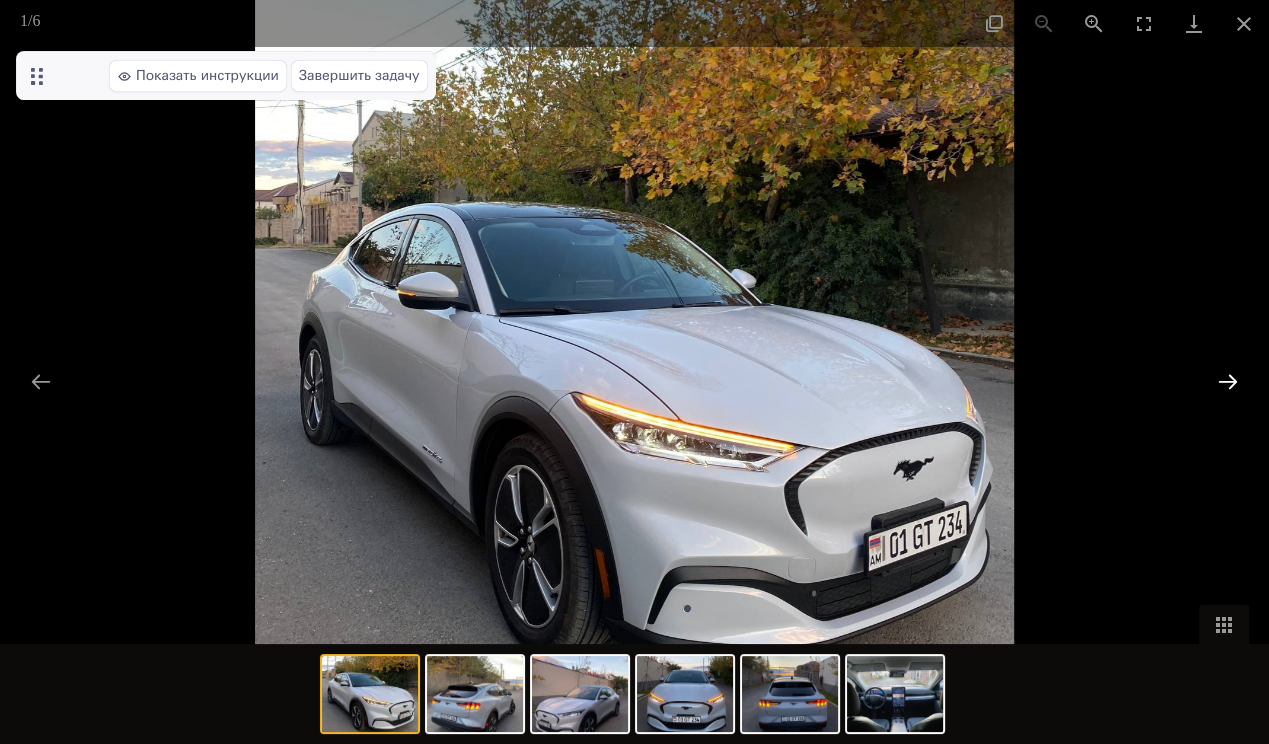 click at bounding box center (1228, 381) 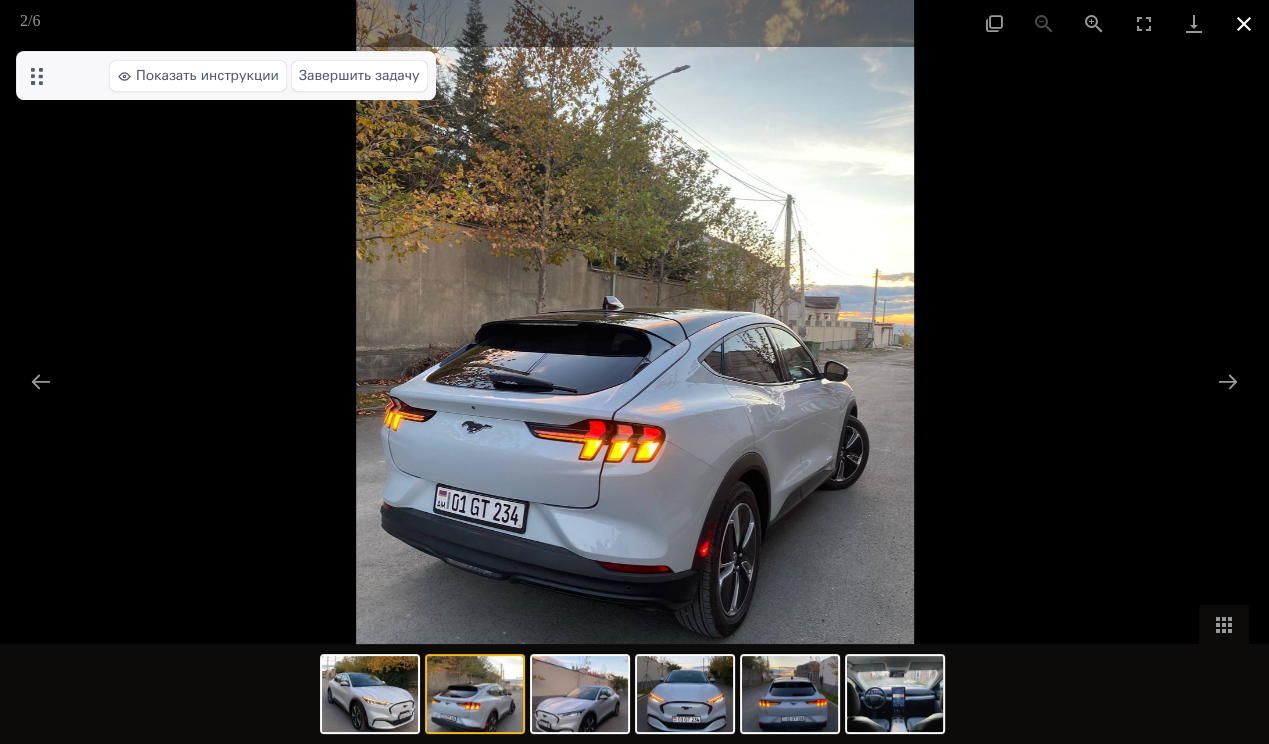 click at bounding box center (1244, 23) 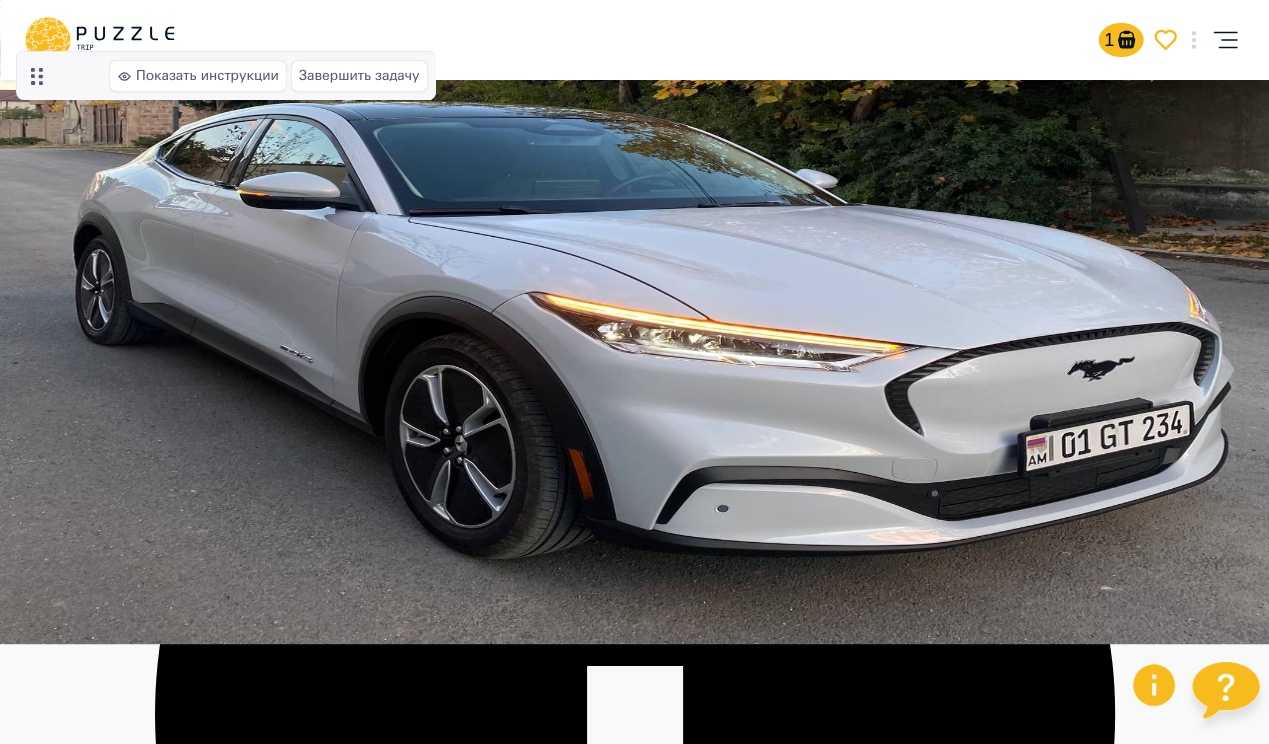 click at bounding box center (634, 272) 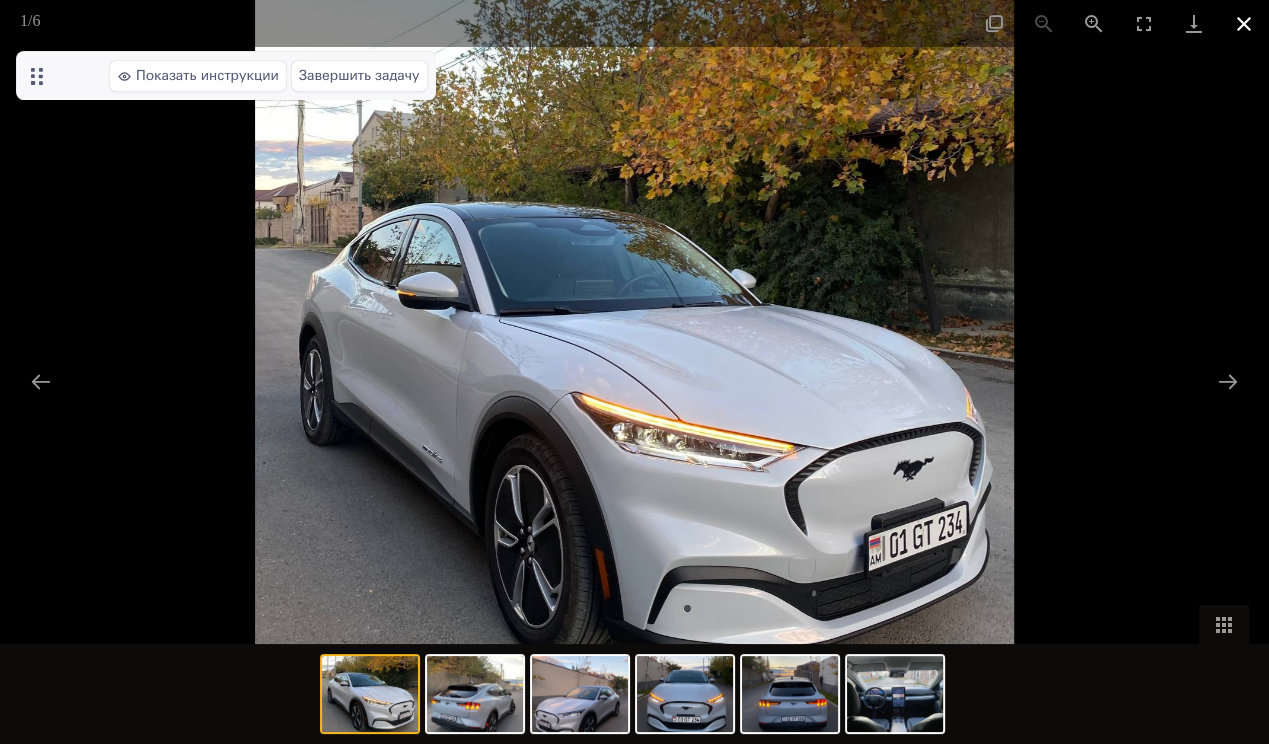 click at bounding box center (1244, 23) 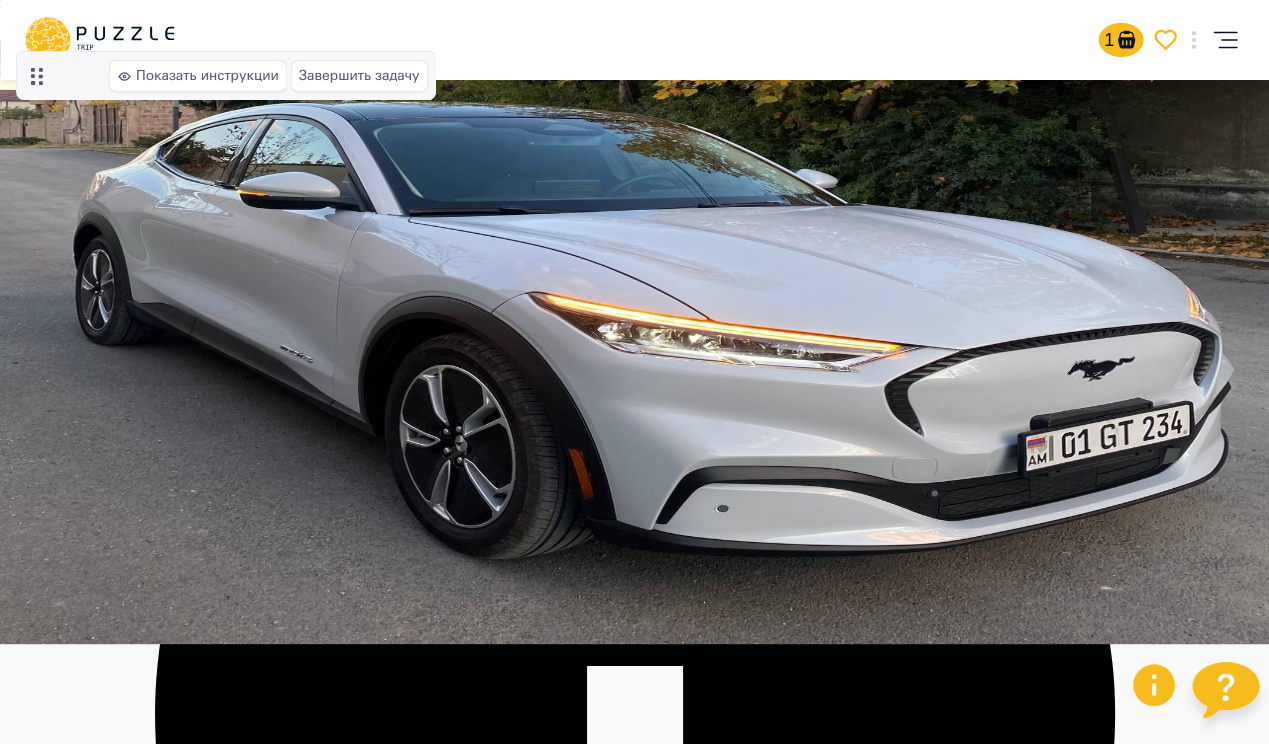 click 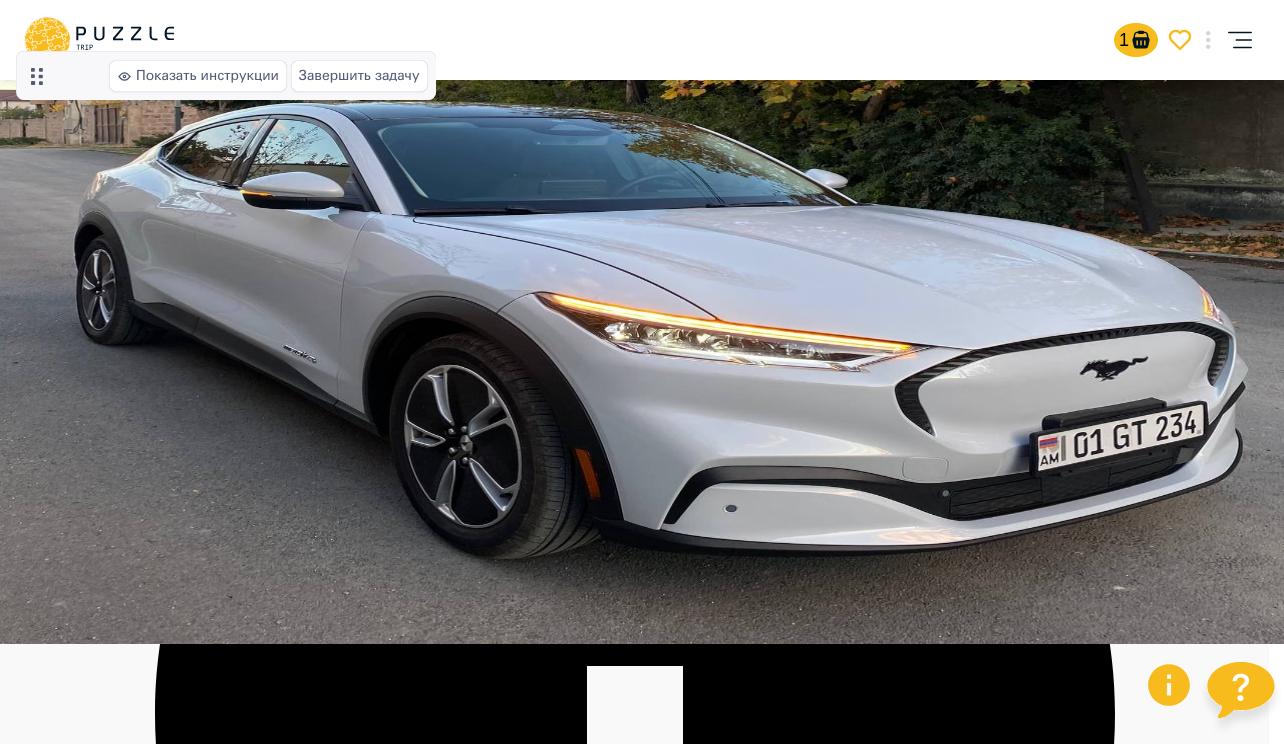 drag, startPoint x: 925, startPoint y: 202, endPoint x: 926, endPoint y: 220, distance: 18.027756 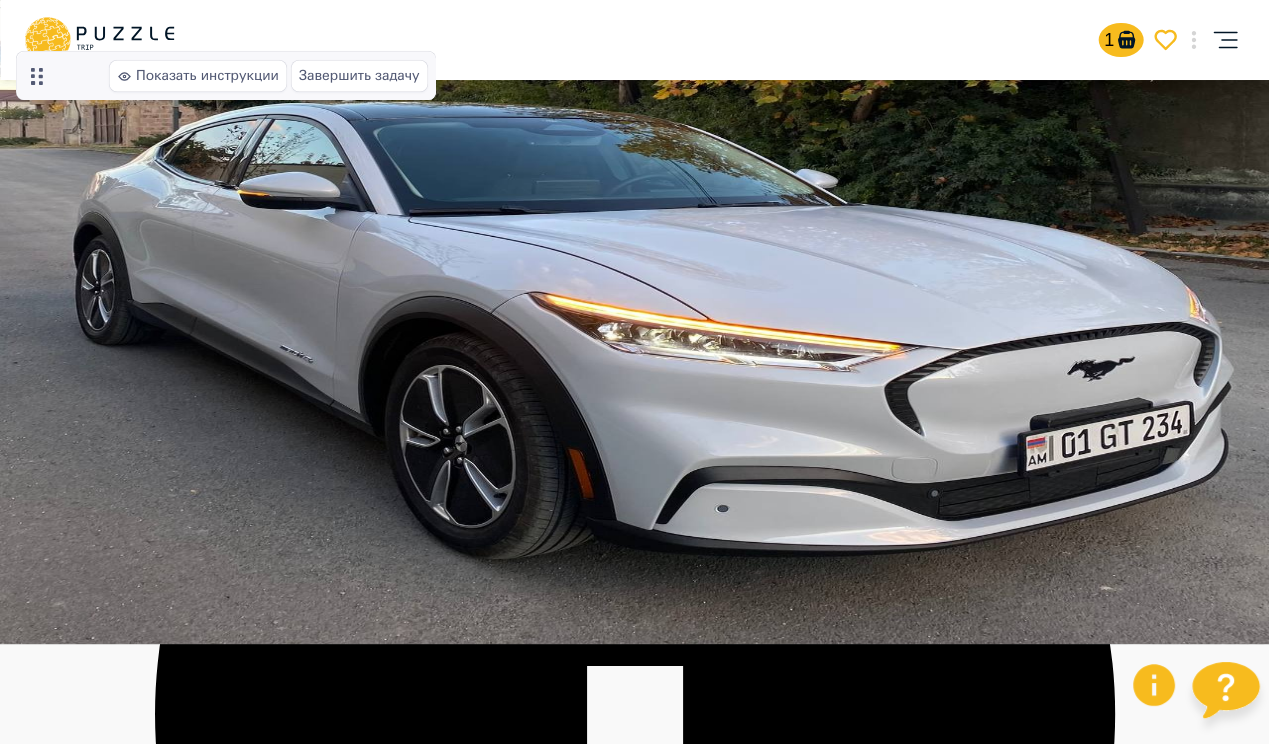 click 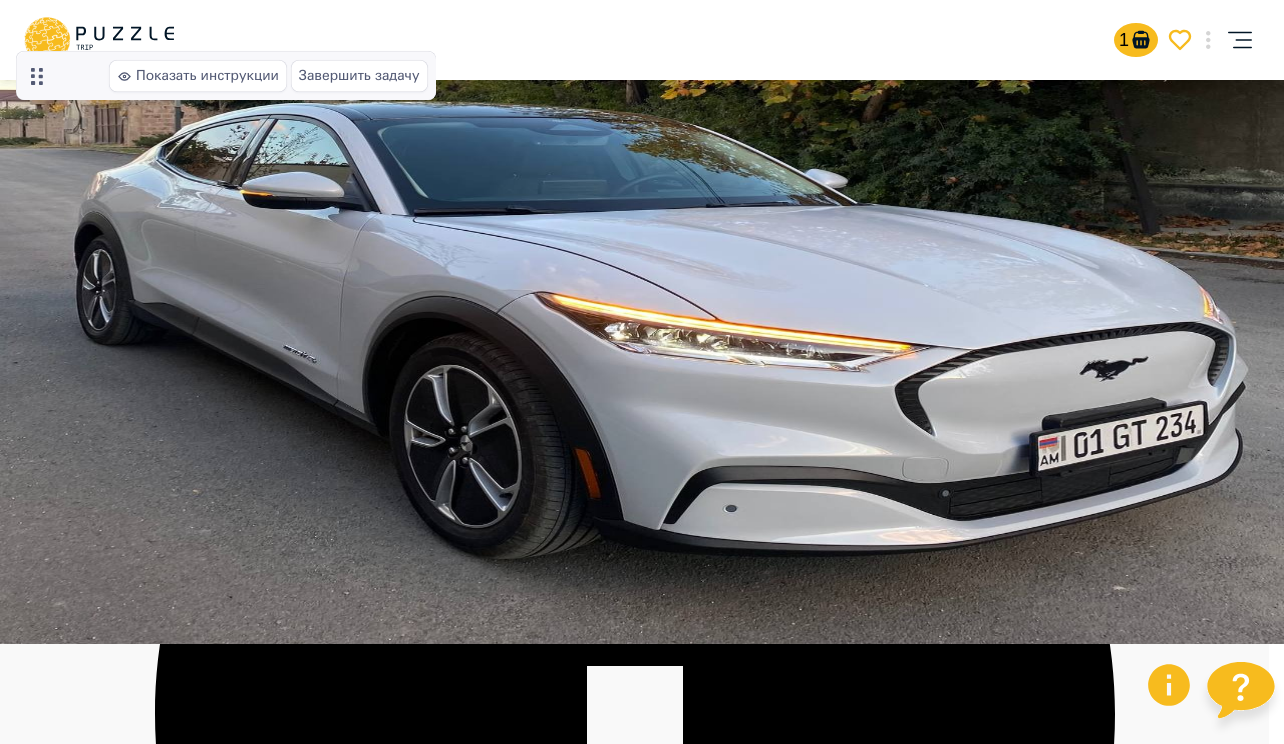 click 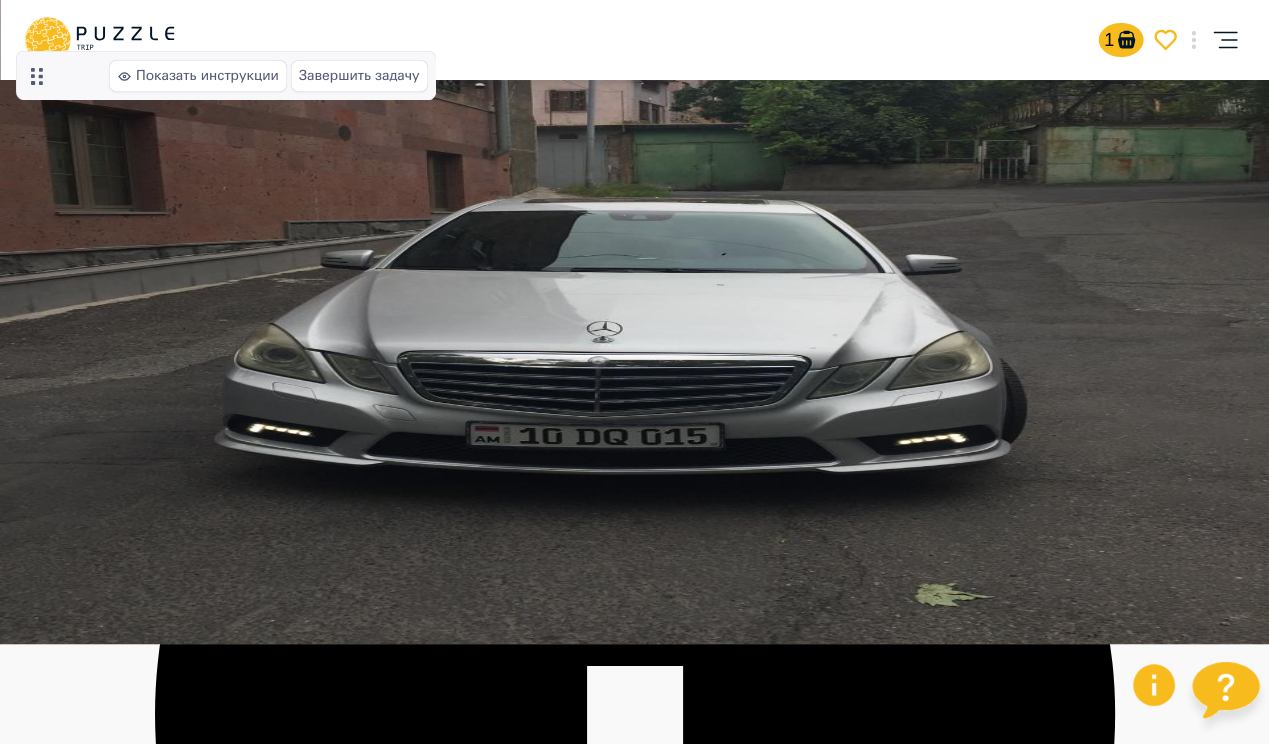 click 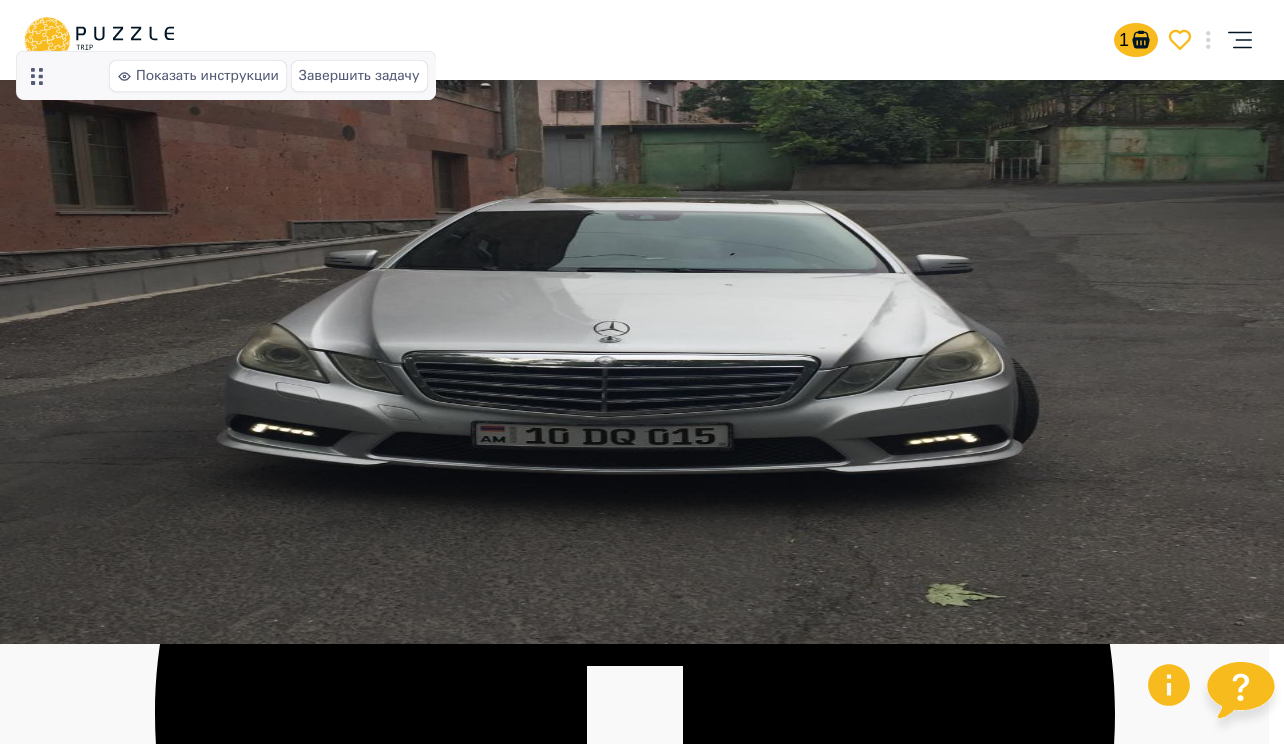 click 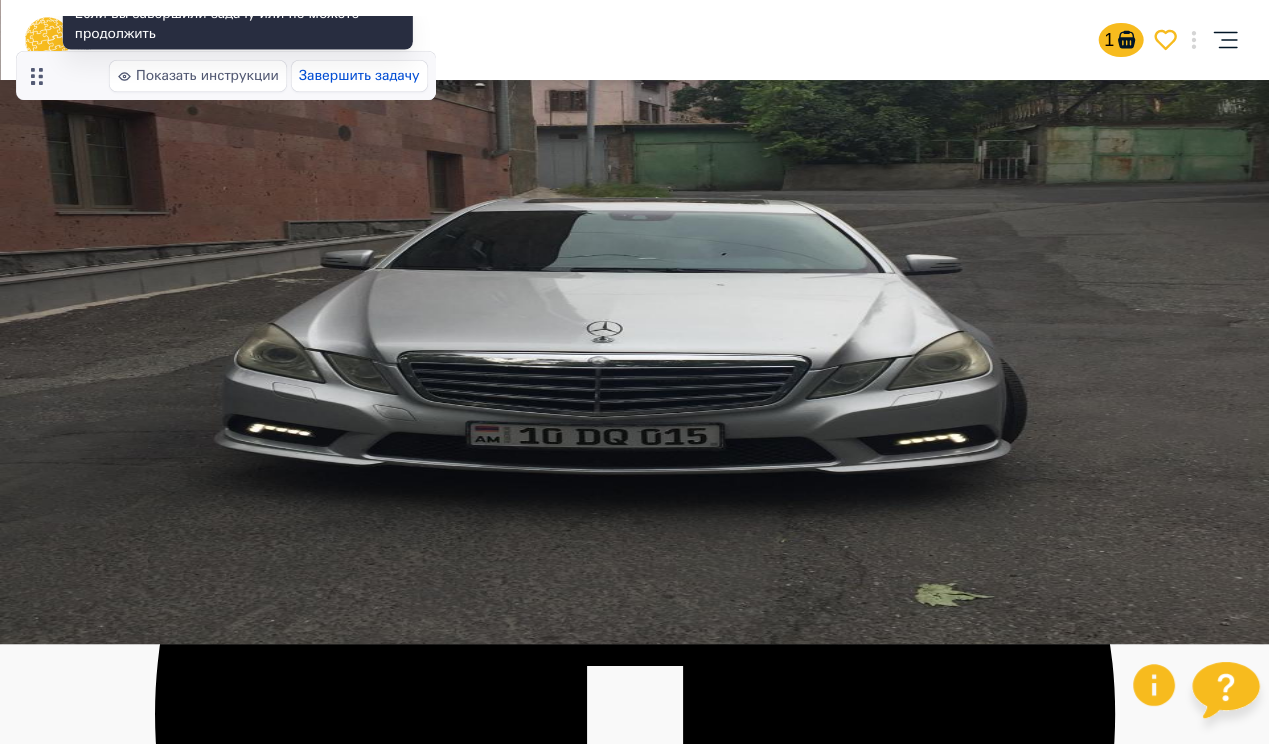 click on "Завершить задачу" at bounding box center (359, 76) 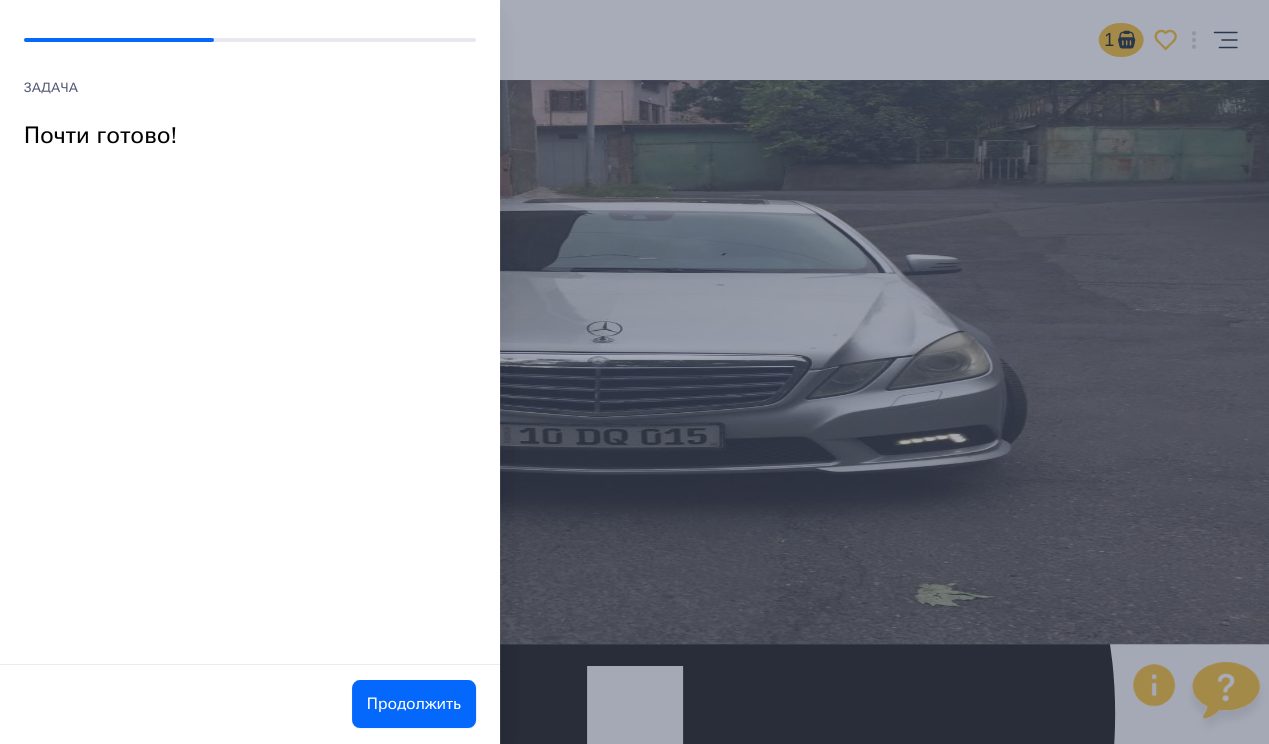 click on "Продолжить" at bounding box center [414, 704] 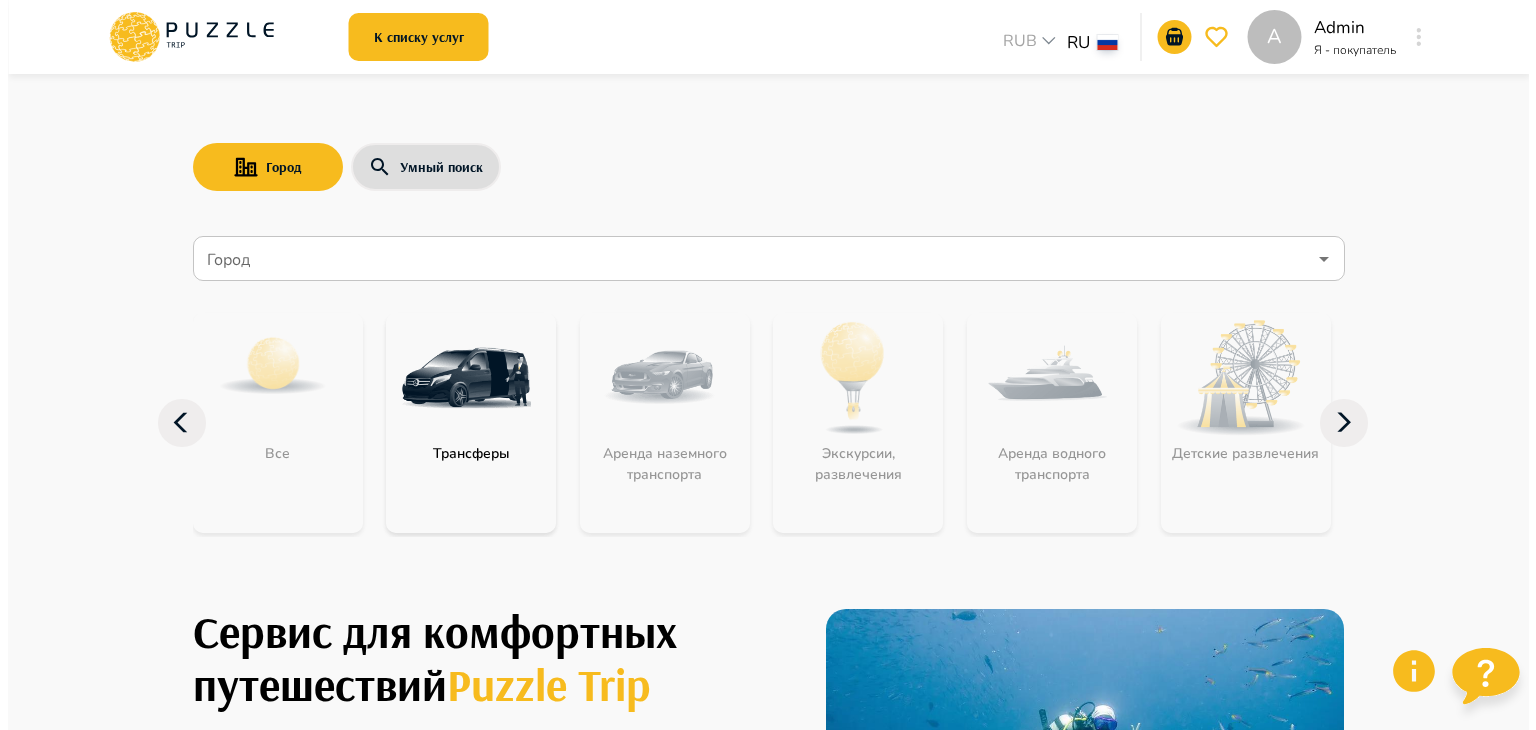 scroll, scrollTop: 0, scrollLeft: 0, axis: both 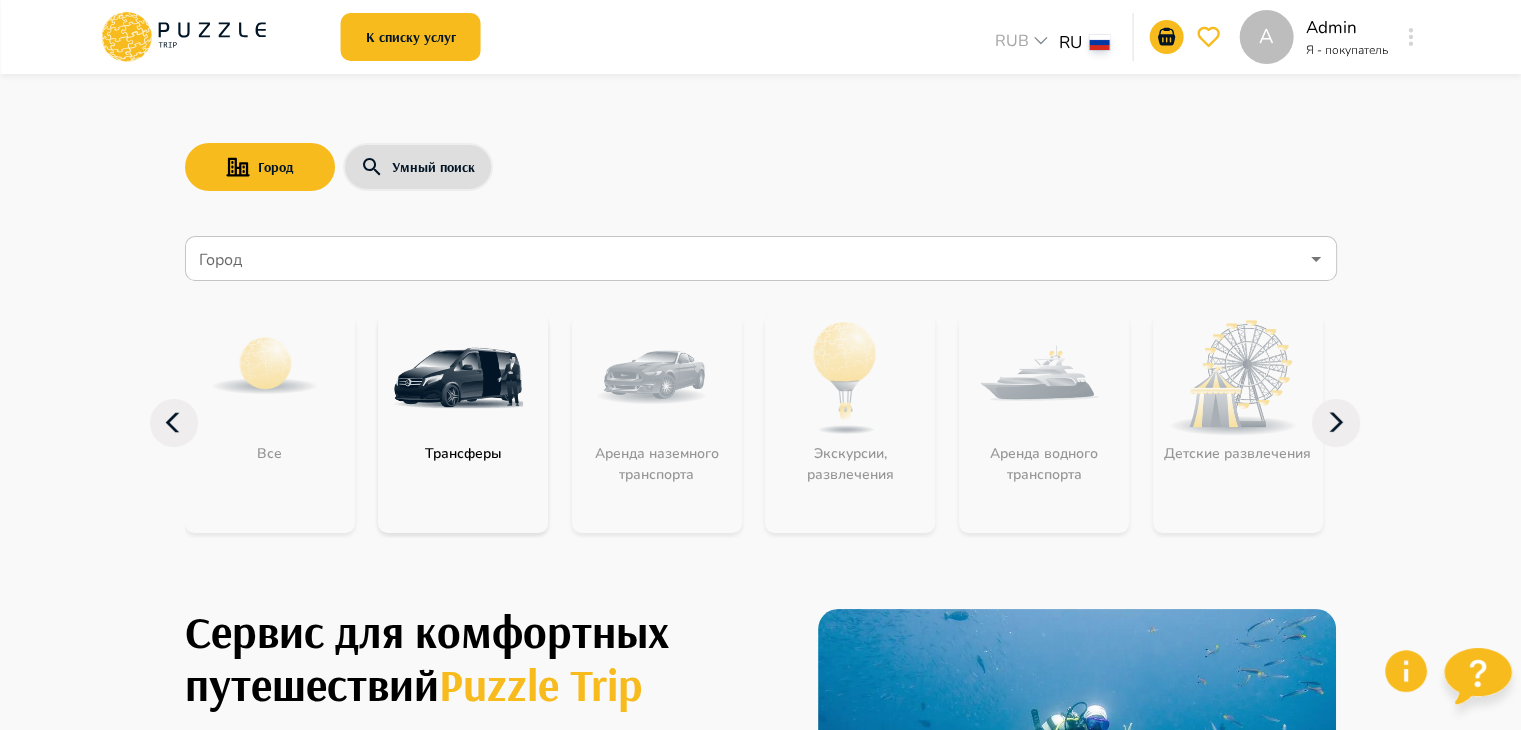 click at bounding box center [1411, 37] 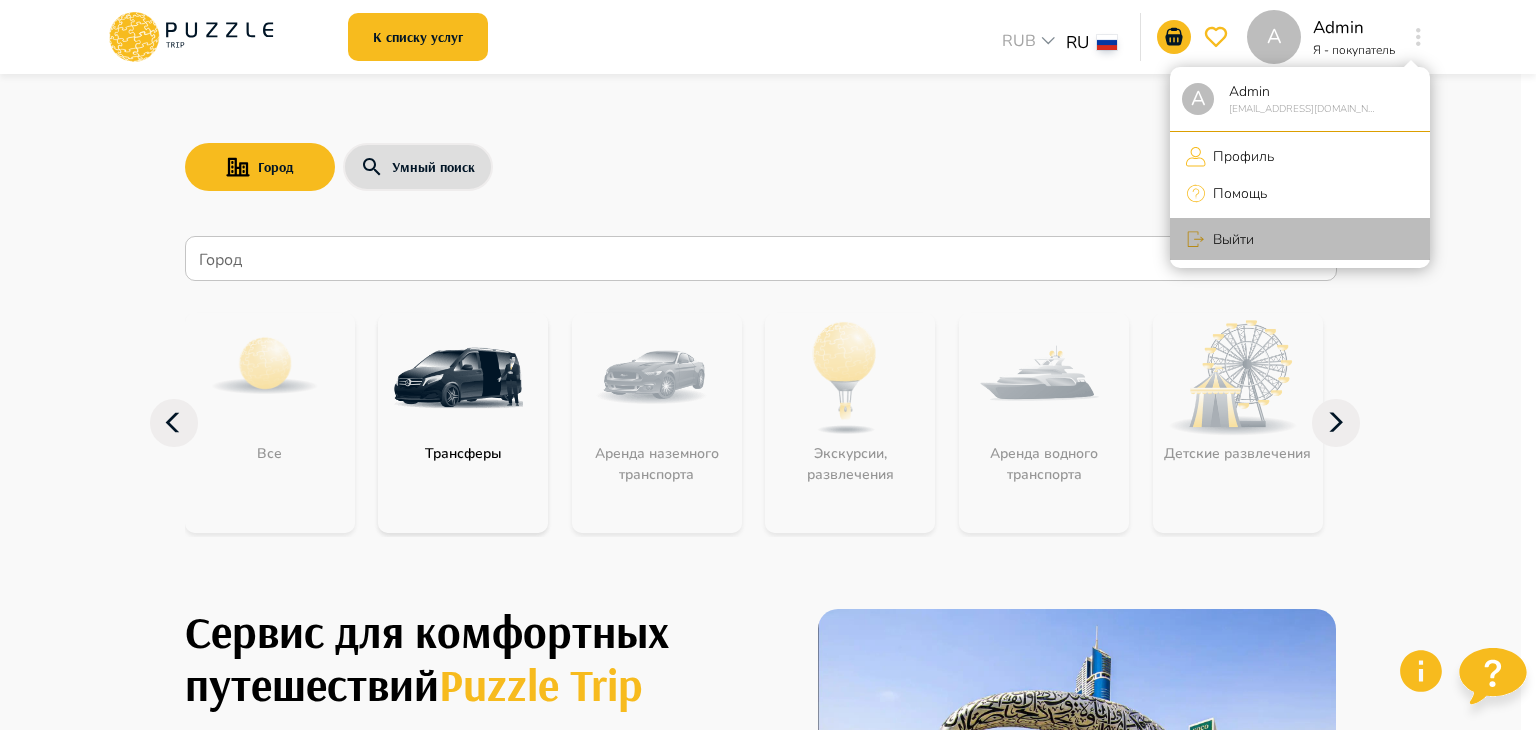 click on "Выйти" at bounding box center (1230, 239) 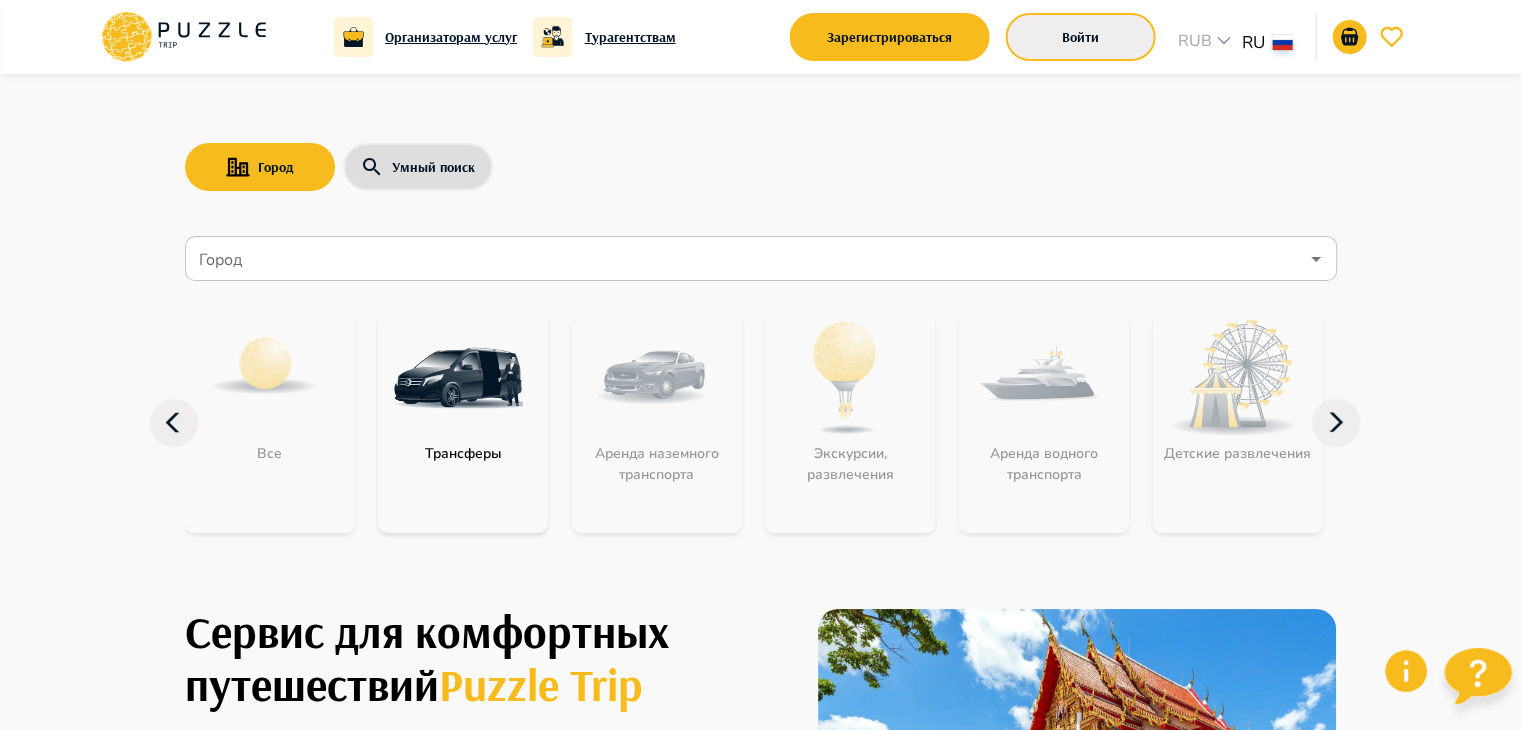 click on "Войти" at bounding box center (1081, 37) 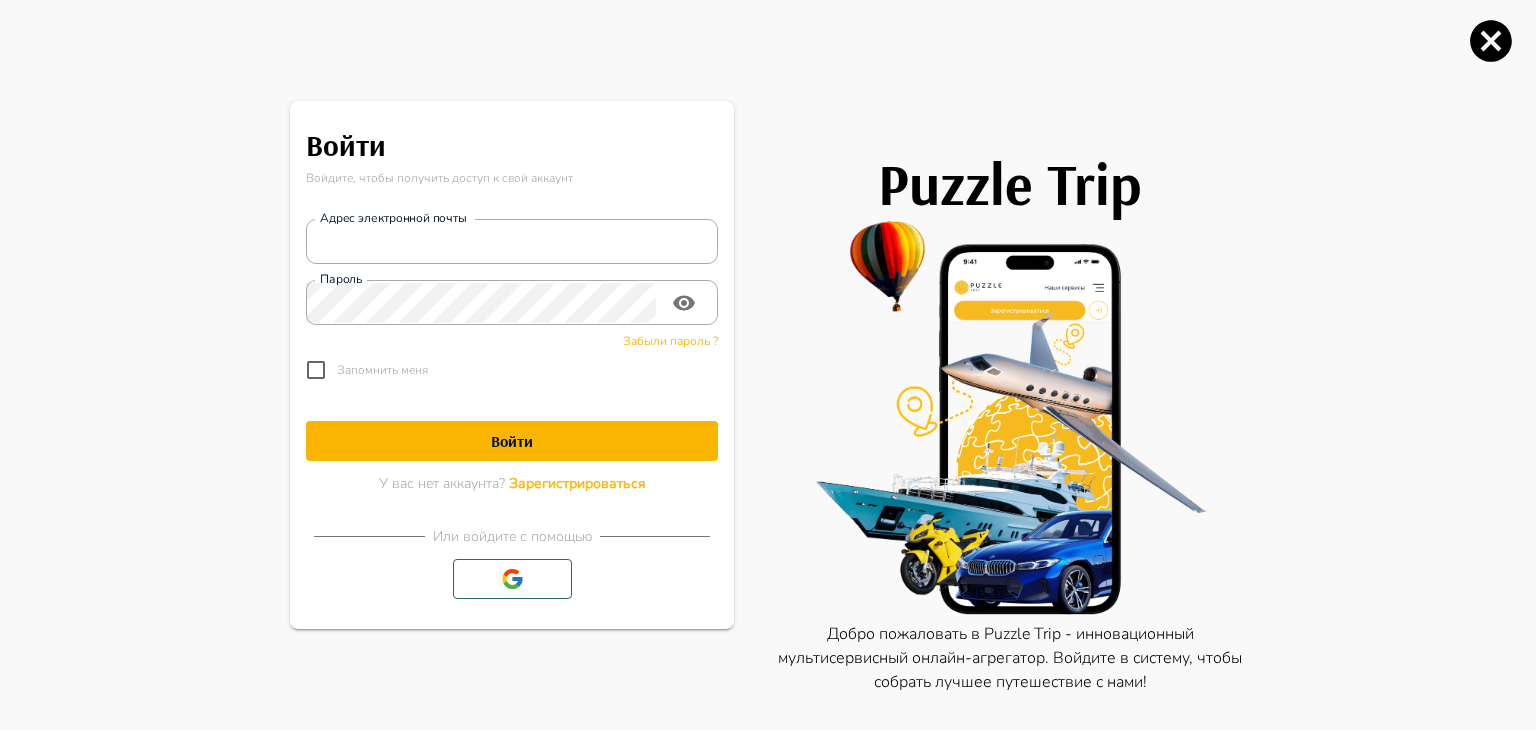 type on "**********" 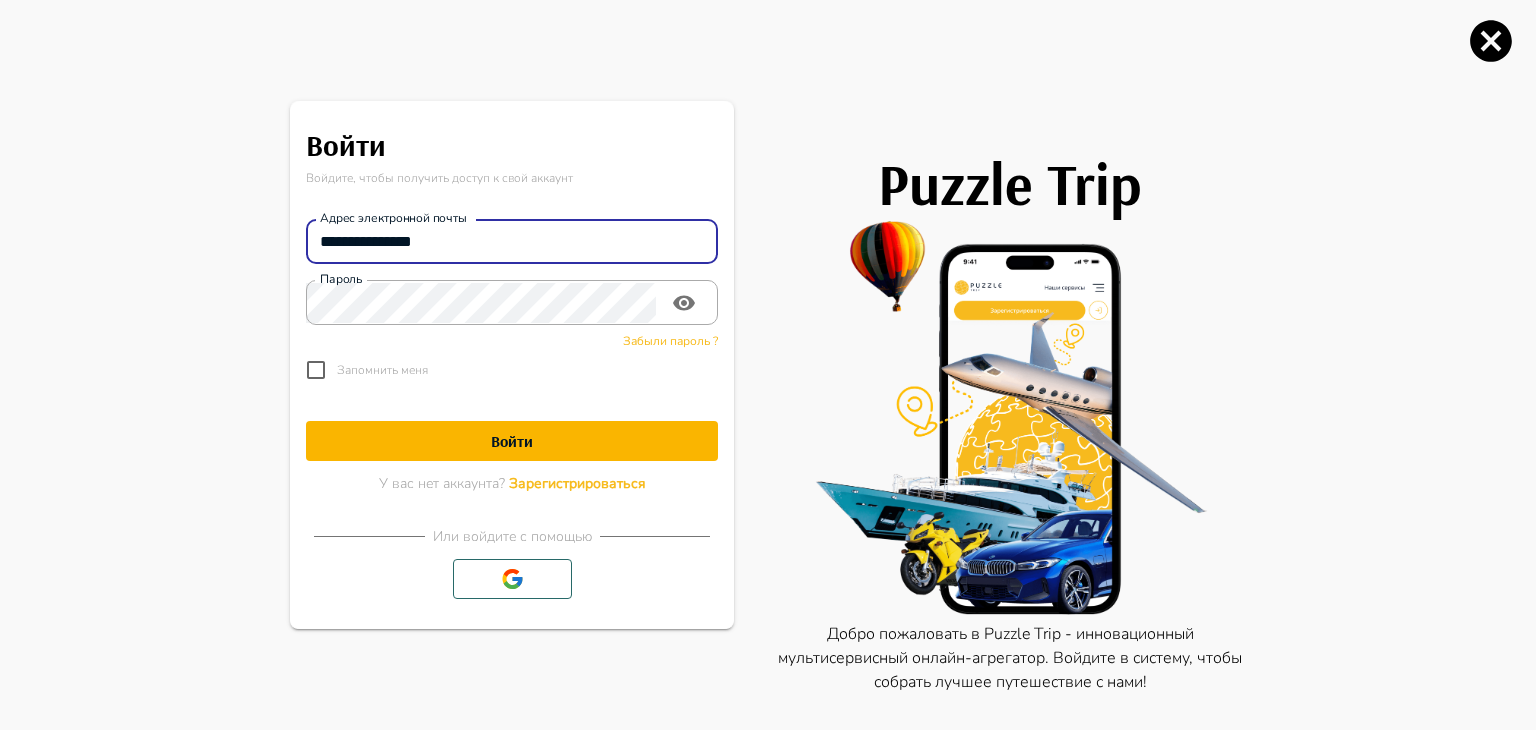 drag, startPoint x: 461, startPoint y: 239, endPoint x: 225, endPoint y: 232, distance: 236.10379 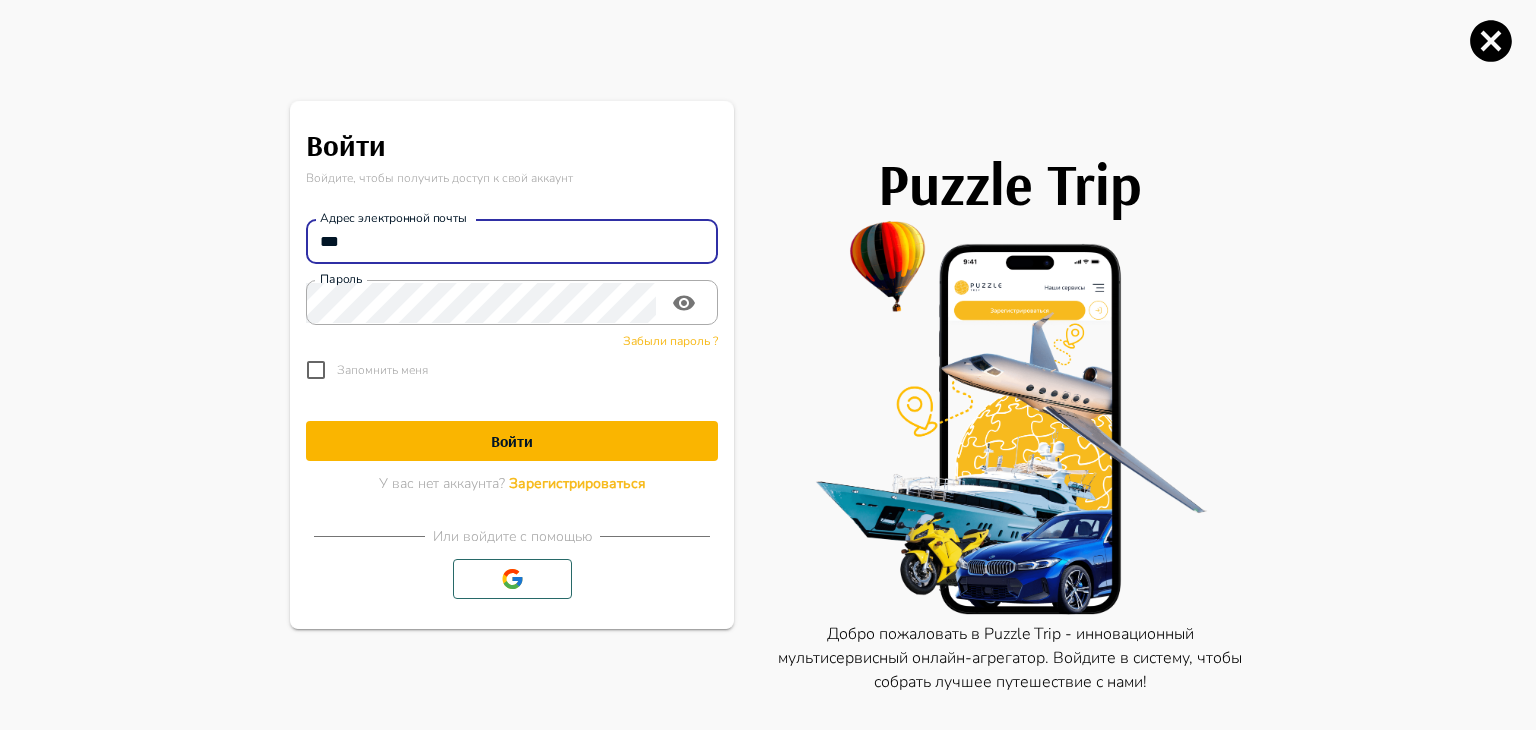 type on "**********" 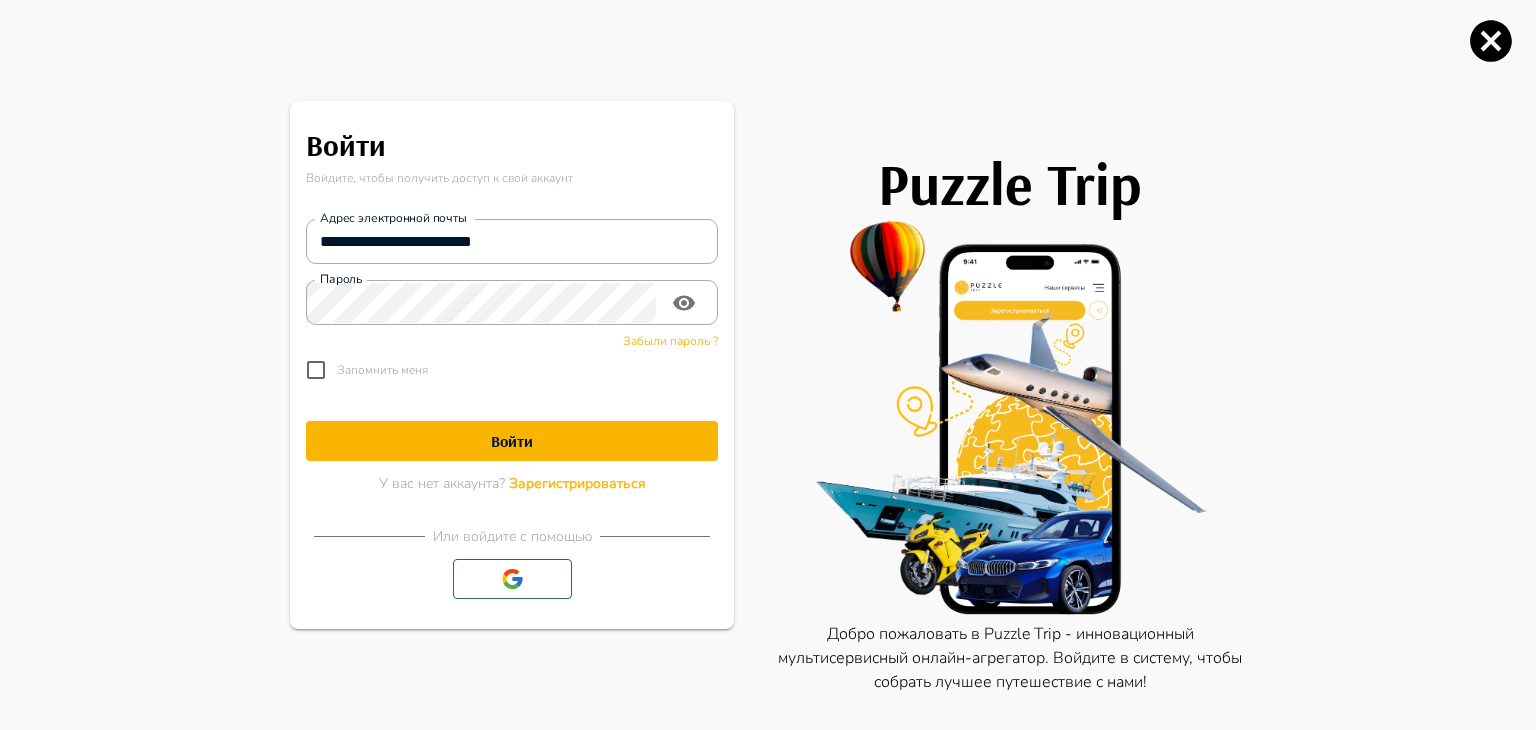 click on "Войти" at bounding box center (512, 441) 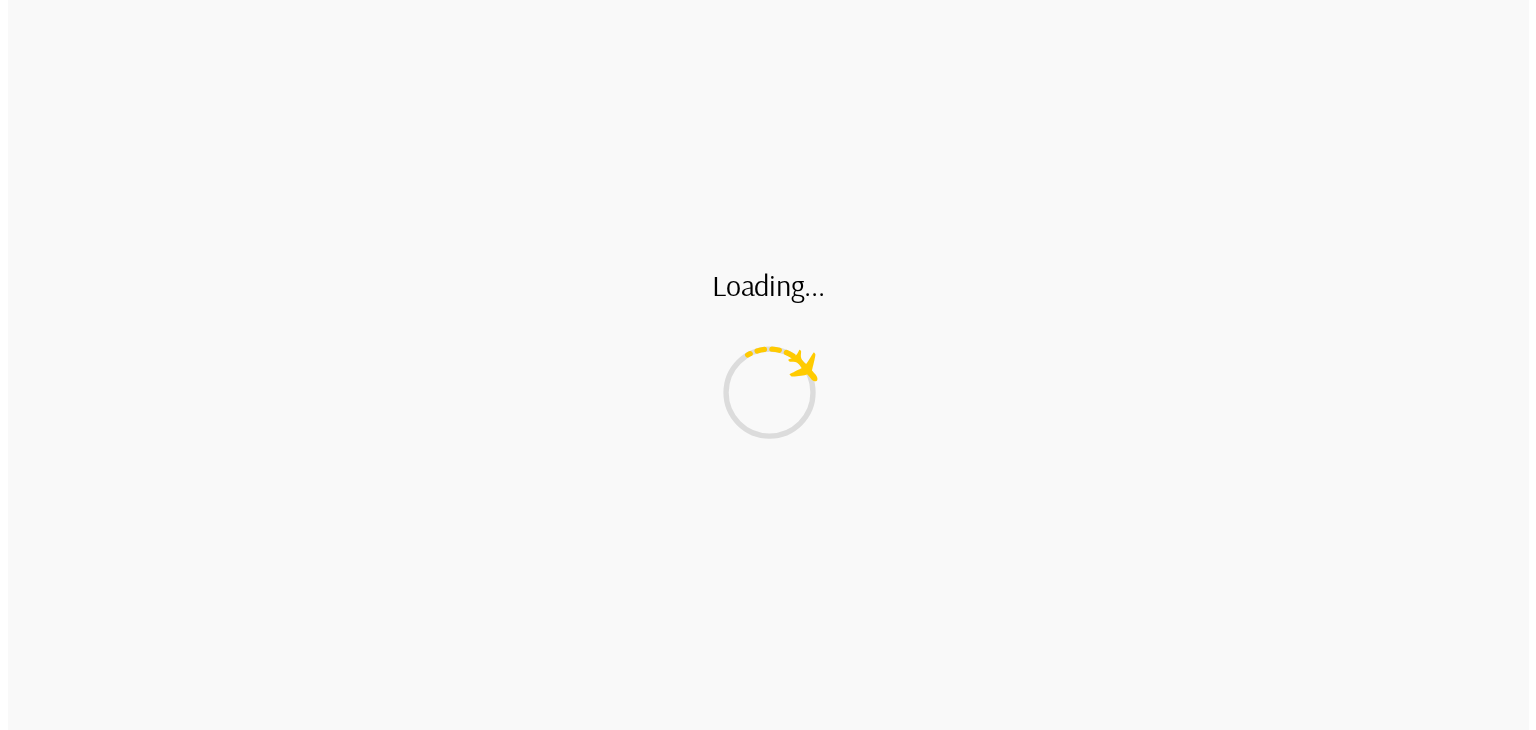 scroll, scrollTop: 0, scrollLeft: 0, axis: both 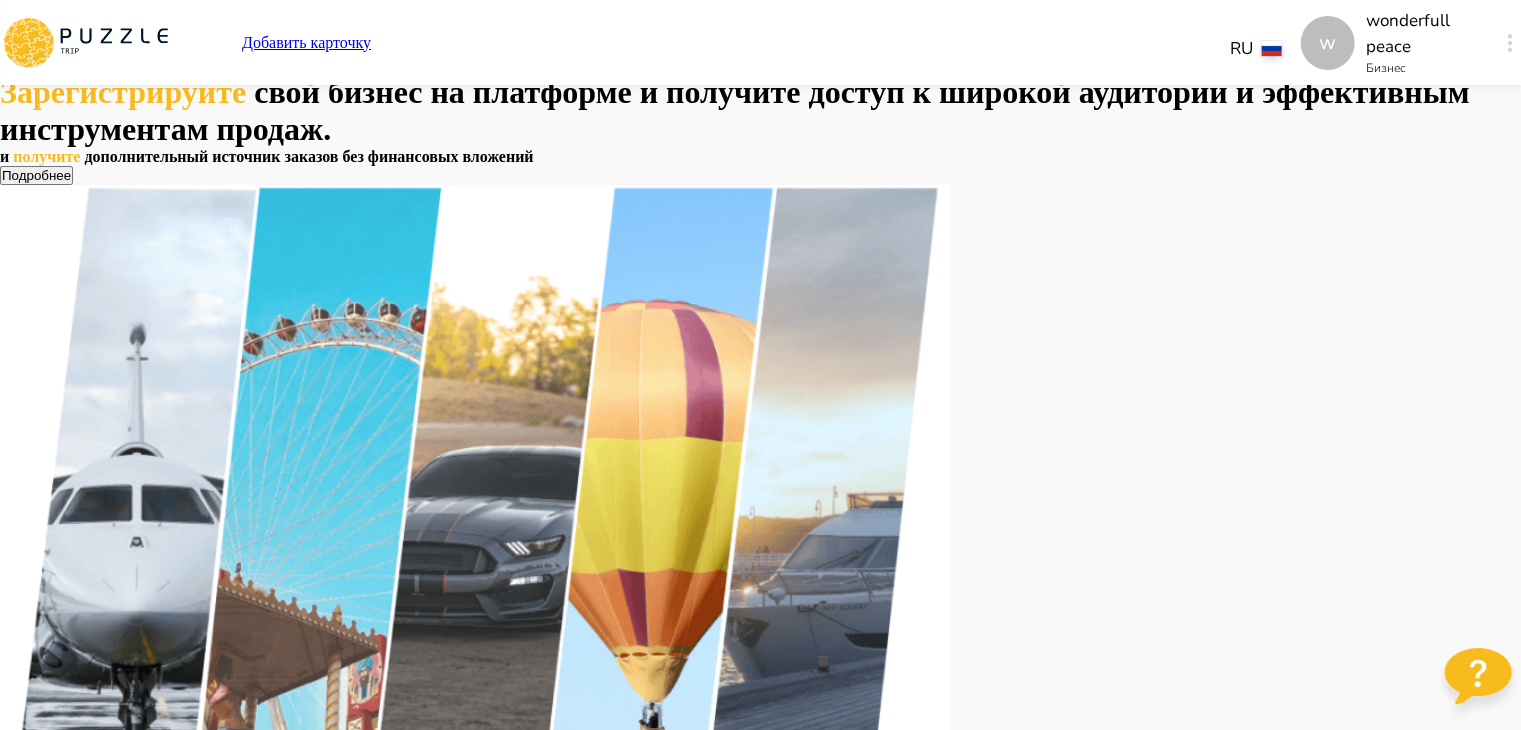 click on "w" at bounding box center [1327, 43] 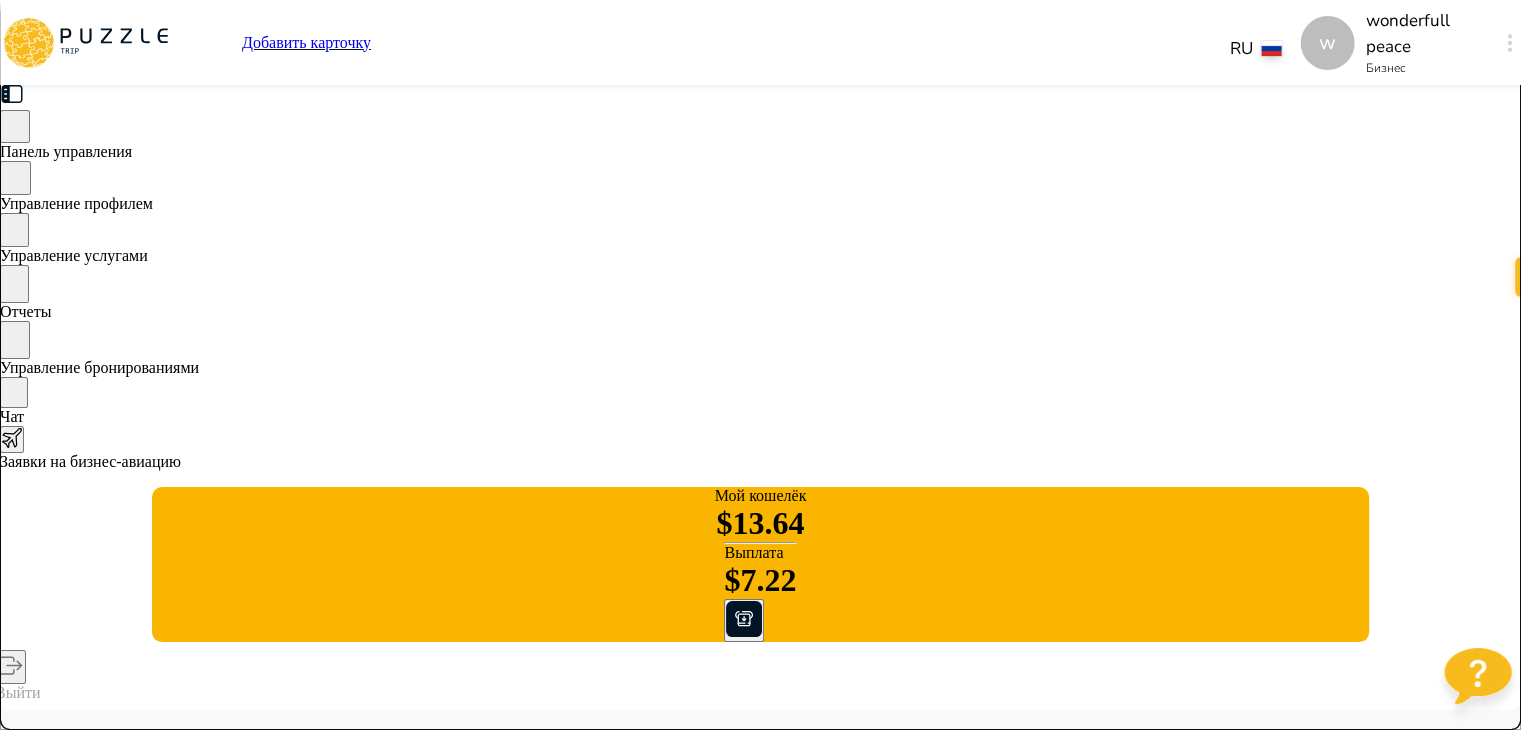 click at bounding box center [1509, 43] 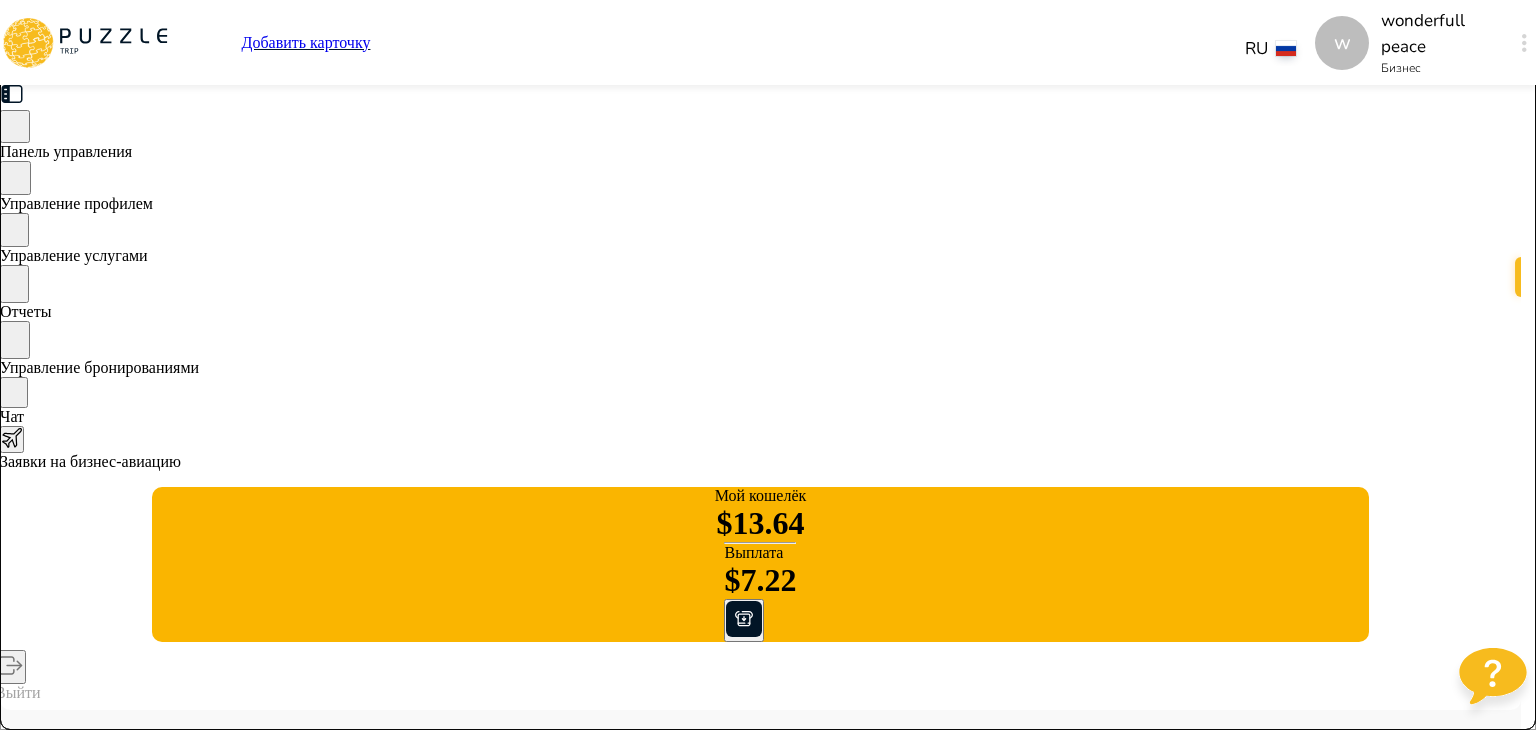 click on "Выйти" at bounding box center [760, 5798] 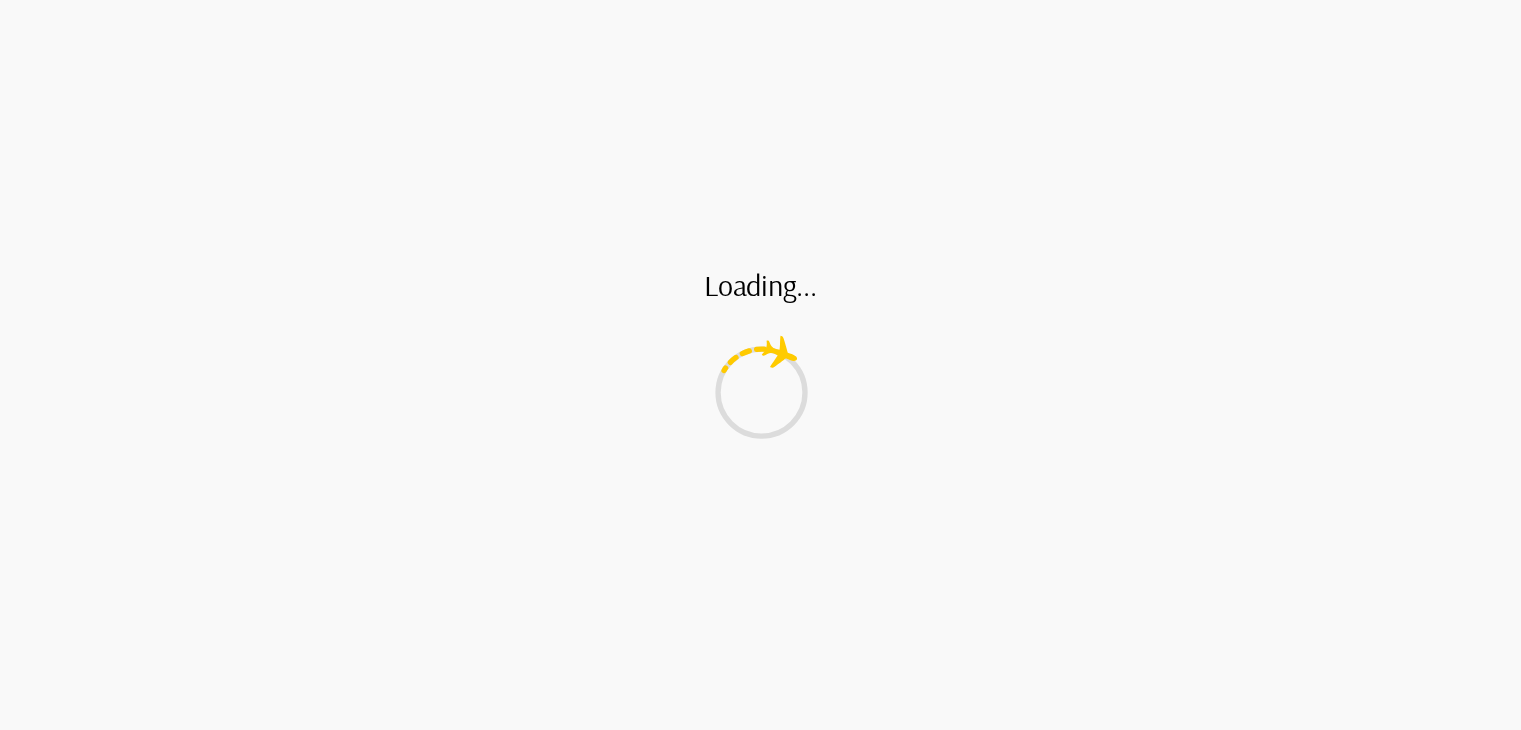 scroll, scrollTop: 0, scrollLeft: 0, axis: both 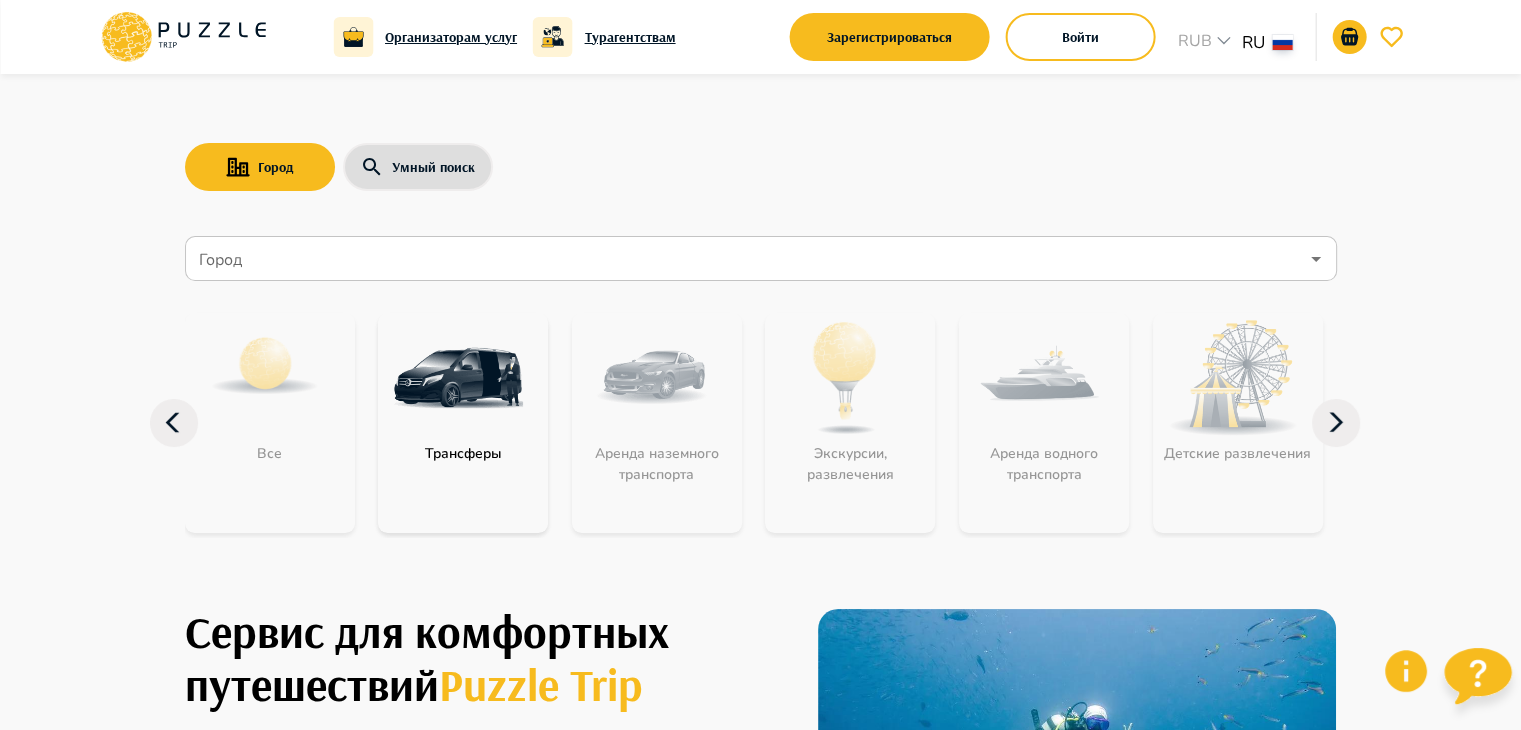 click on "Город Город Все Трансферы Аренда наземного транспорта Экскурсии, развлечения Аренда водного транспорта Детские
развлечения Входные билеты Бизнес-авиация Автомобили с водителем" at bounding box center [761, 396] 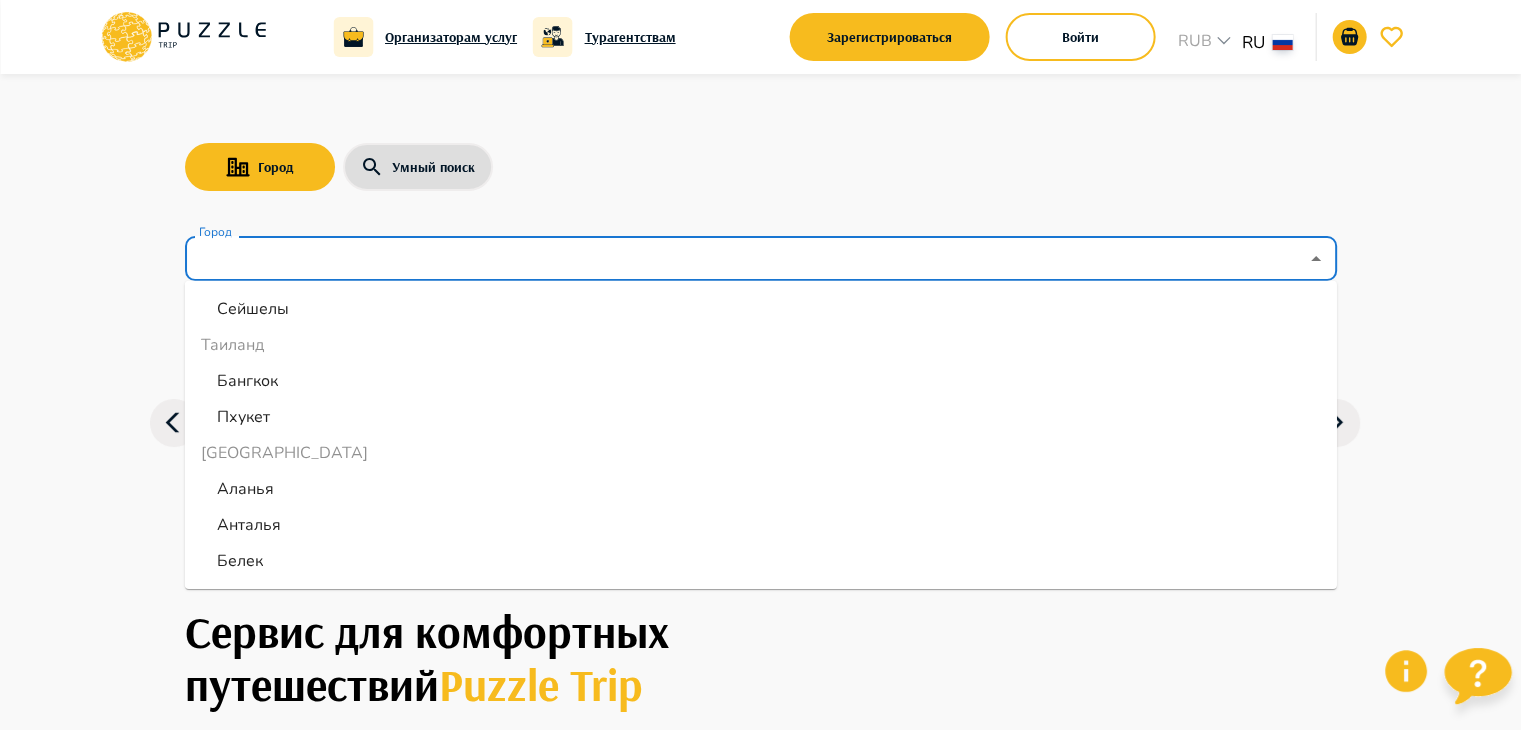 scroll, scrollTop: 884, scrollLeft: 0, axis: vertical 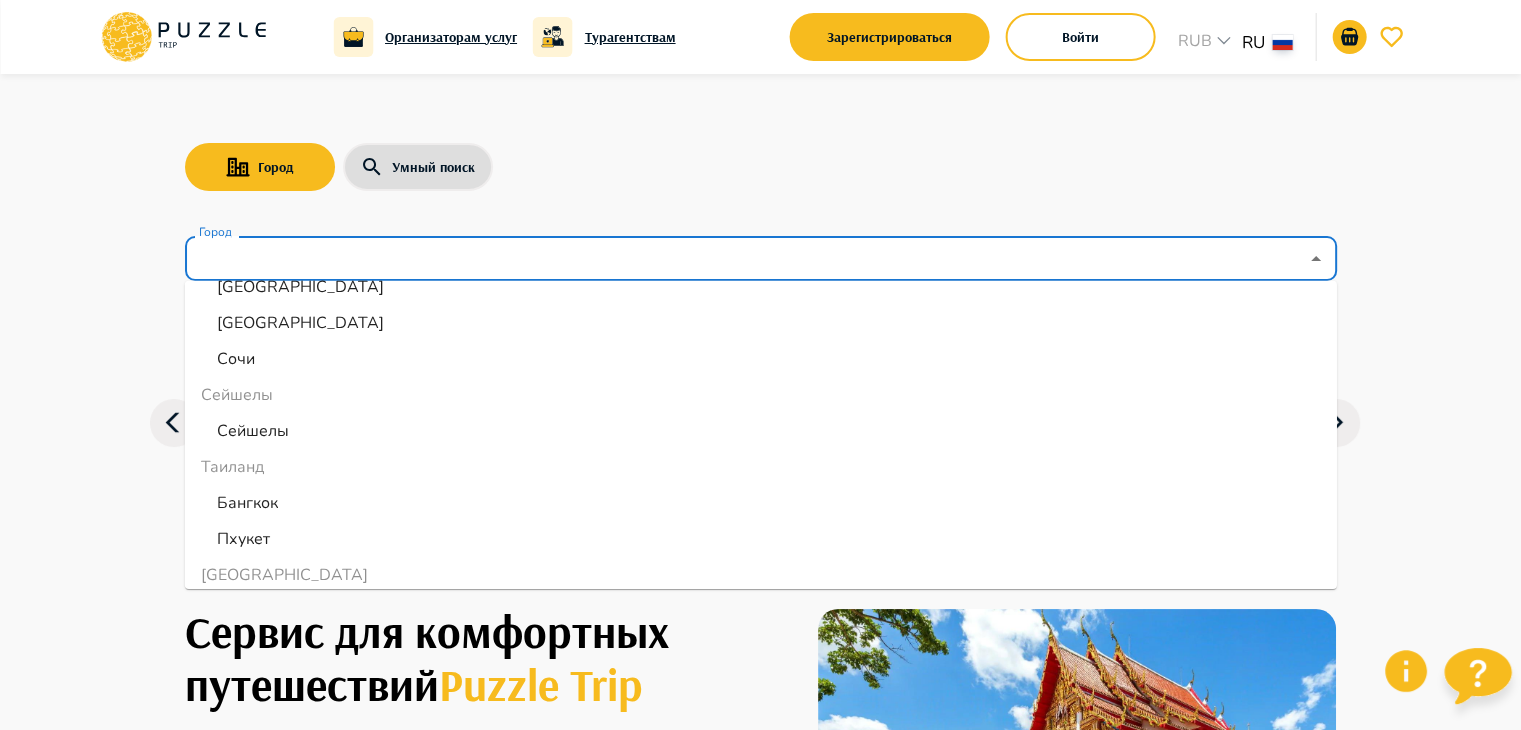 click on "Санкт-Петербург" at bounding box center [300, 323] 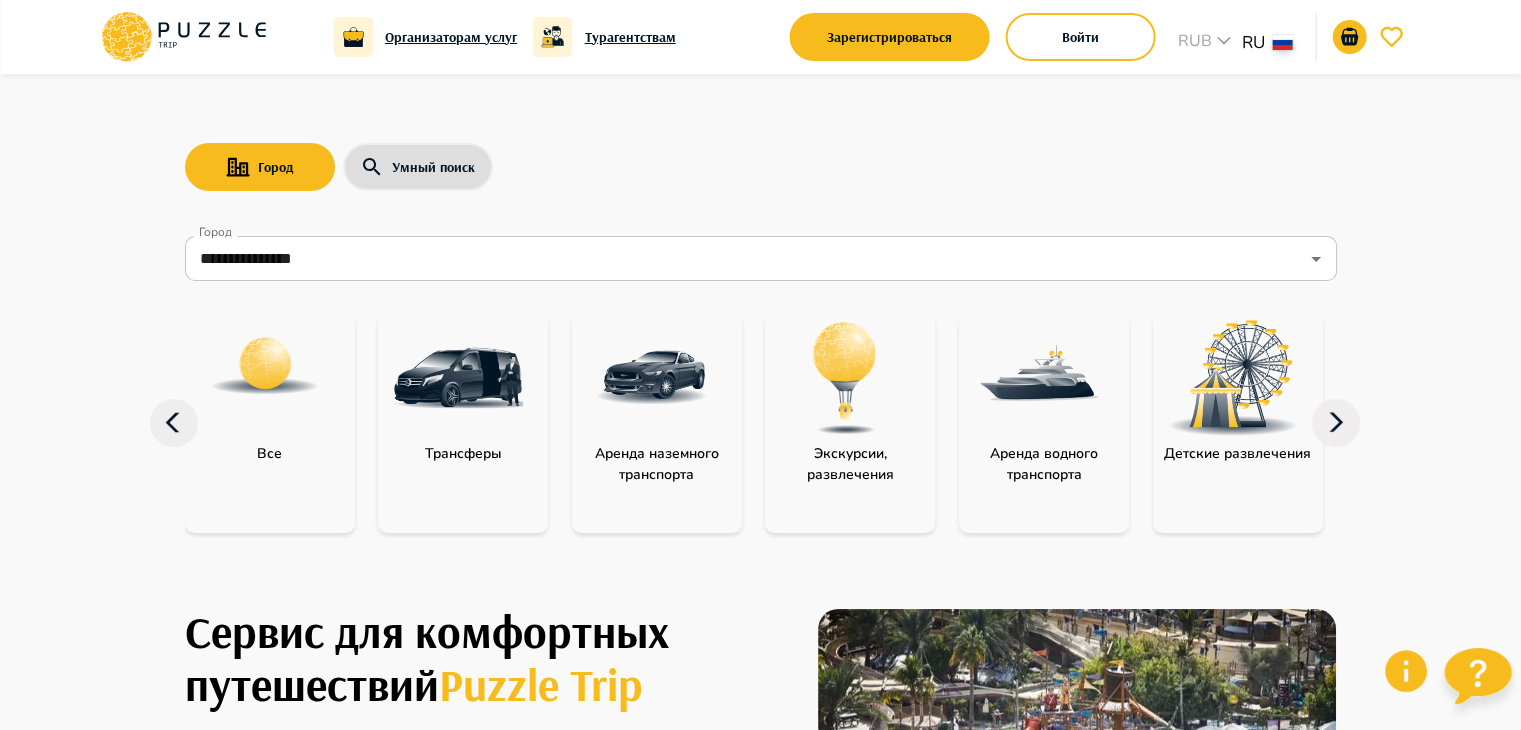 click at bounding box center [845, 378] 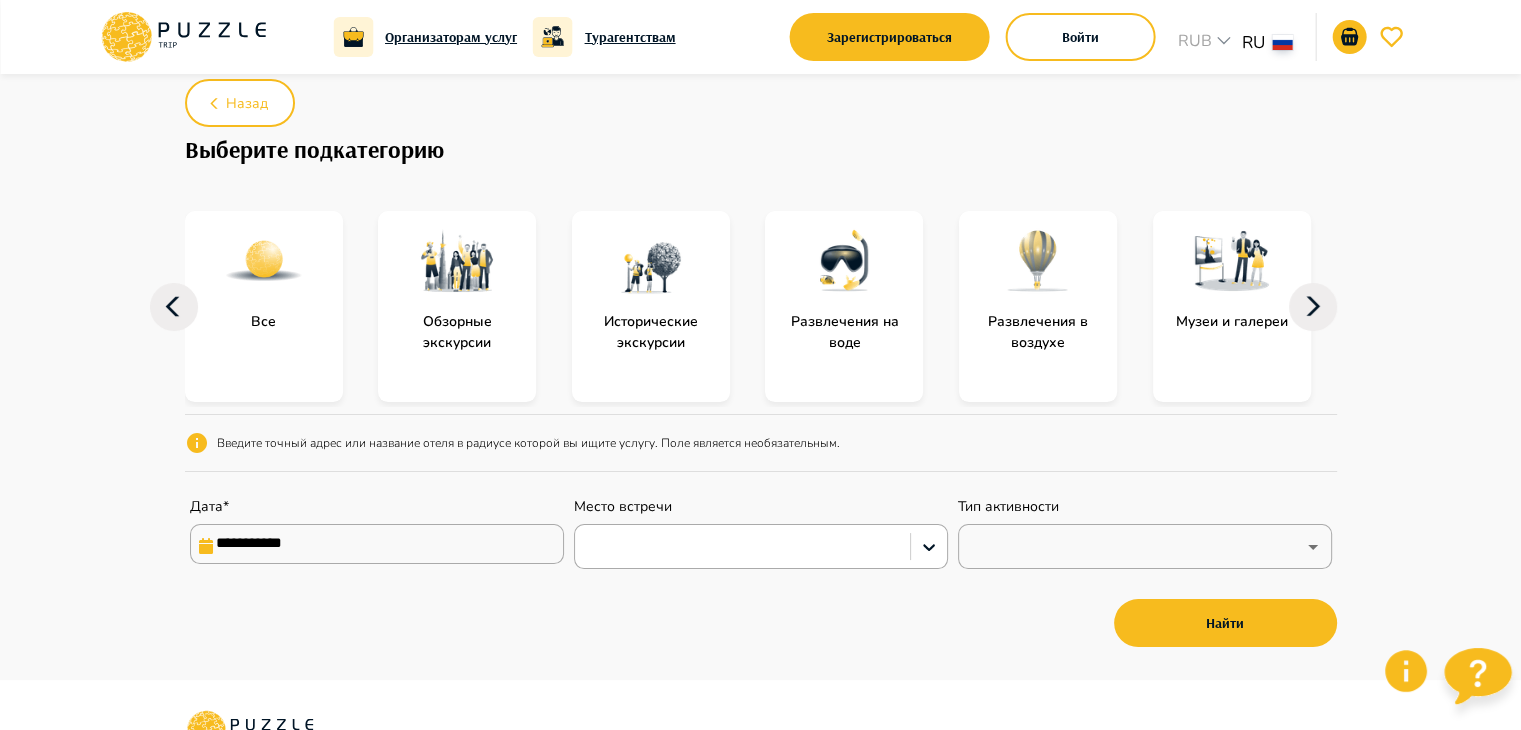 scroll, scrollTop: 0, scrollLeft: 0, axis: both 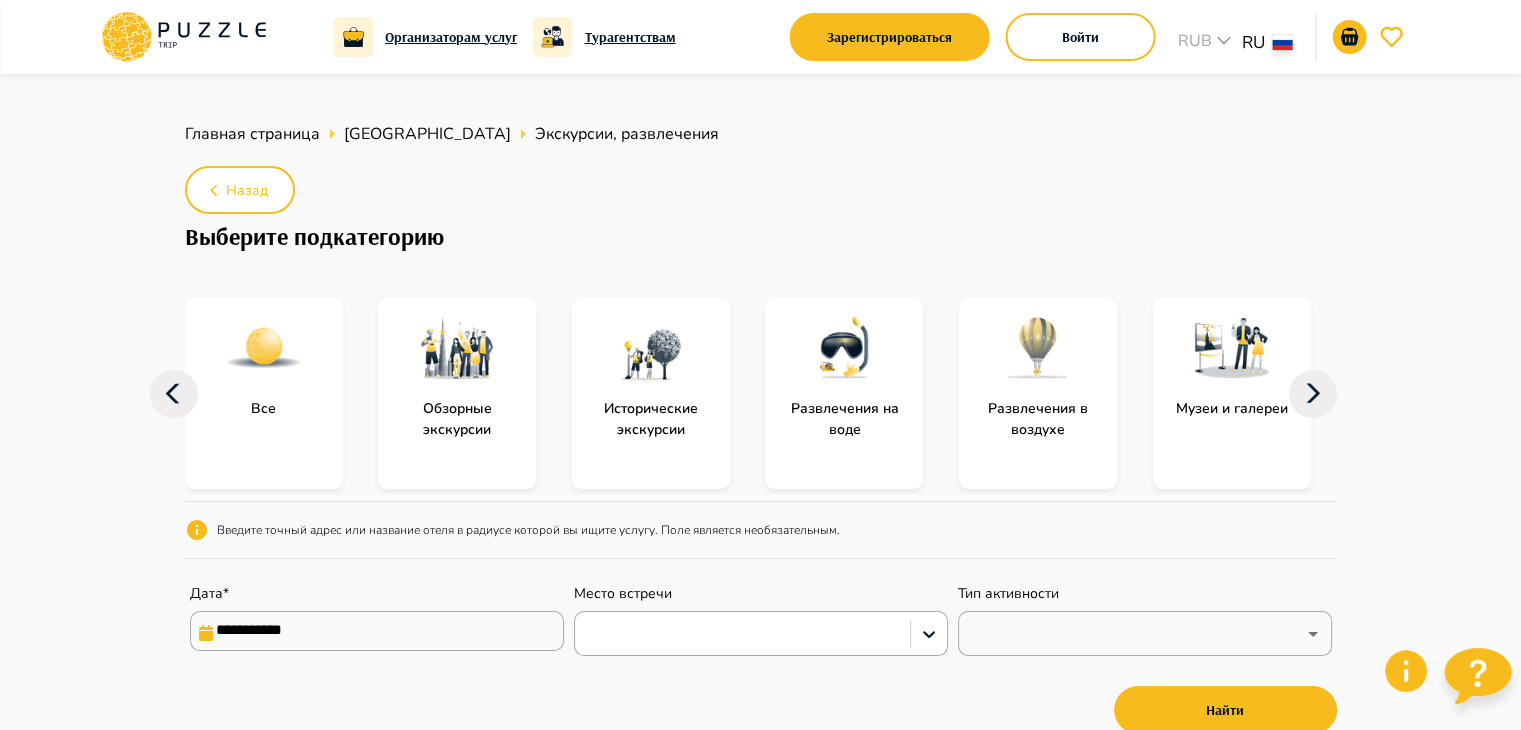 click at bounding box center [264, 348] 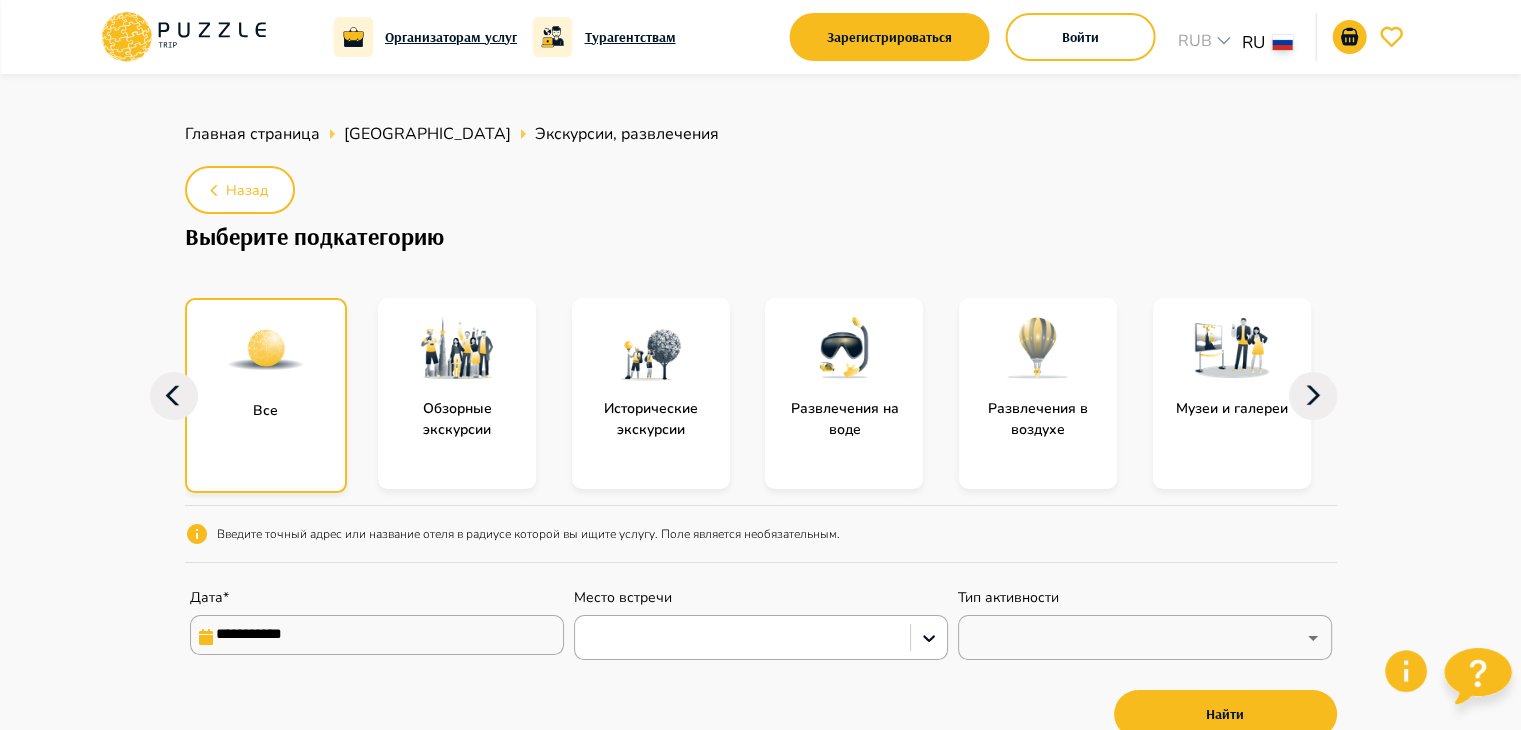 click on "**********" at bounding box center [377, 635] 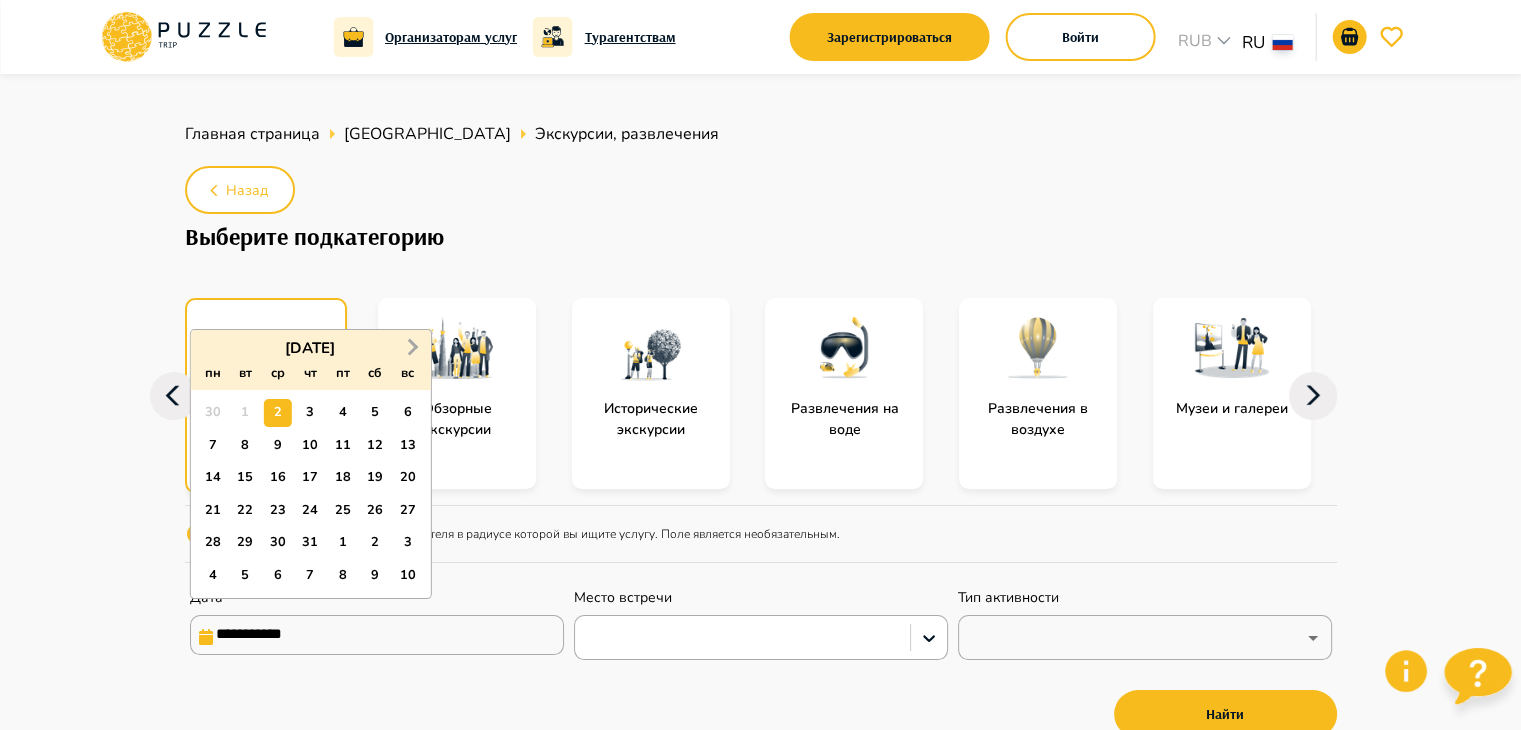 click on "Next Month" at bounding box center [412, 348] 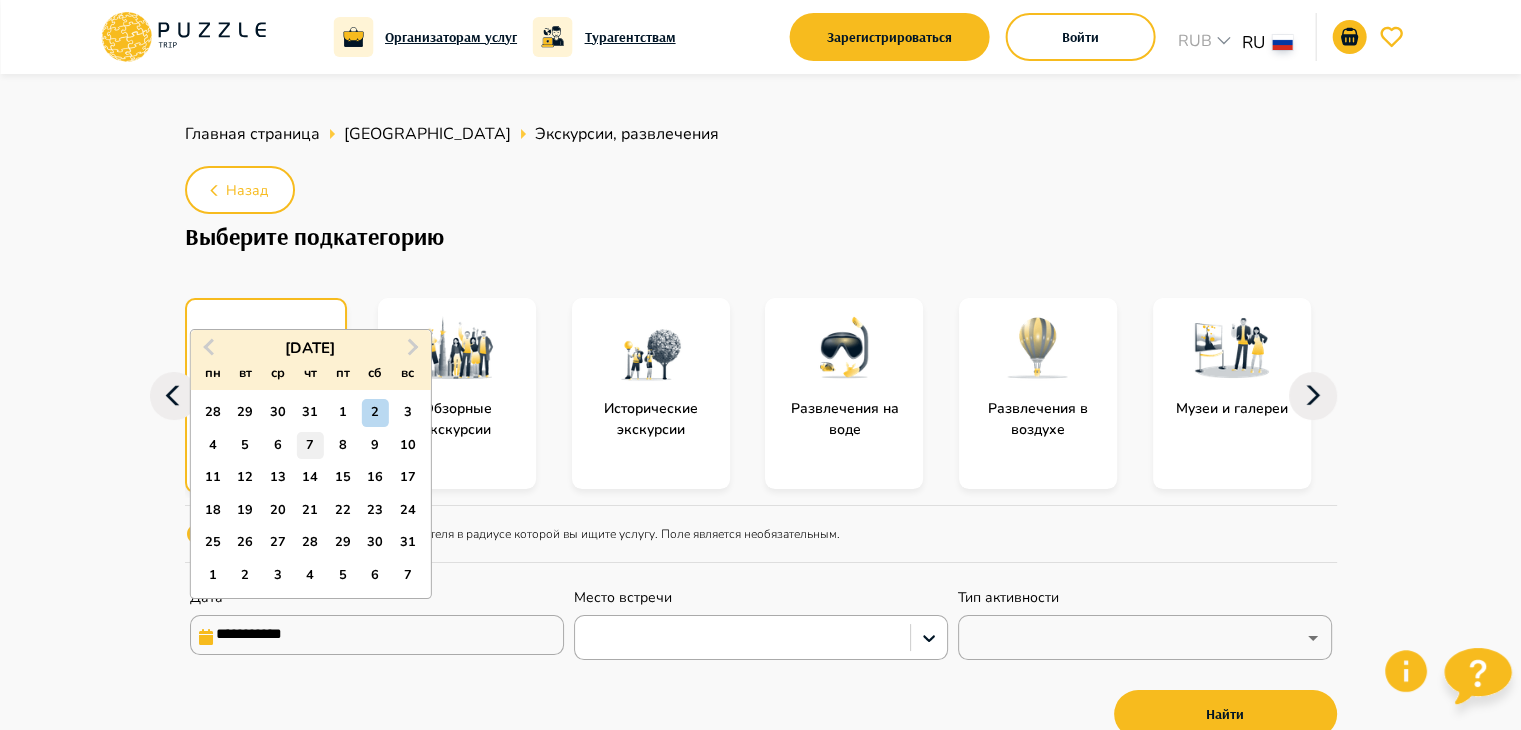 click on "7" at bounding box center (310, 445) 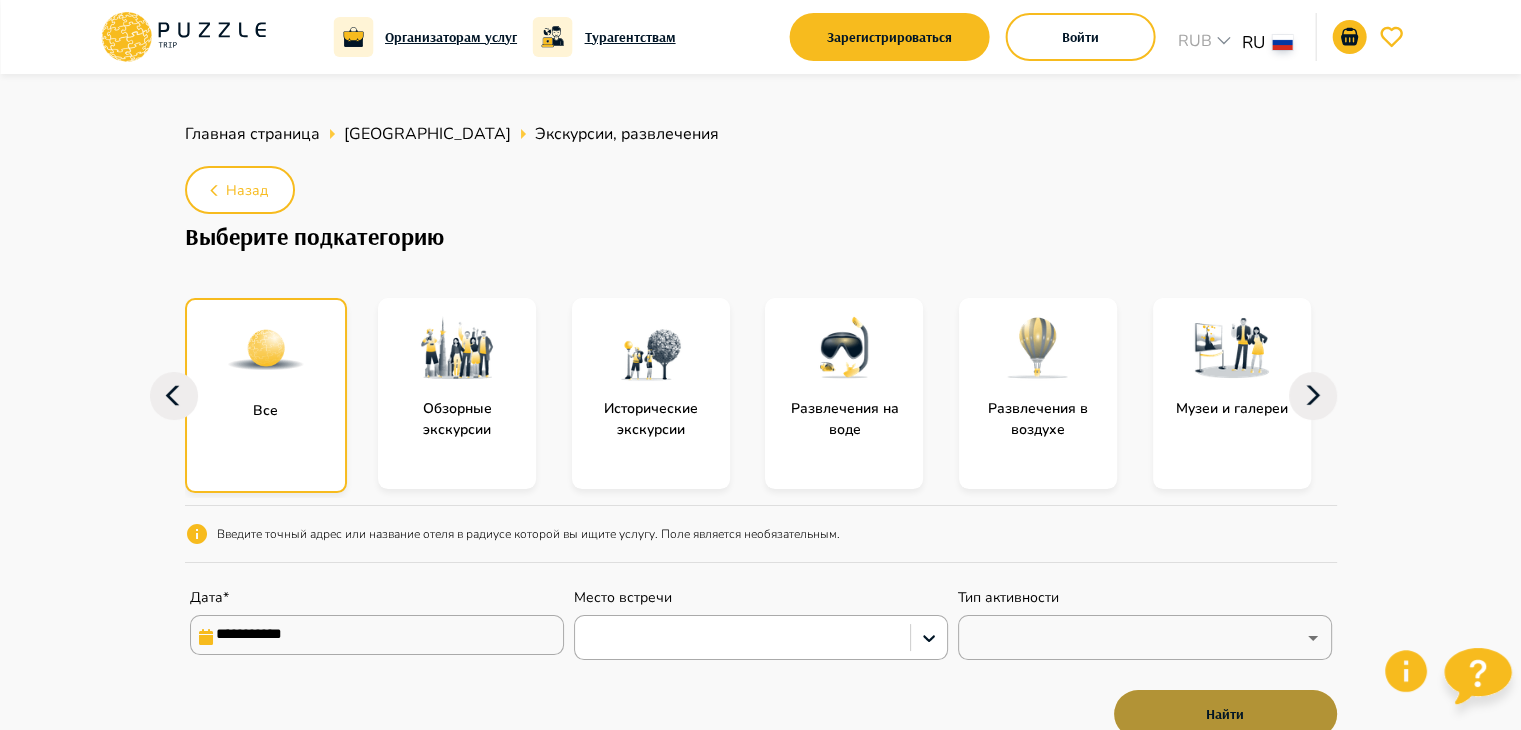 click on "Найти" at bounding box center [1225, 714] 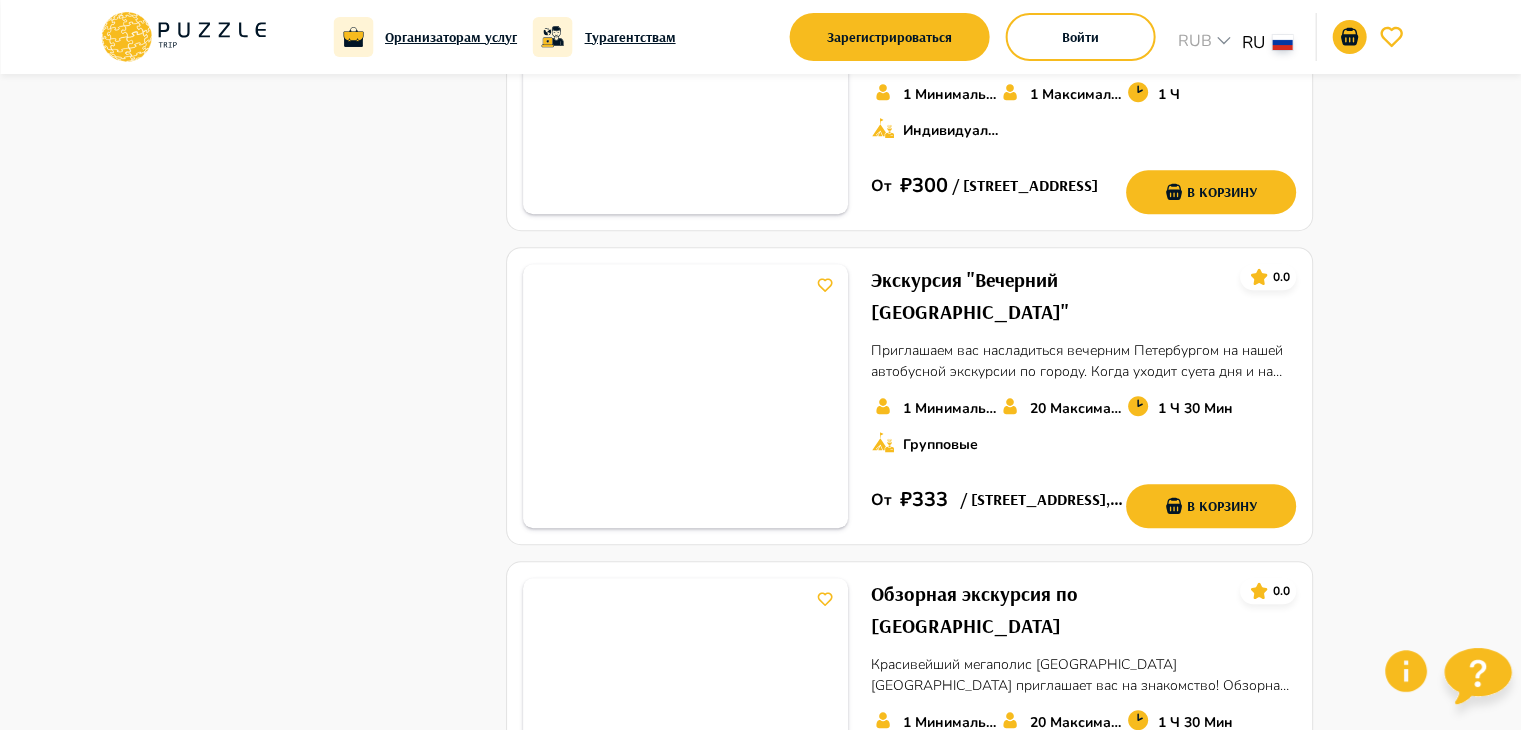 scroll, scrollTop: 1600, scrollLeft: 0, axis: vertical 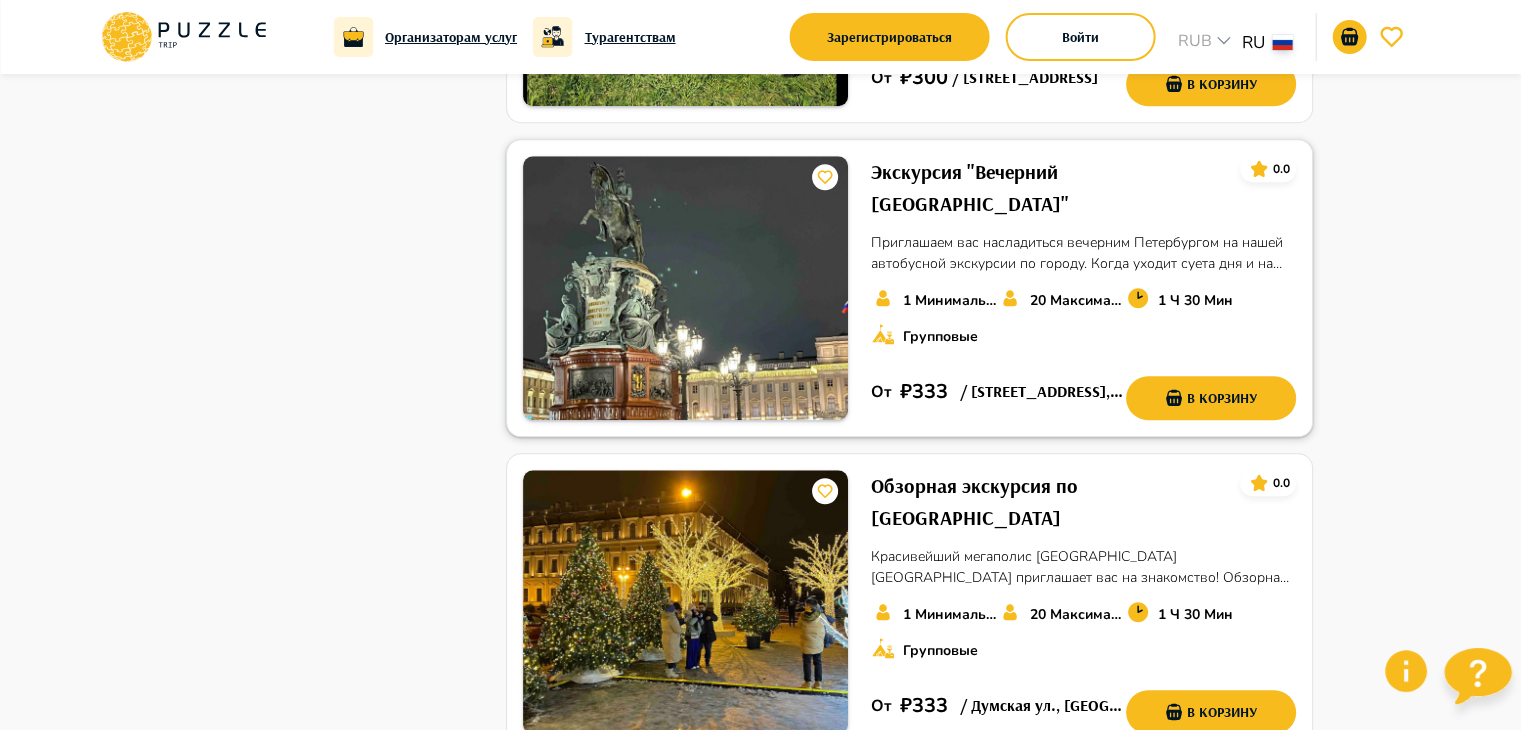 click on "Экскурсия "Вечерний [GEOGRAPHIC_DATA]"" at bounding box center (1047, 188) 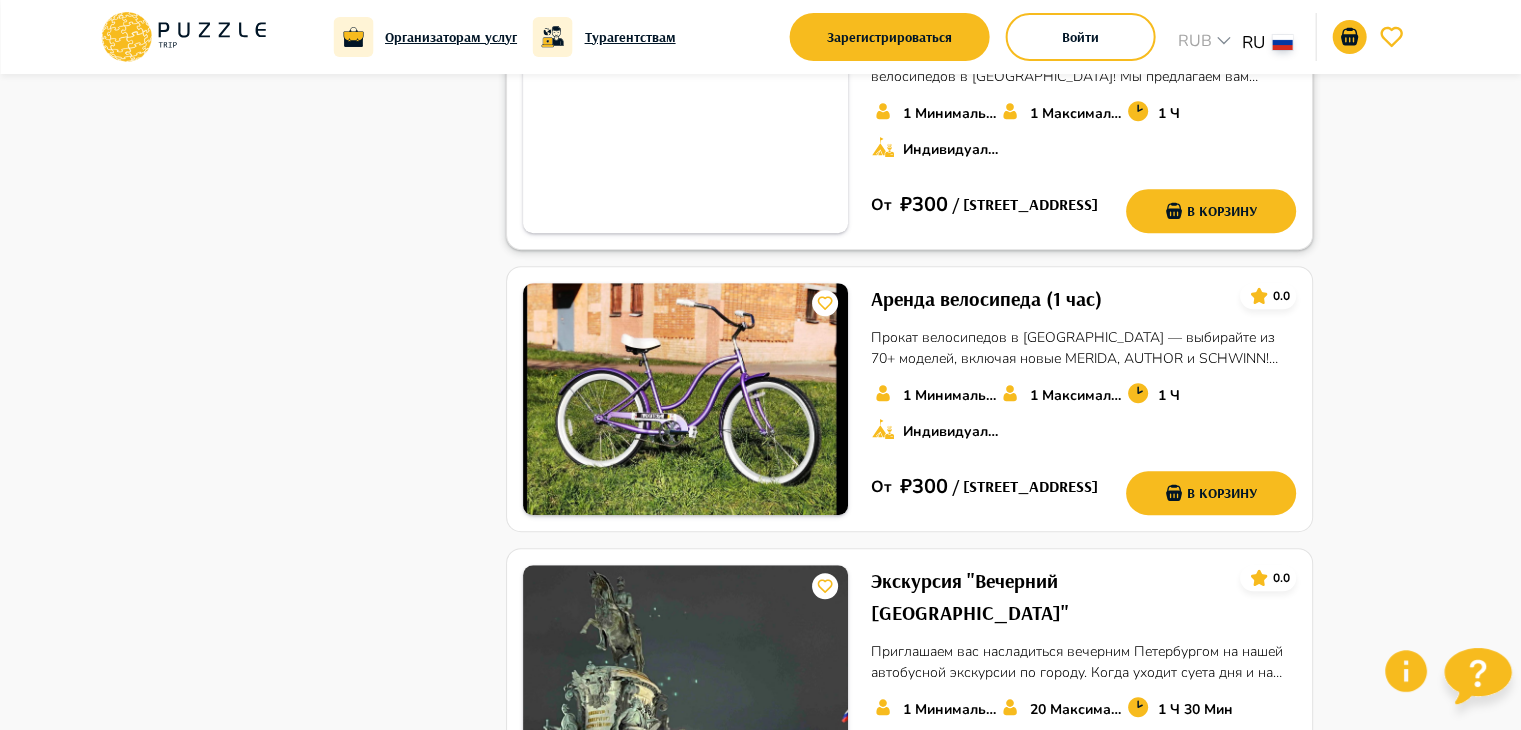 scroll, scrollTop: 1100, scrollLeft: 0, axis: vertical 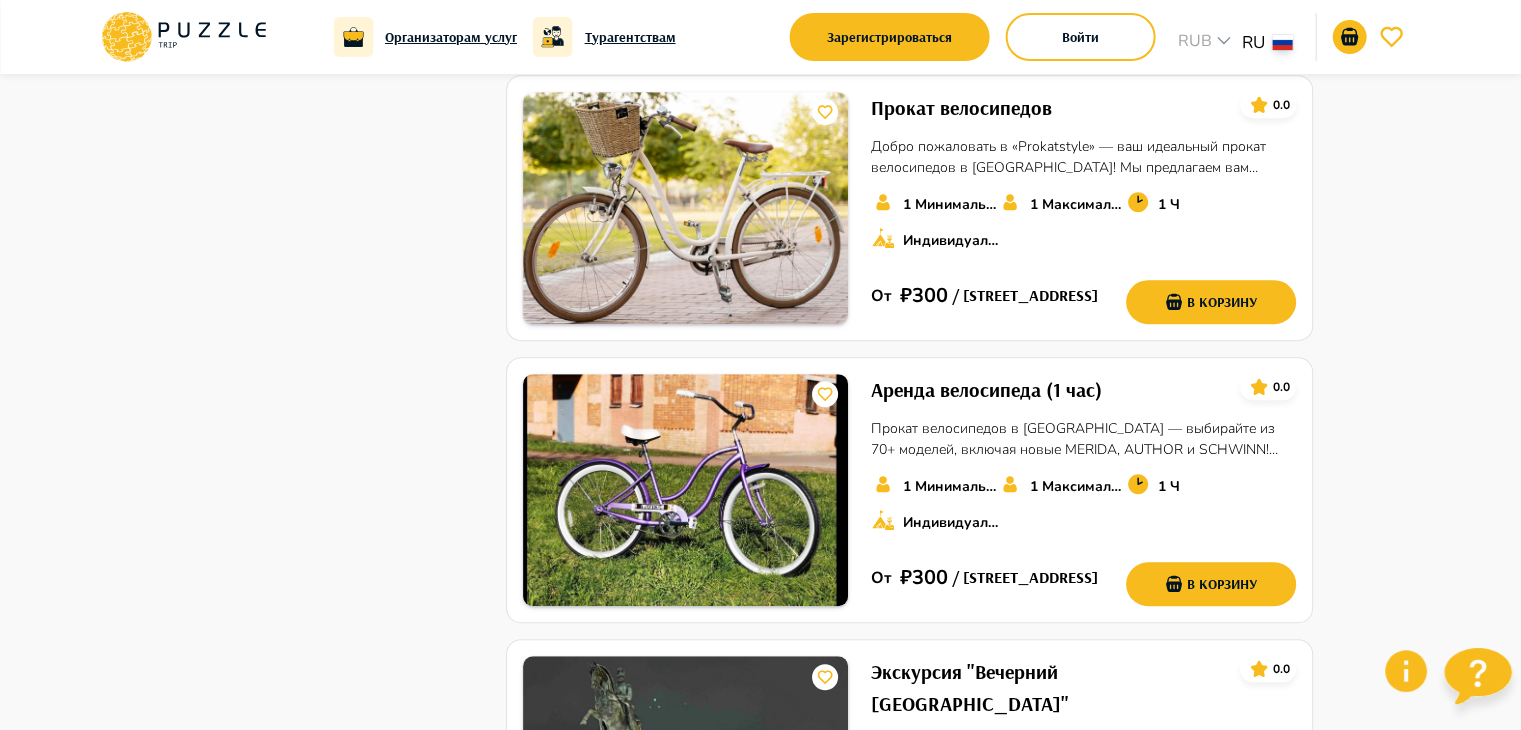 click 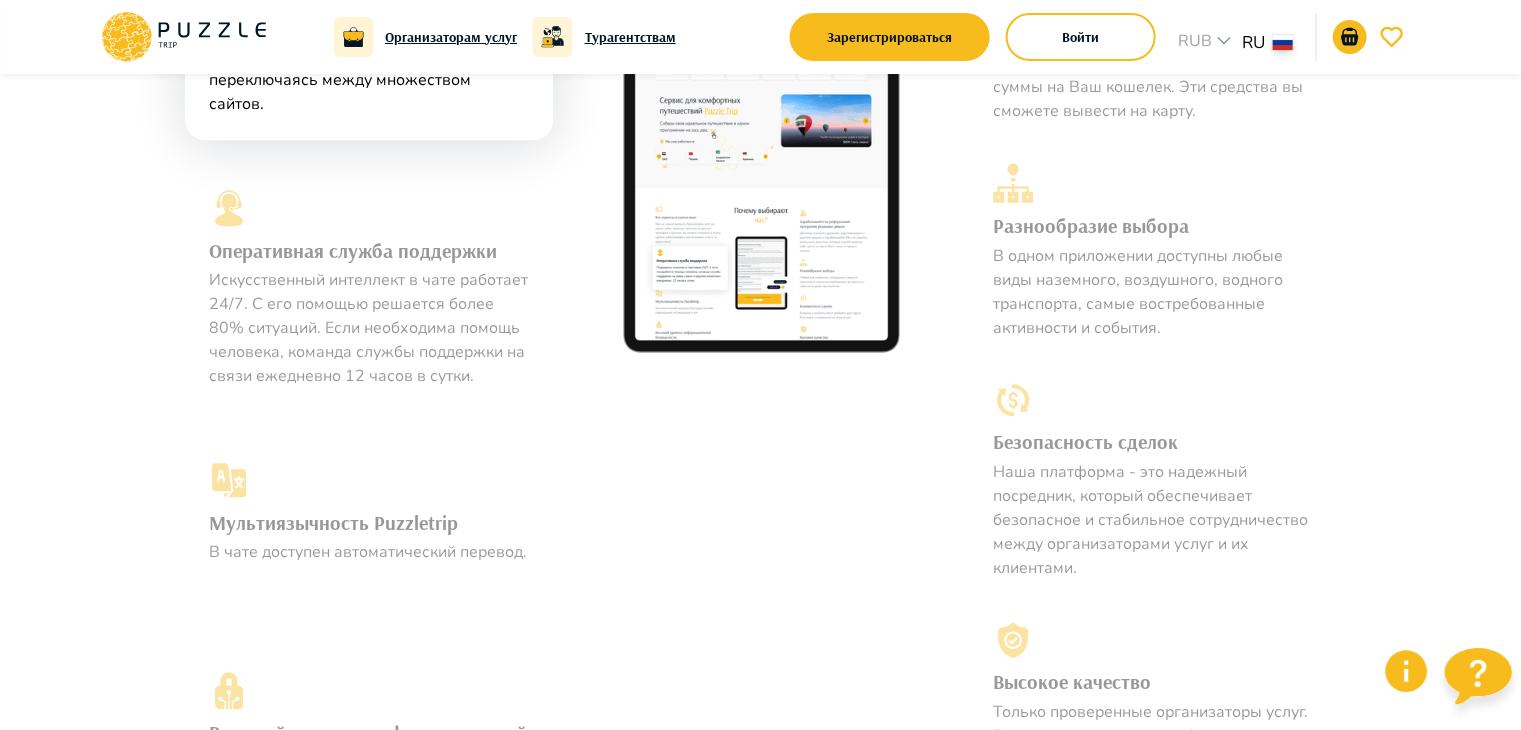 scroll, scrollTop: 0, scrollLeft: 0, axis: both 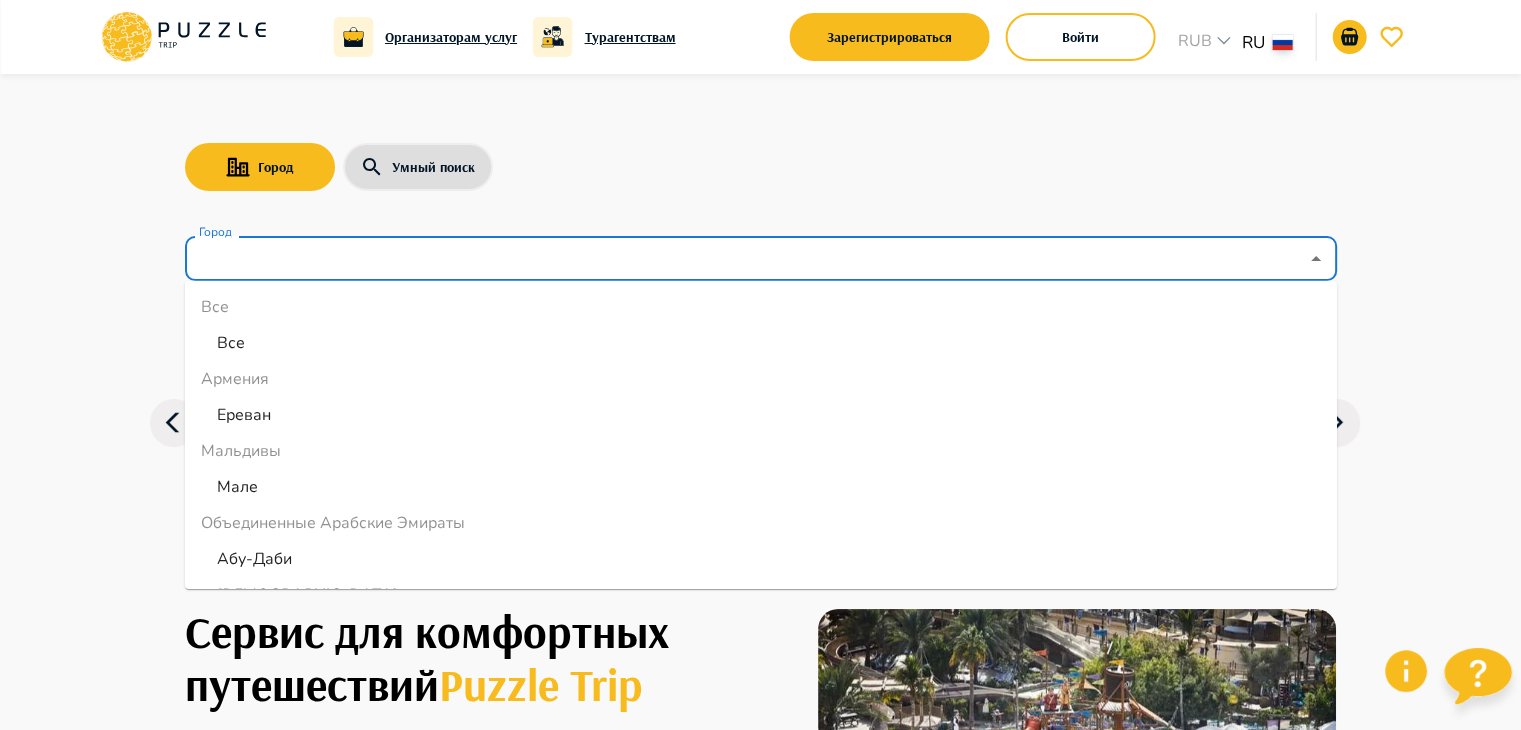 click on "Город" at bounding box center [746, 259] 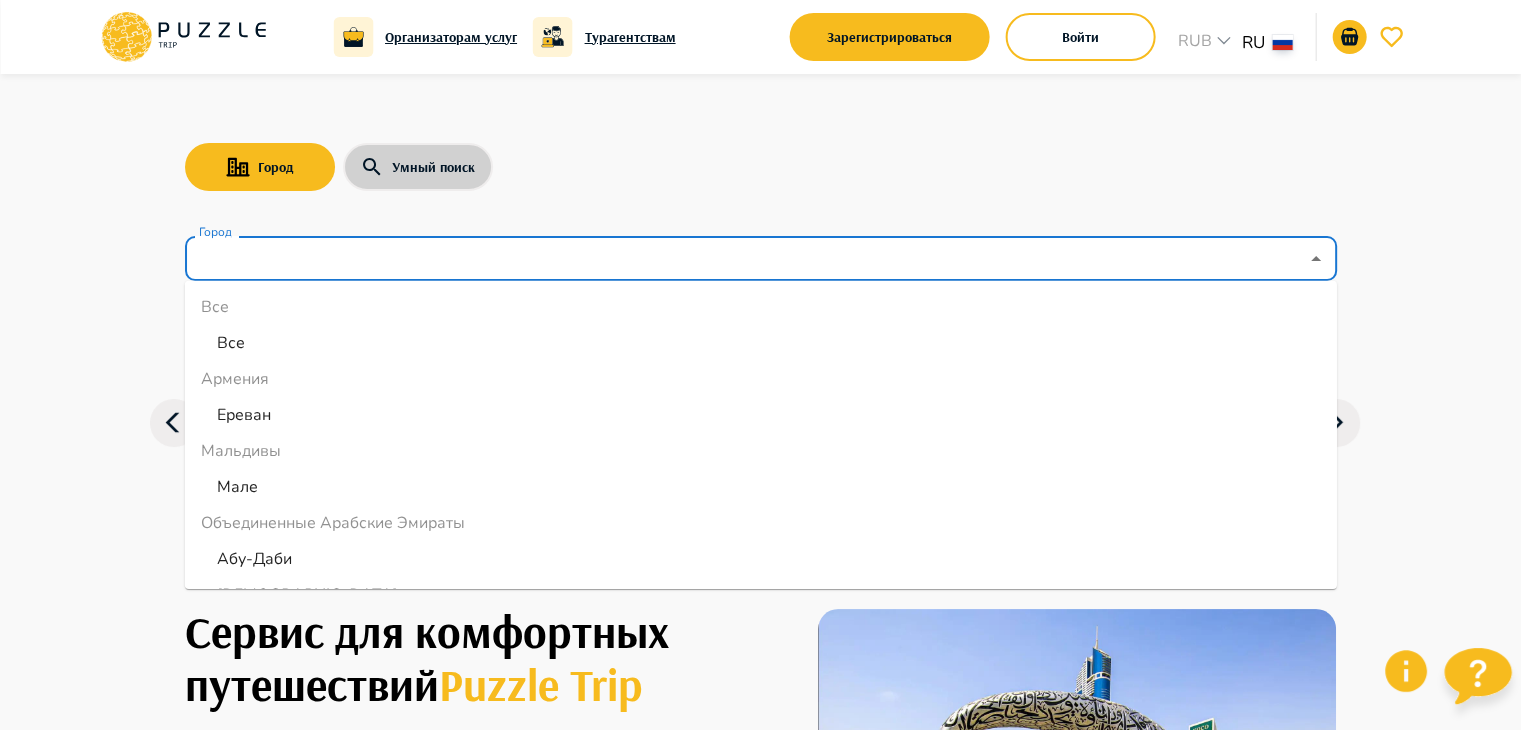 click 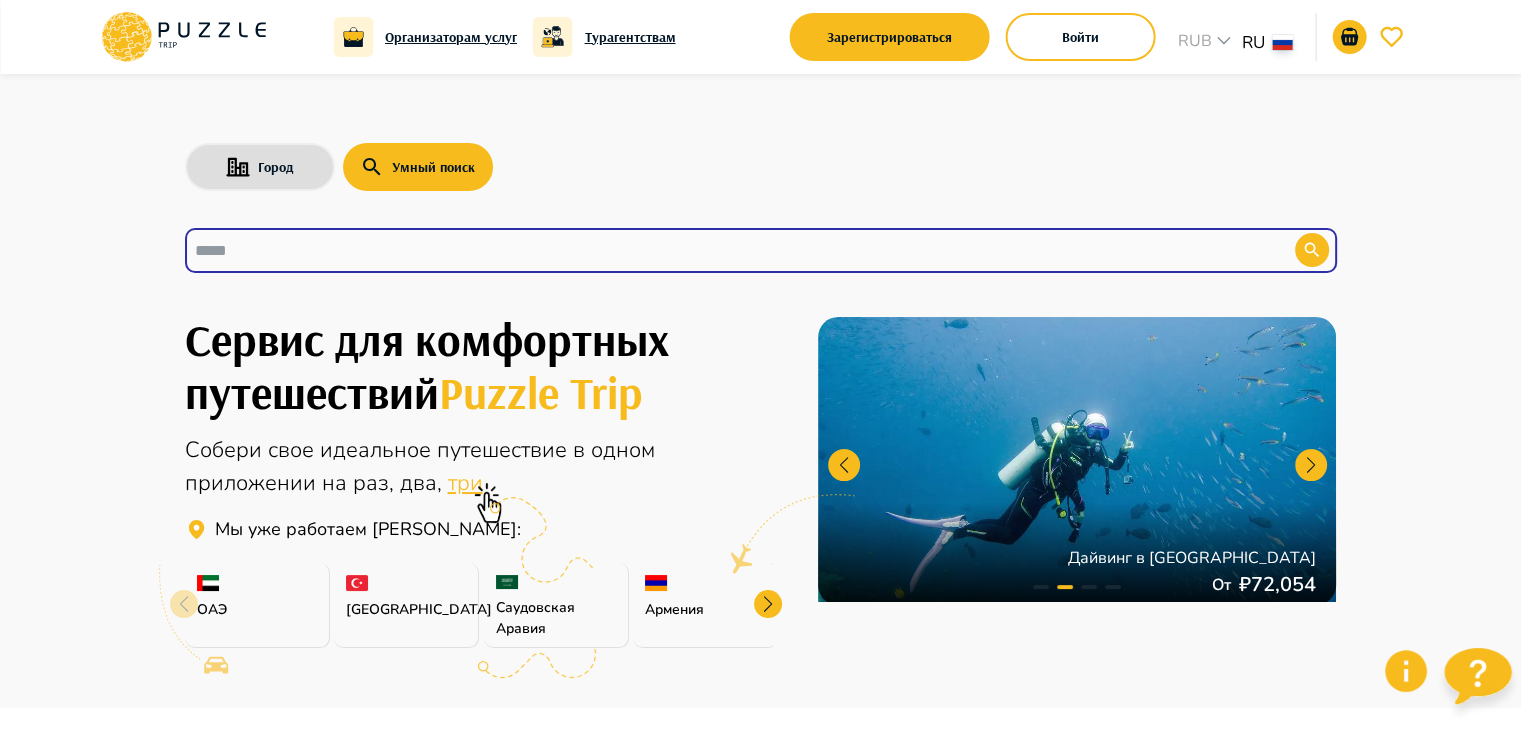 click at bounding box center (725, 250) 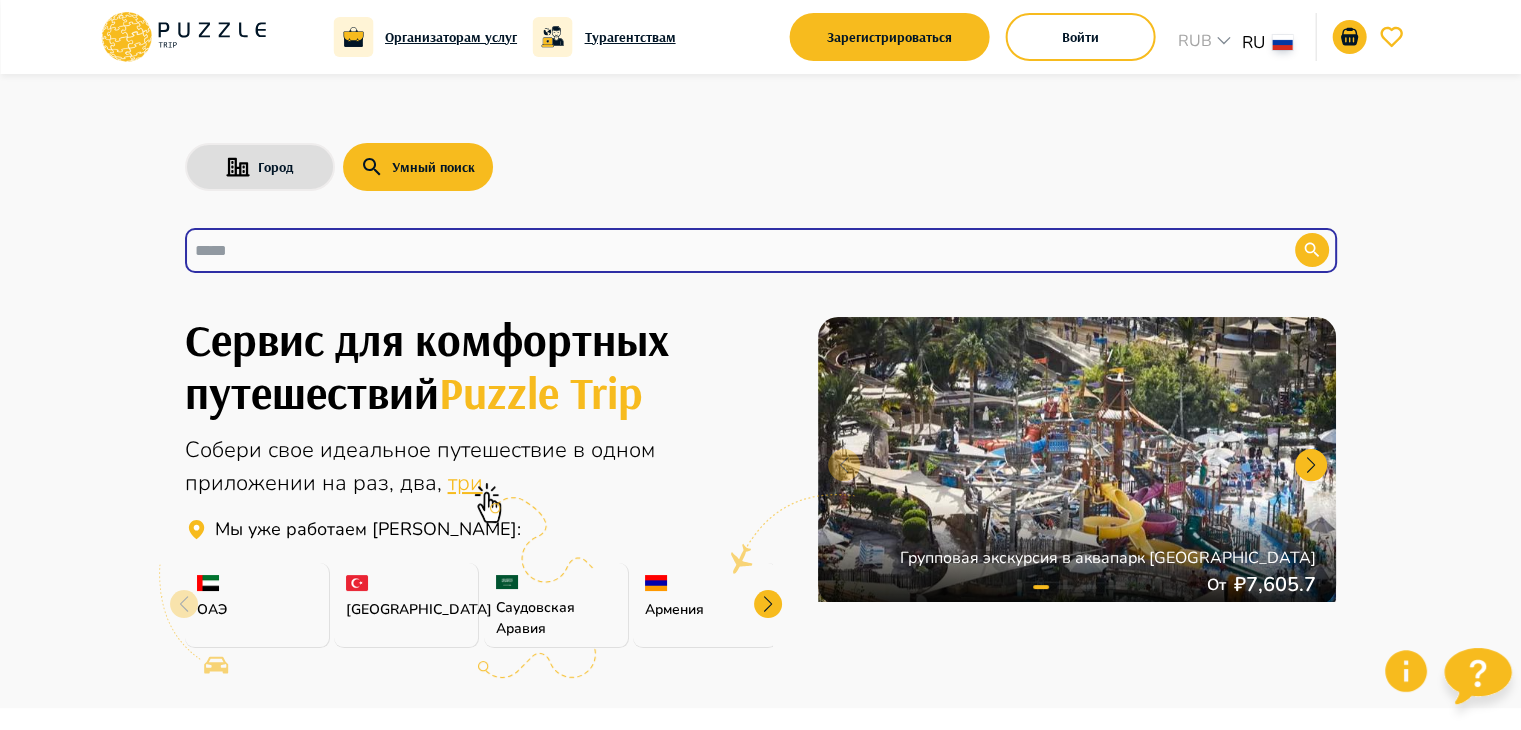 paste on "**********" 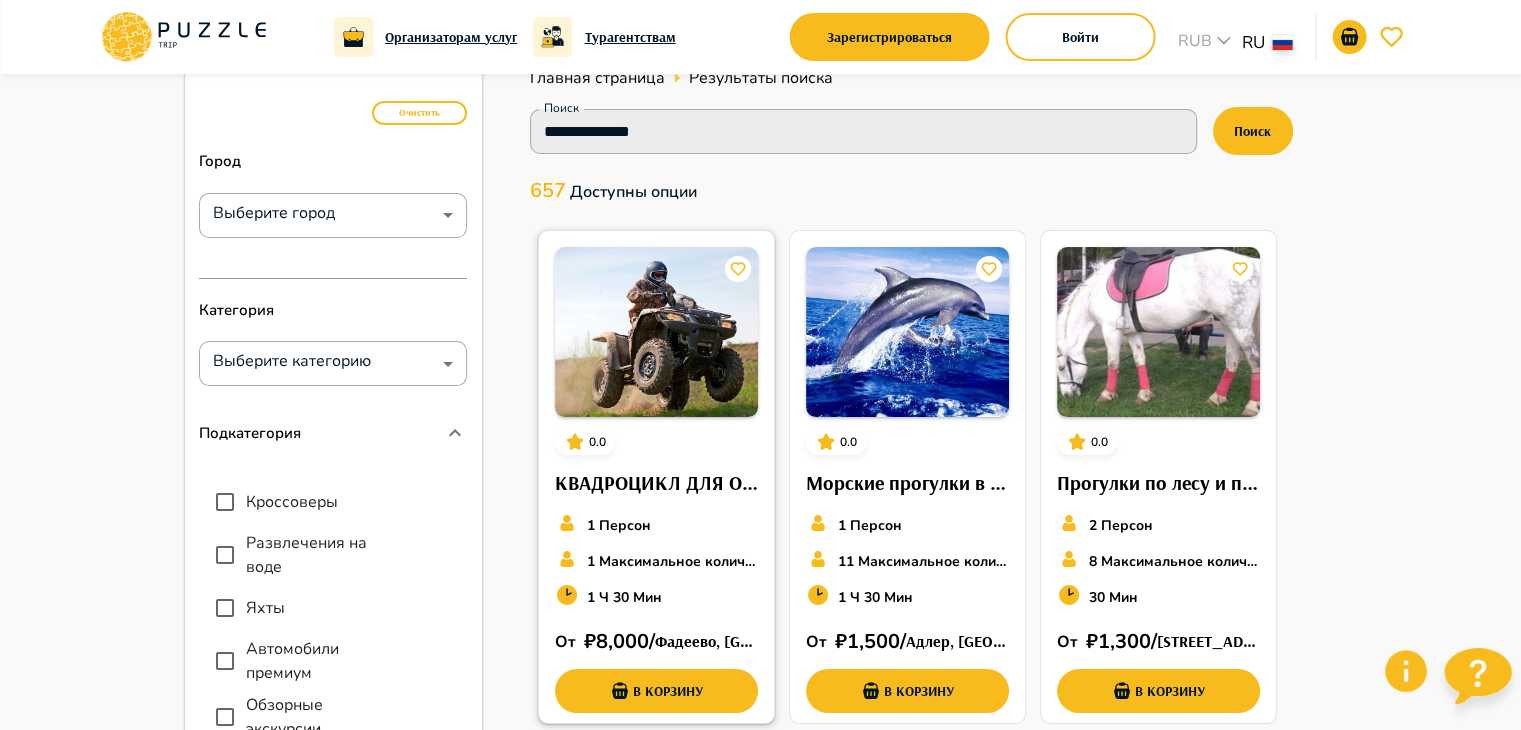scroll, scrollTop: 0, scrollLeft: 0, axis: both 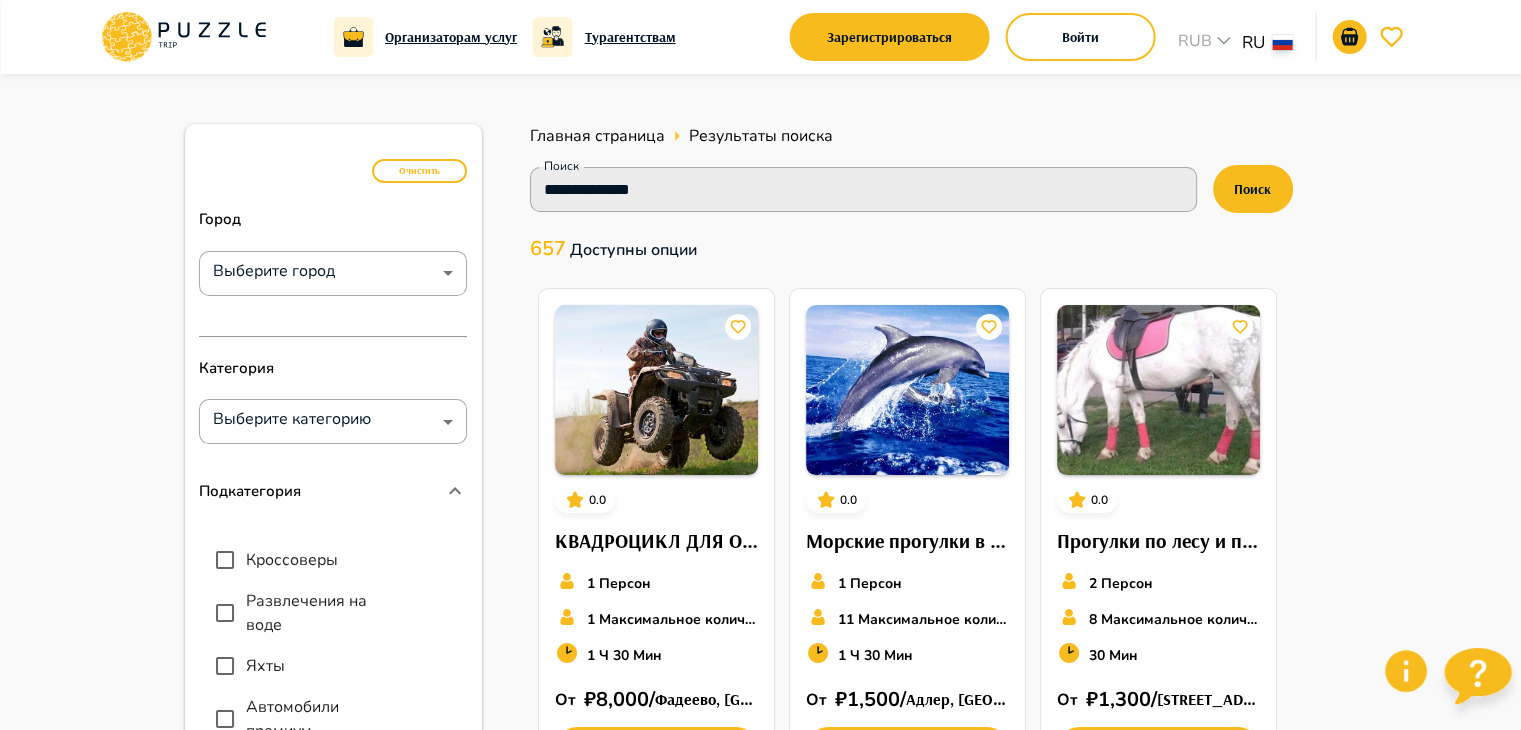 click 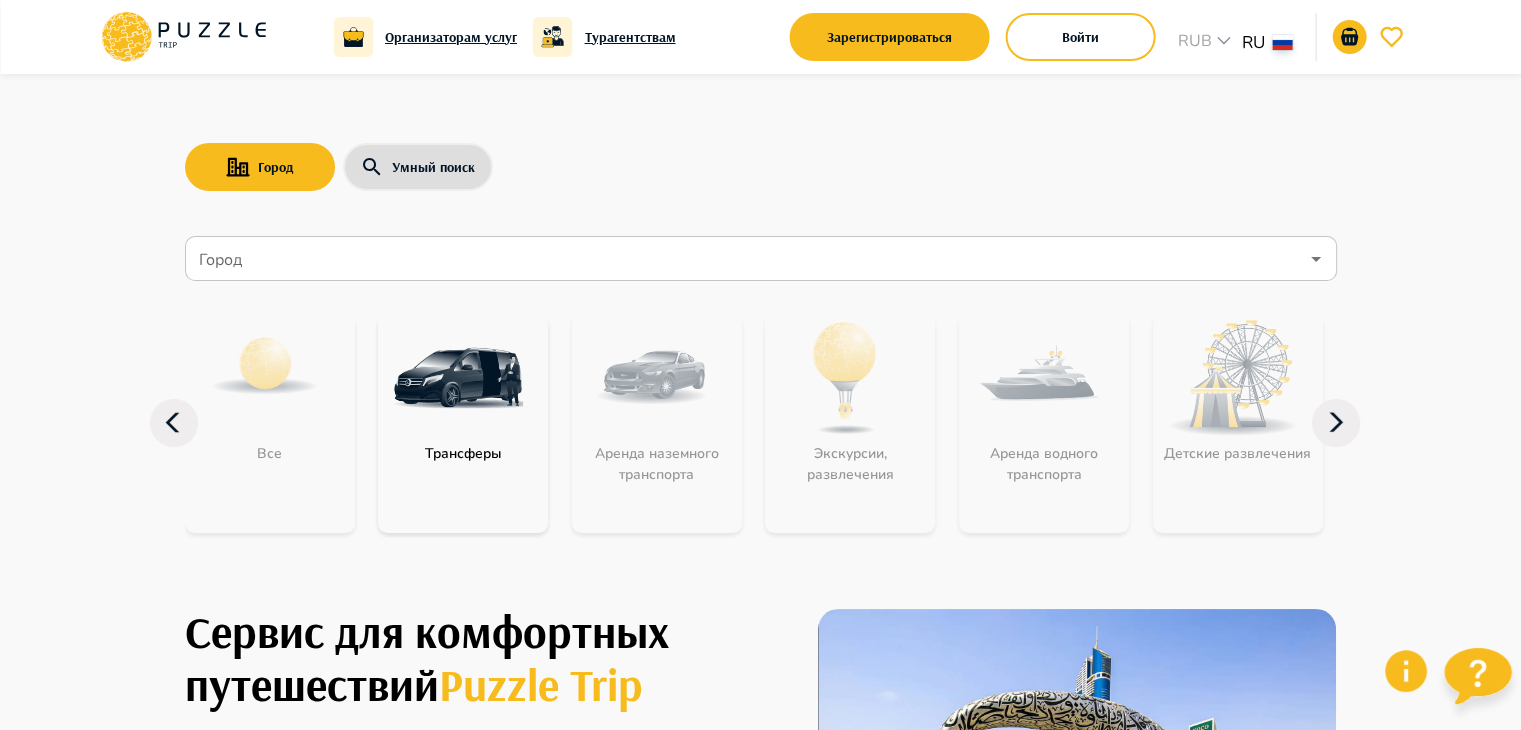 click on "Город" at bounding box center (761, 258) 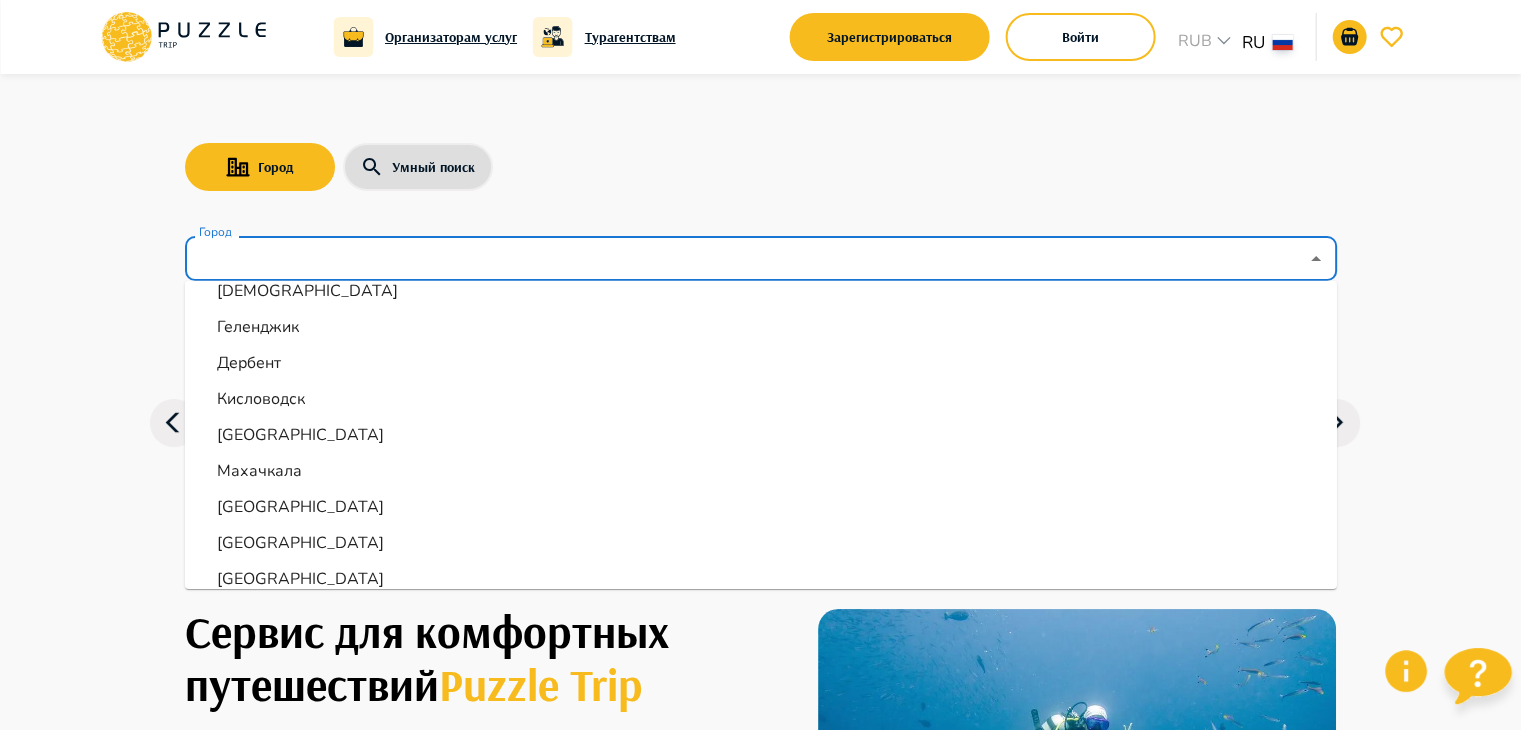 scroll, scrollTop: 600, scrollLeft: 0, axis: vertical 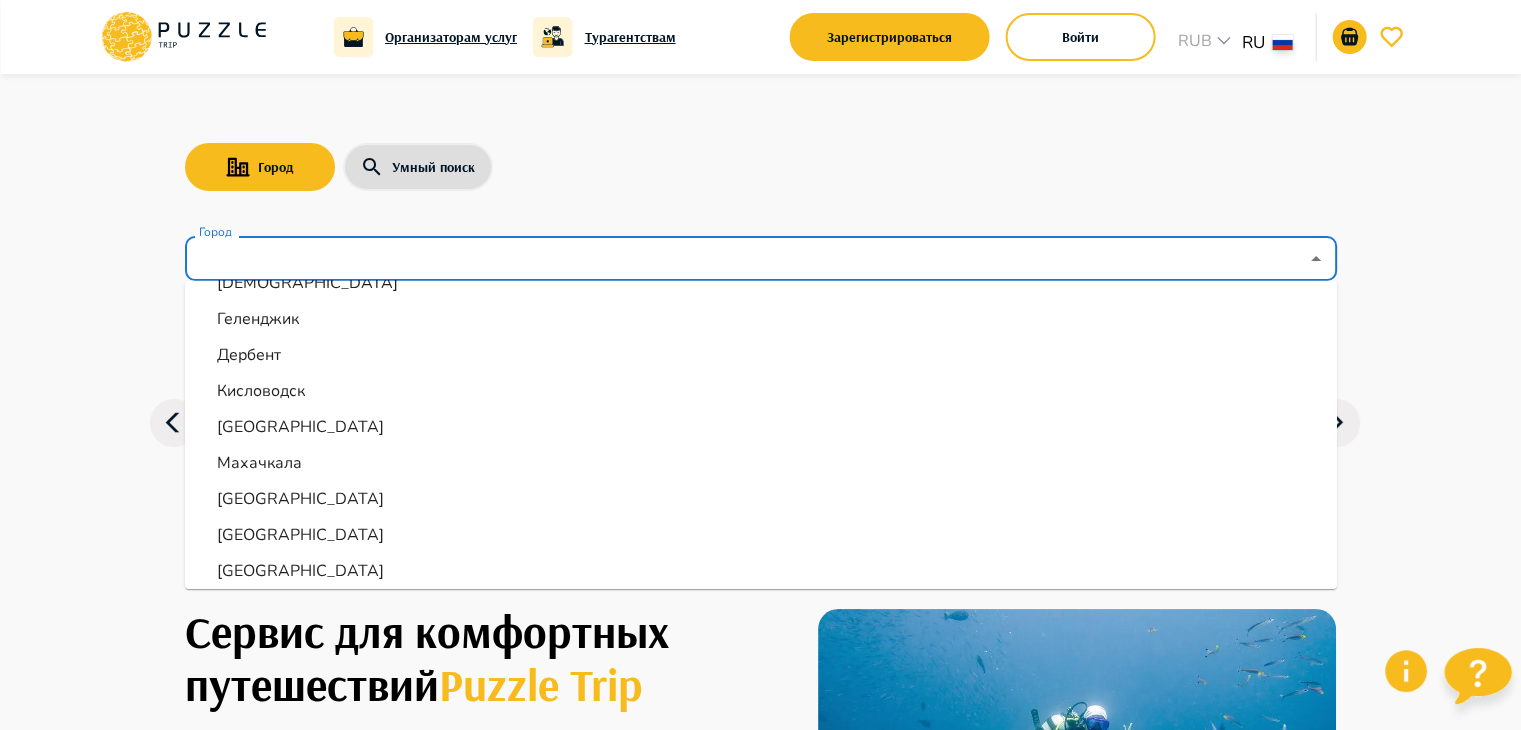 click on "Москва" at bounding box center [761, 499] 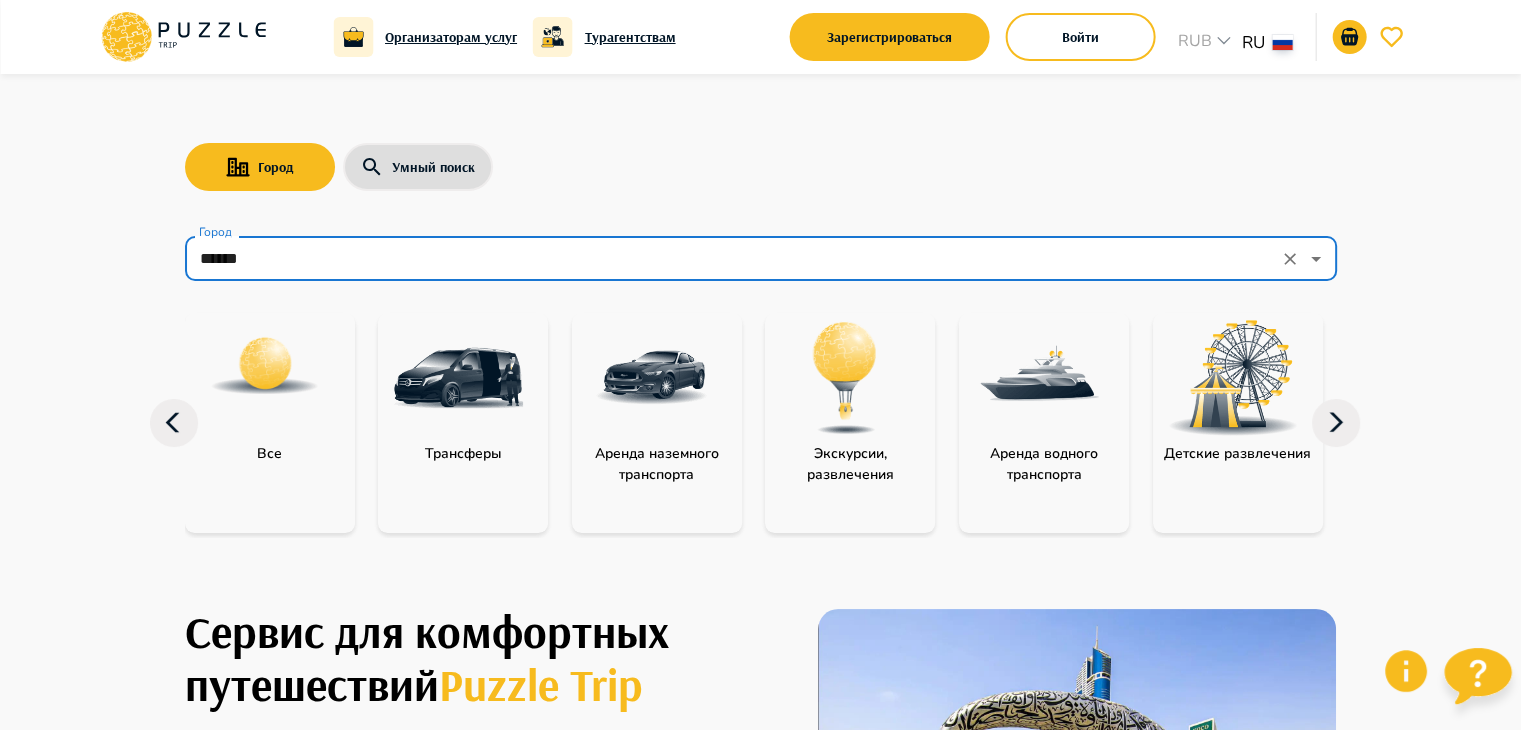 click at bounding box center (845, 378) 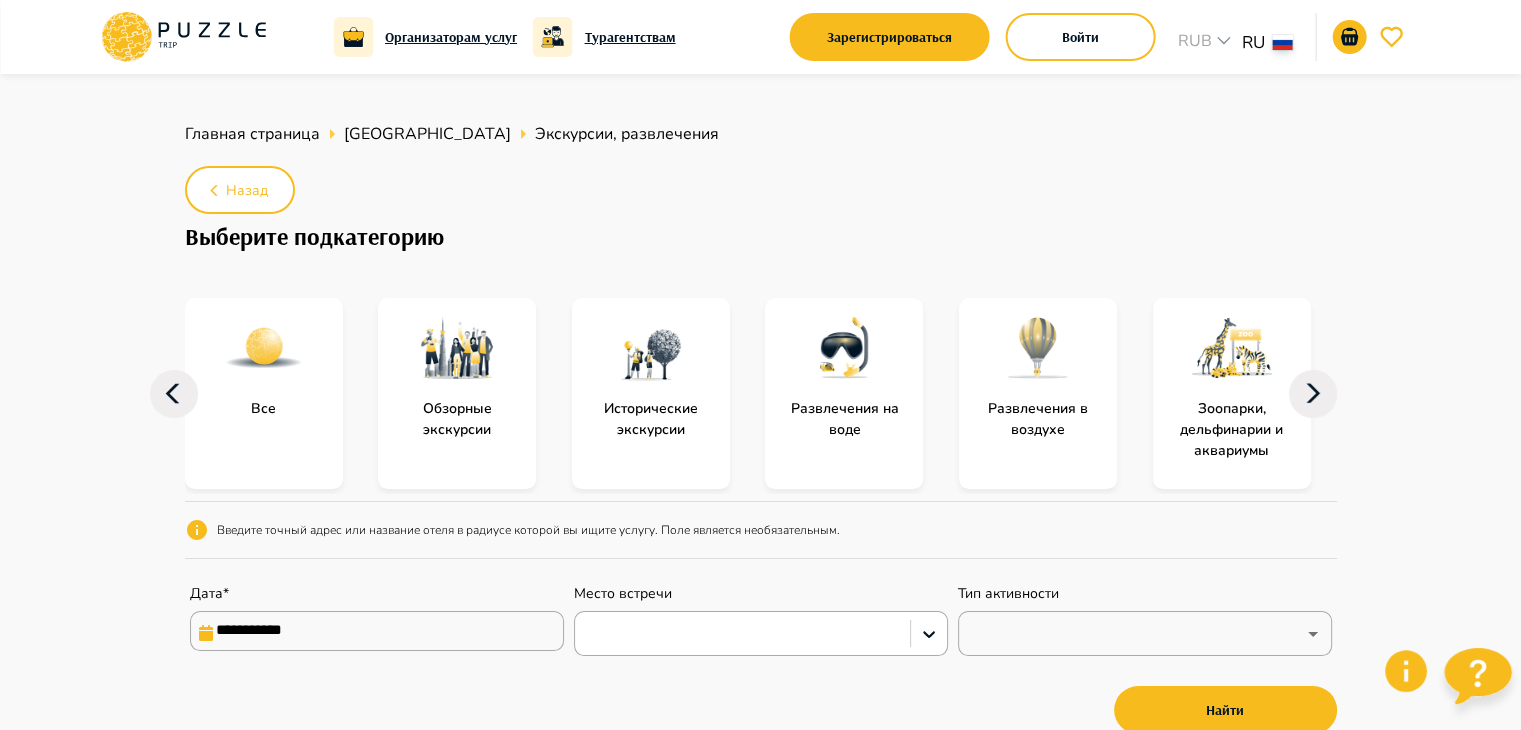 click on "**********" at bounding box center [377, 631] 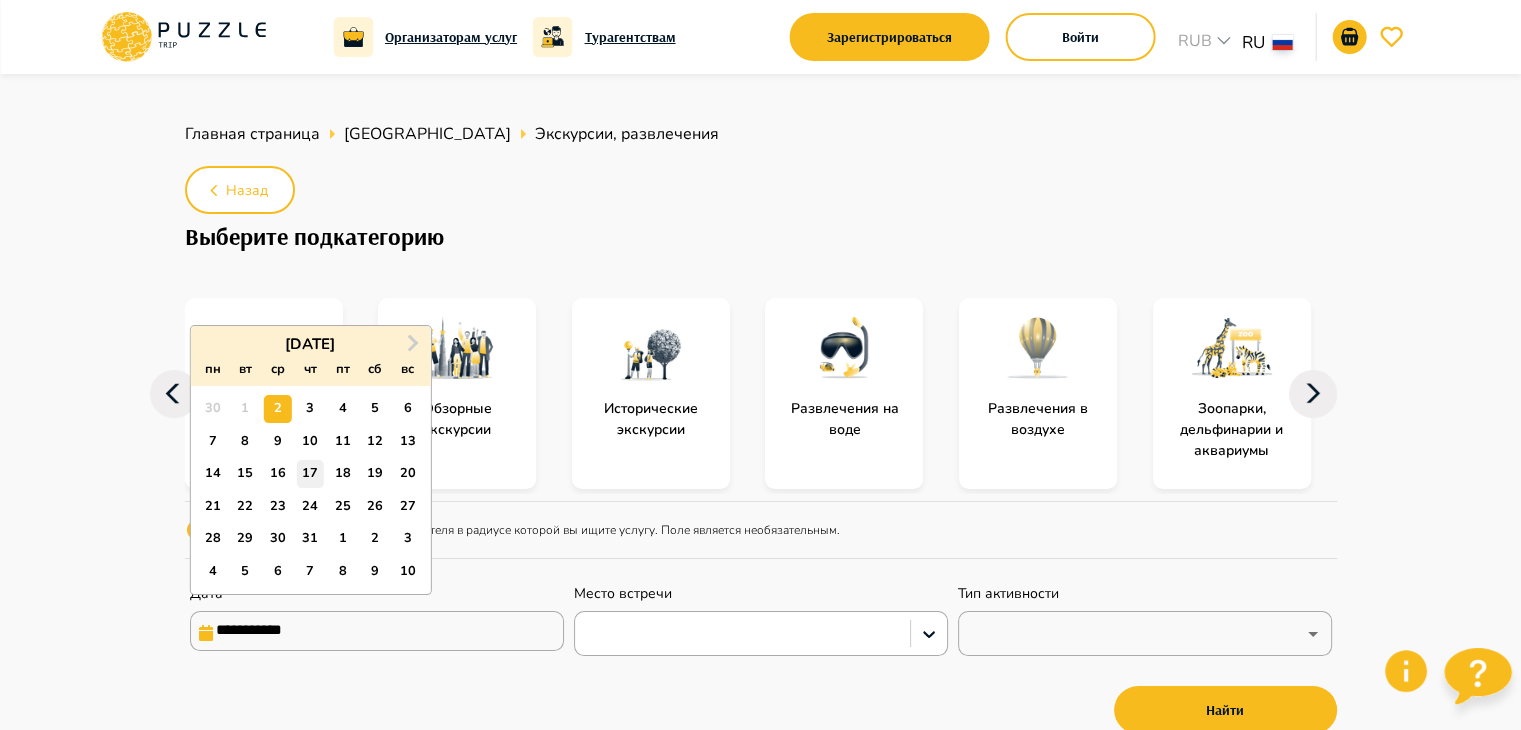 click on "17" at bounding box center (310, 473) 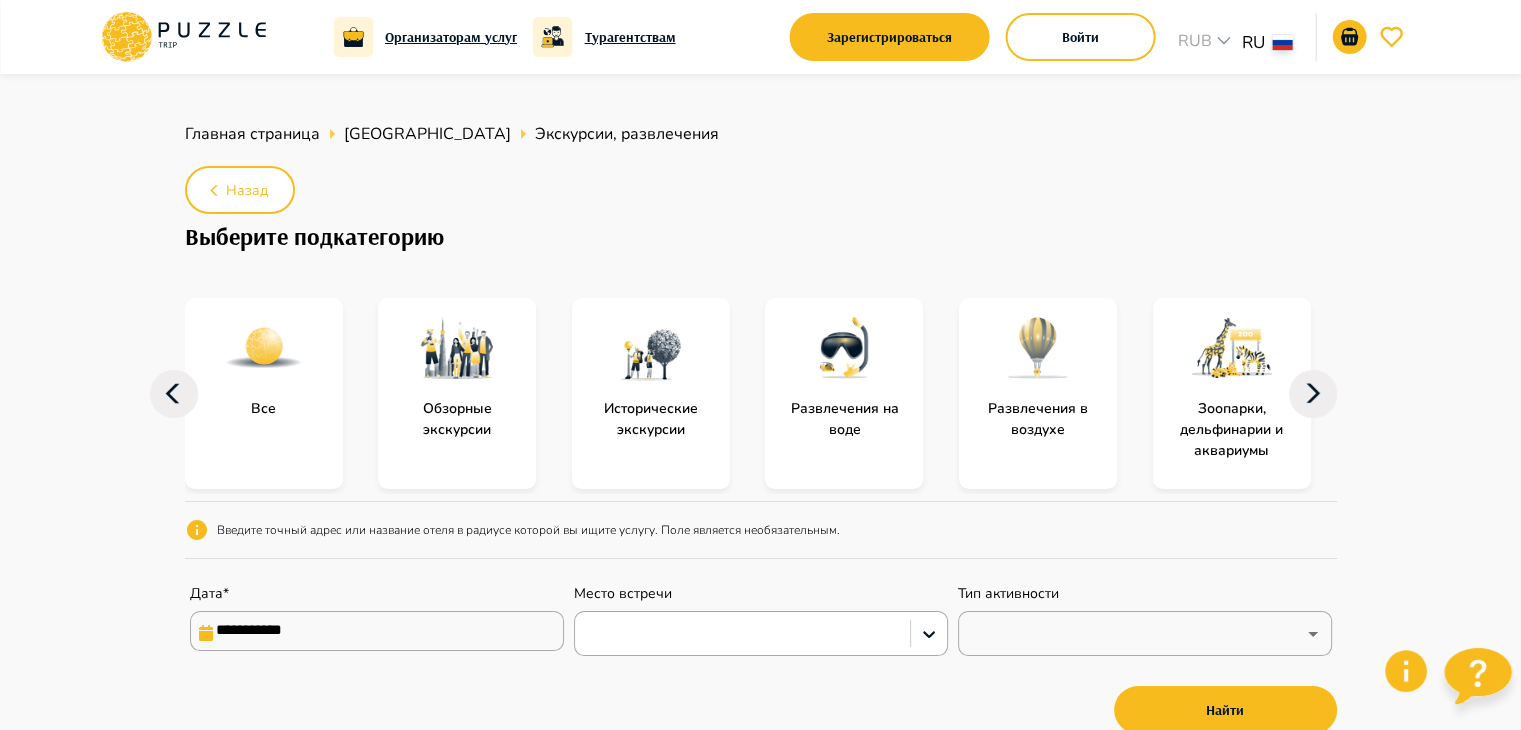 click at bounding box center [1232, 348] 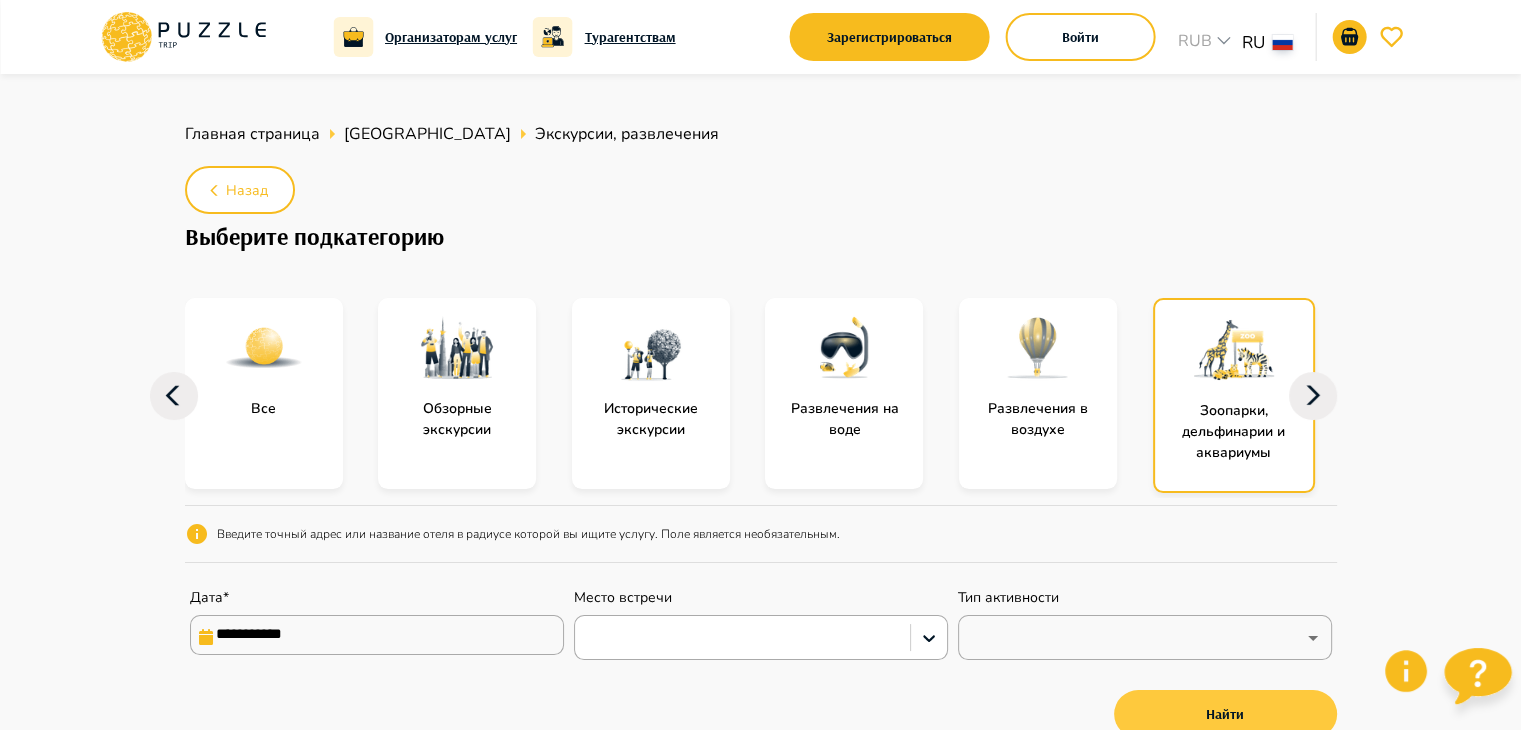 click on "Найти" at bounding box center [1225, 714] 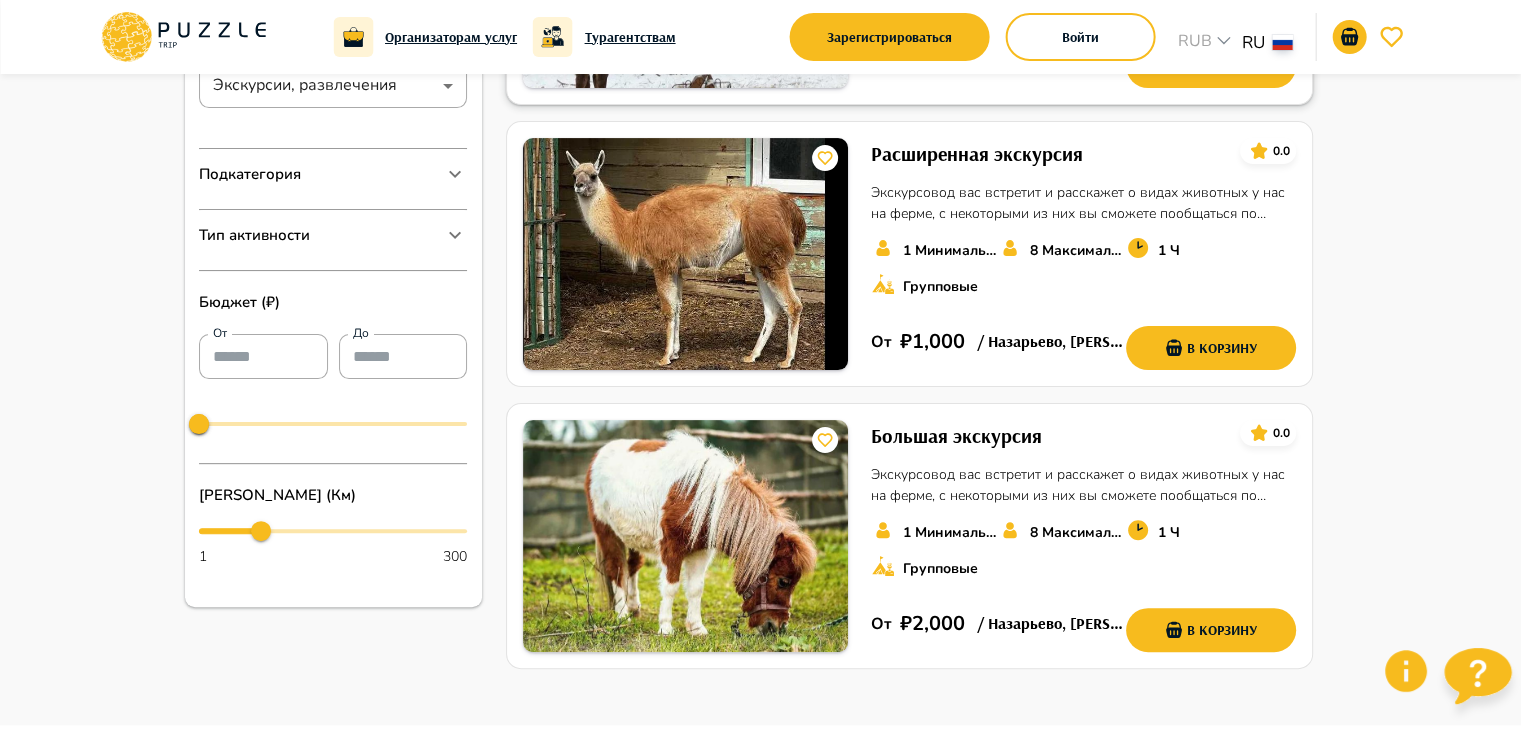 scroll, scrollTop: 0, scrollLeft: 0, axis: both 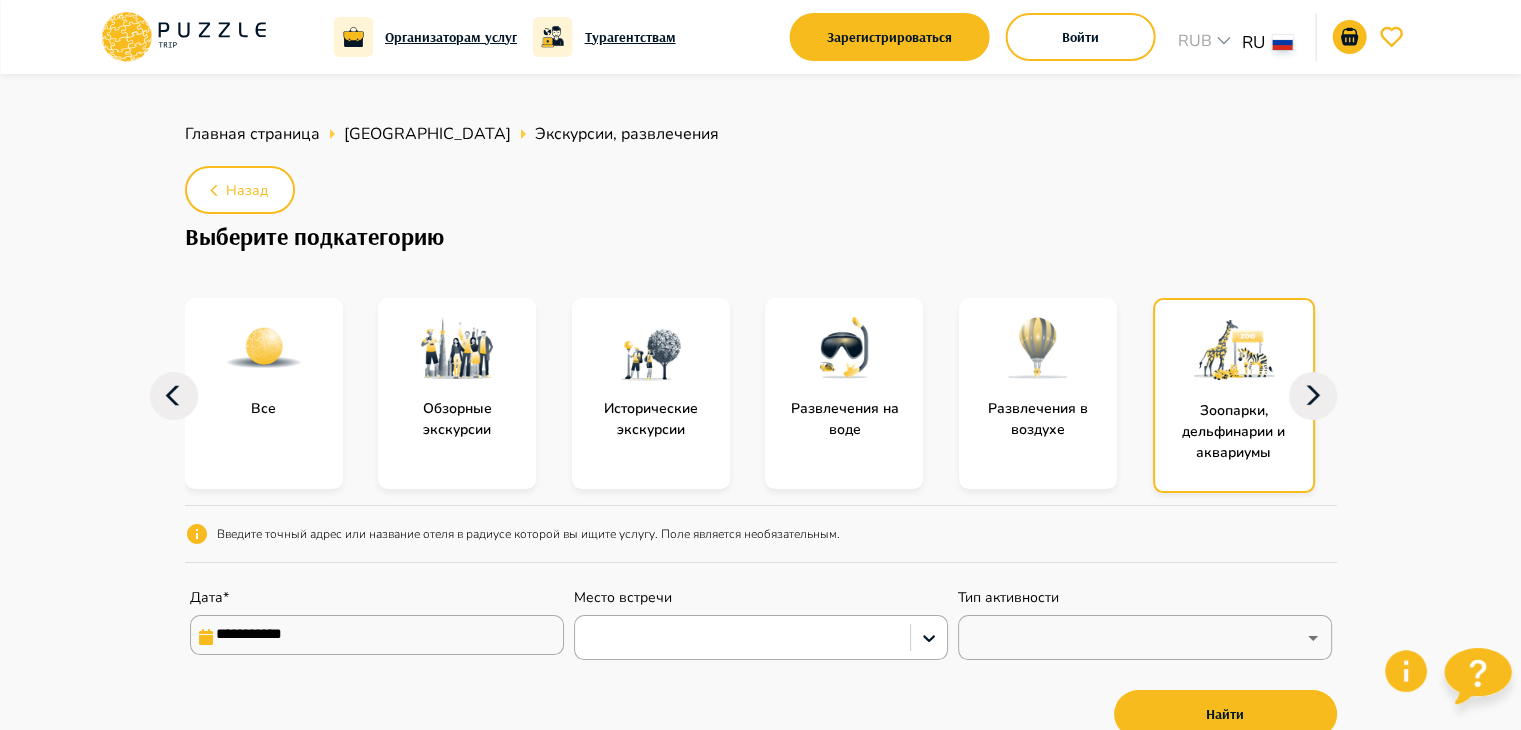 click at bounding box center [1038, 348] 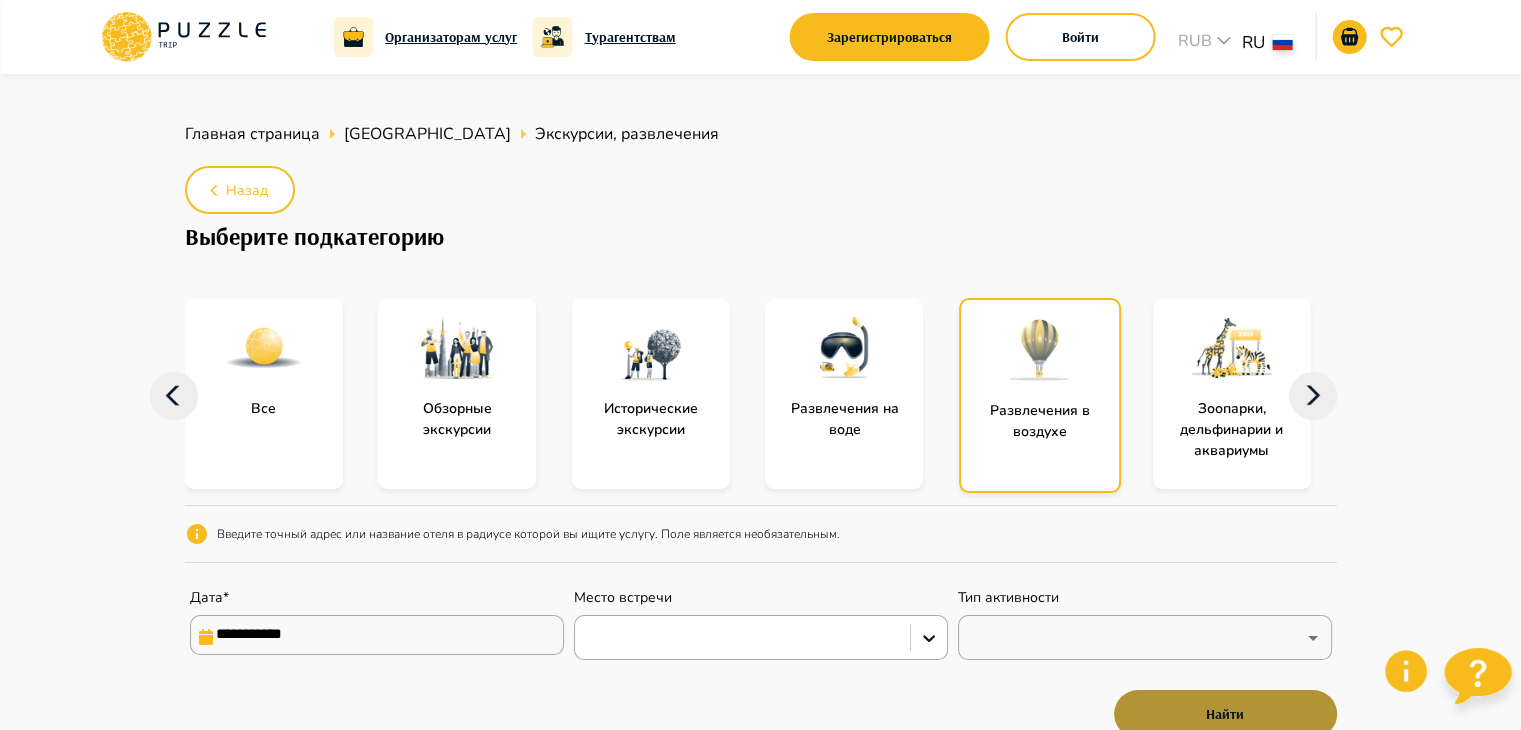 click on "Найти" at bounding box center (1225, 714) 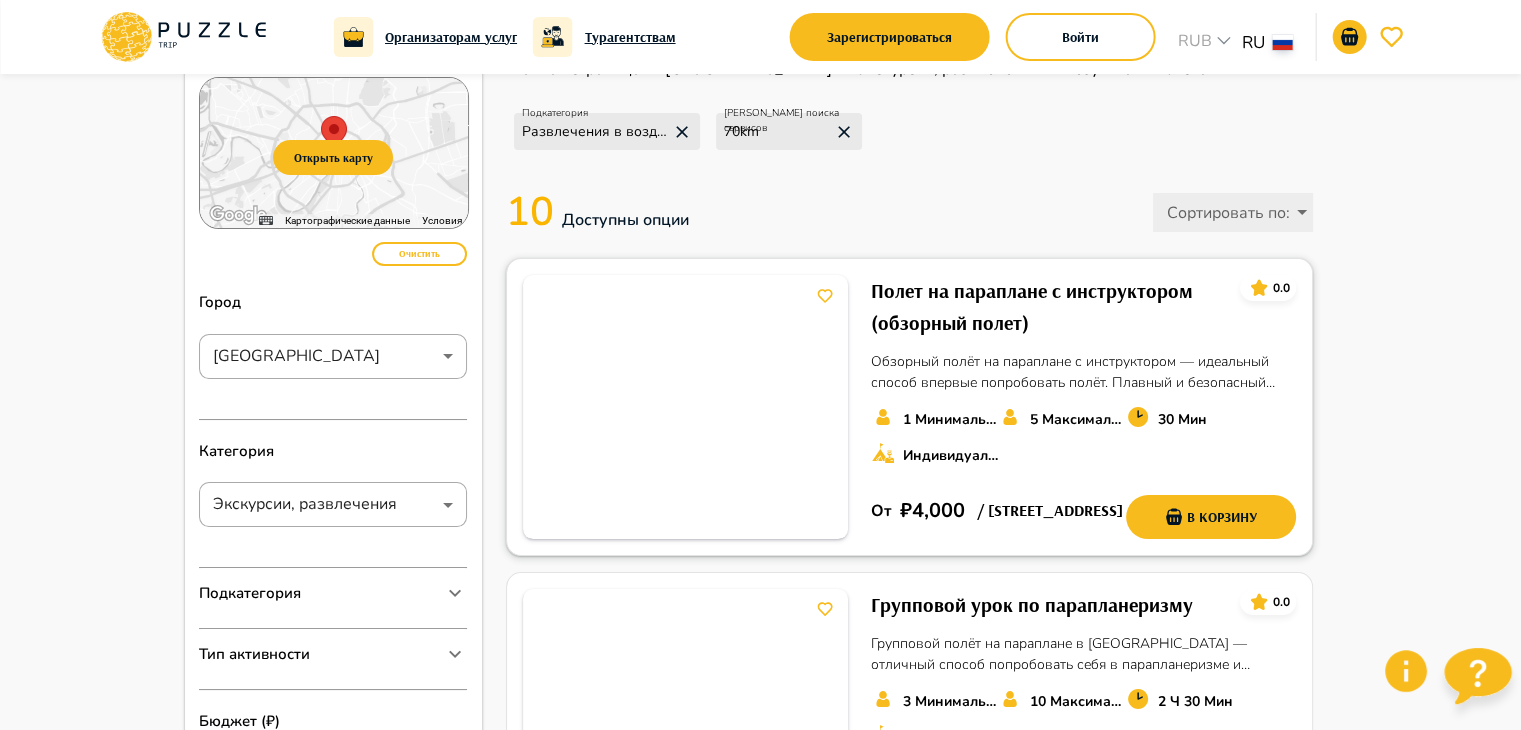 scroll, scrollTop: 0, scrollLeft: 0, axis: both 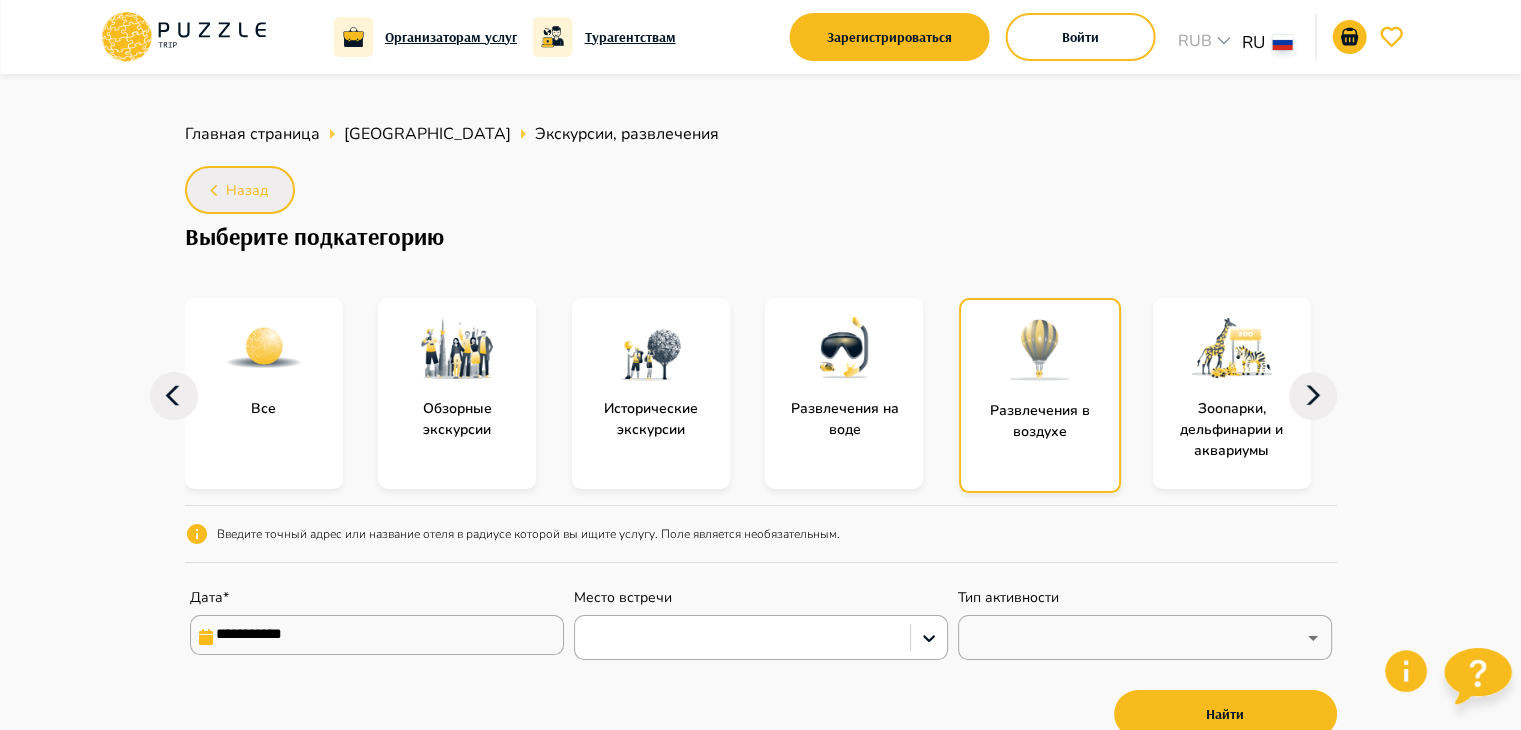 click on "Назад" at bounding box center [247, 191] 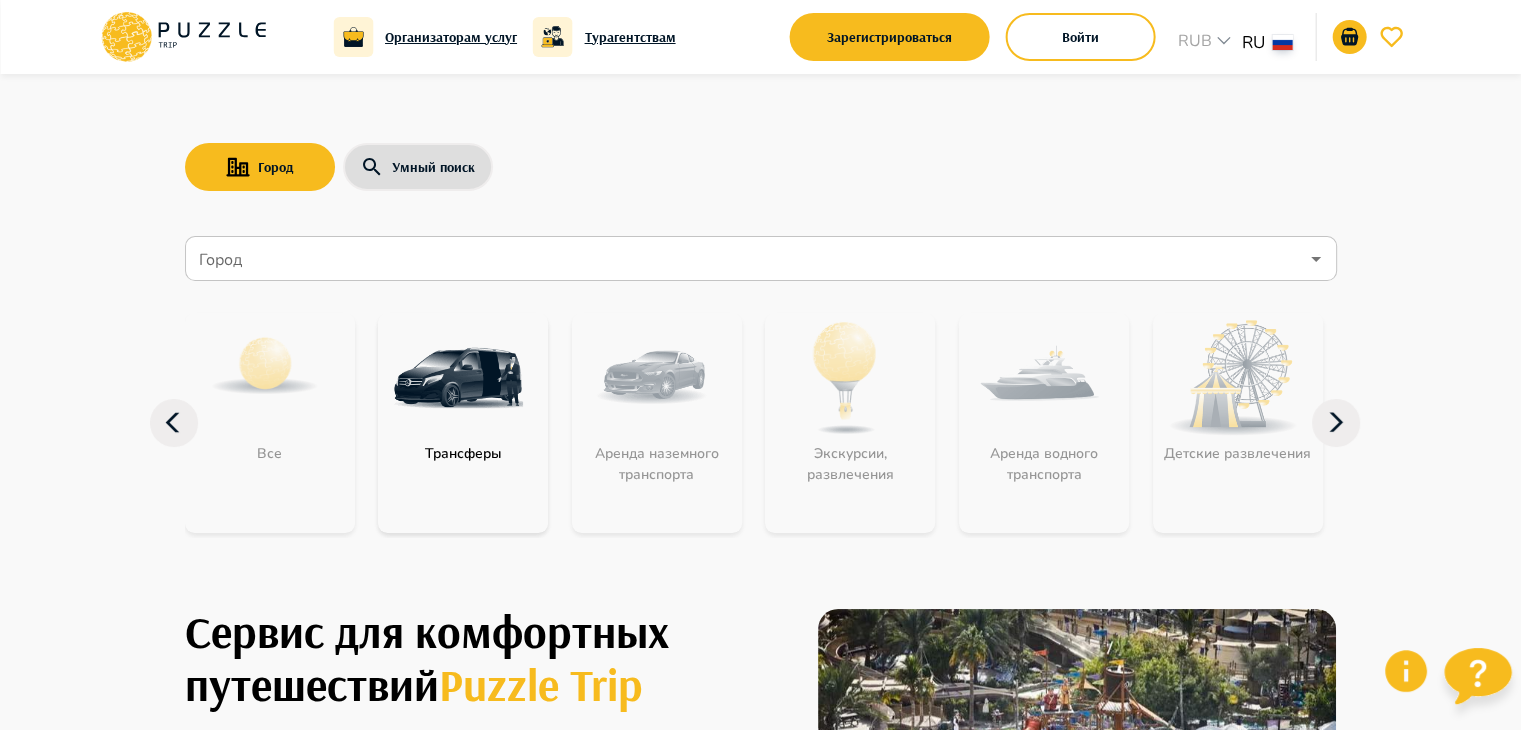 click on "Город" at bounding box center [746, 259] 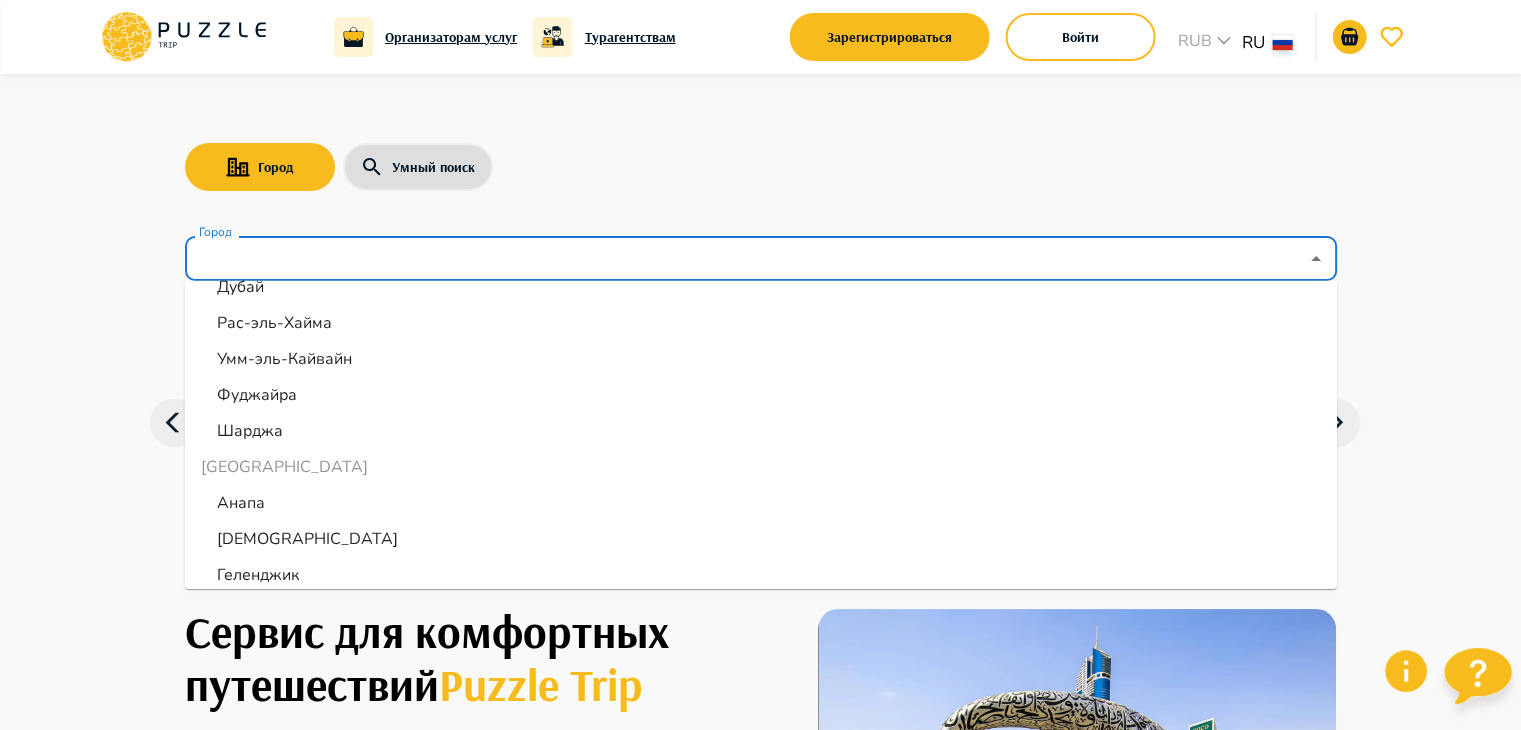 scroll, scrollTop: 300, scrollLeft: 0, axis: vertical 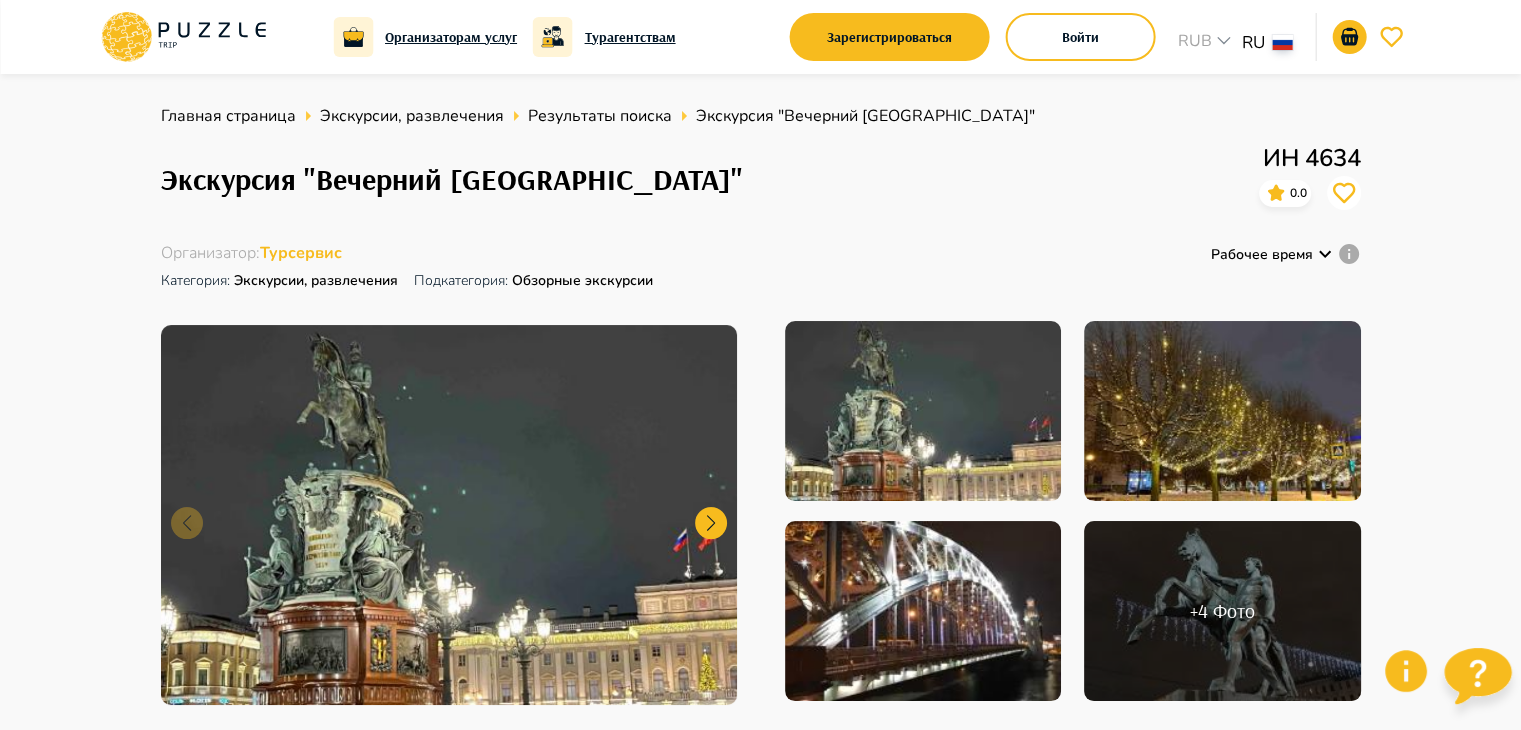 click at bounding box center (923, 411) 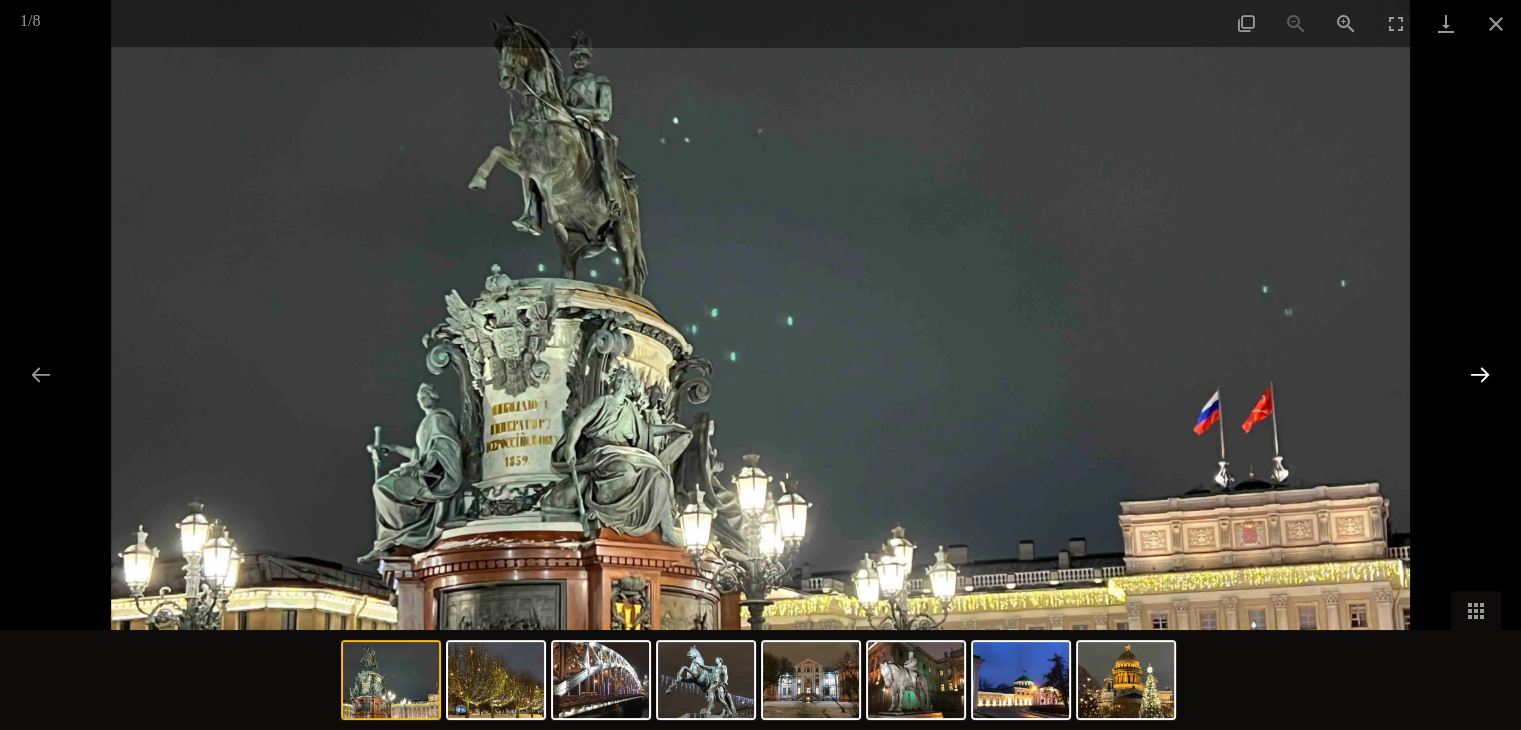 click at bounding box center (1480, 374) 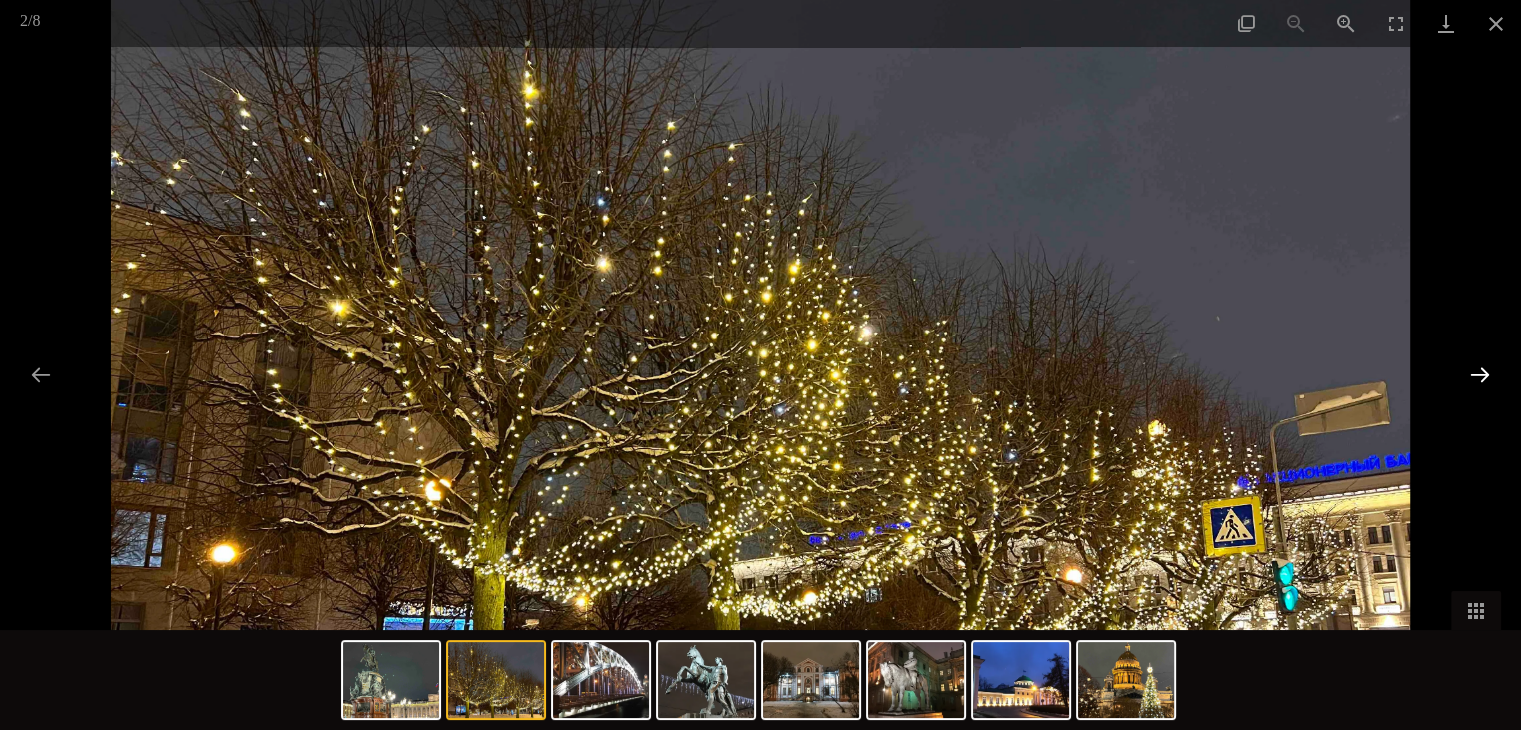 click at bounding box center [1480, 374] 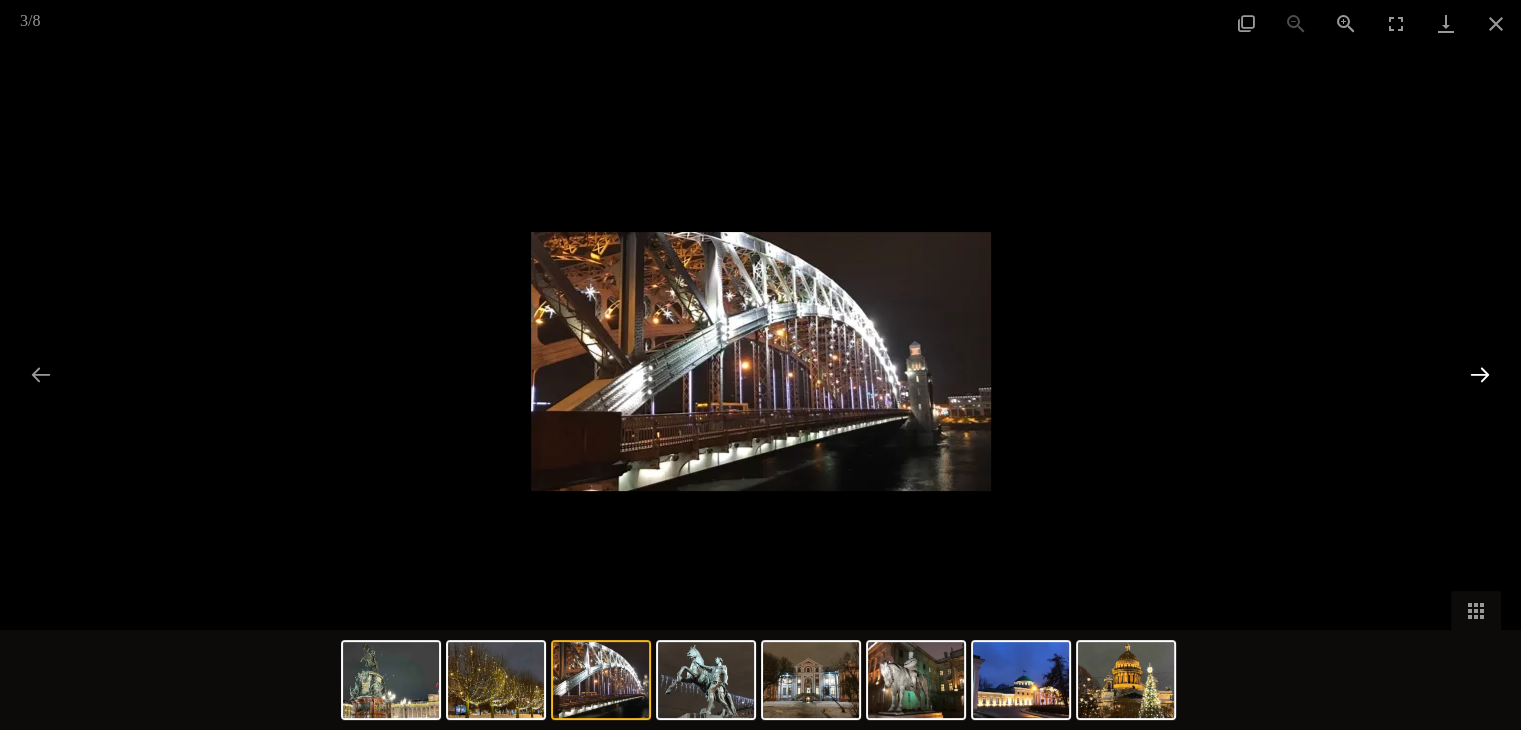click at bounding box center (1480, 374) 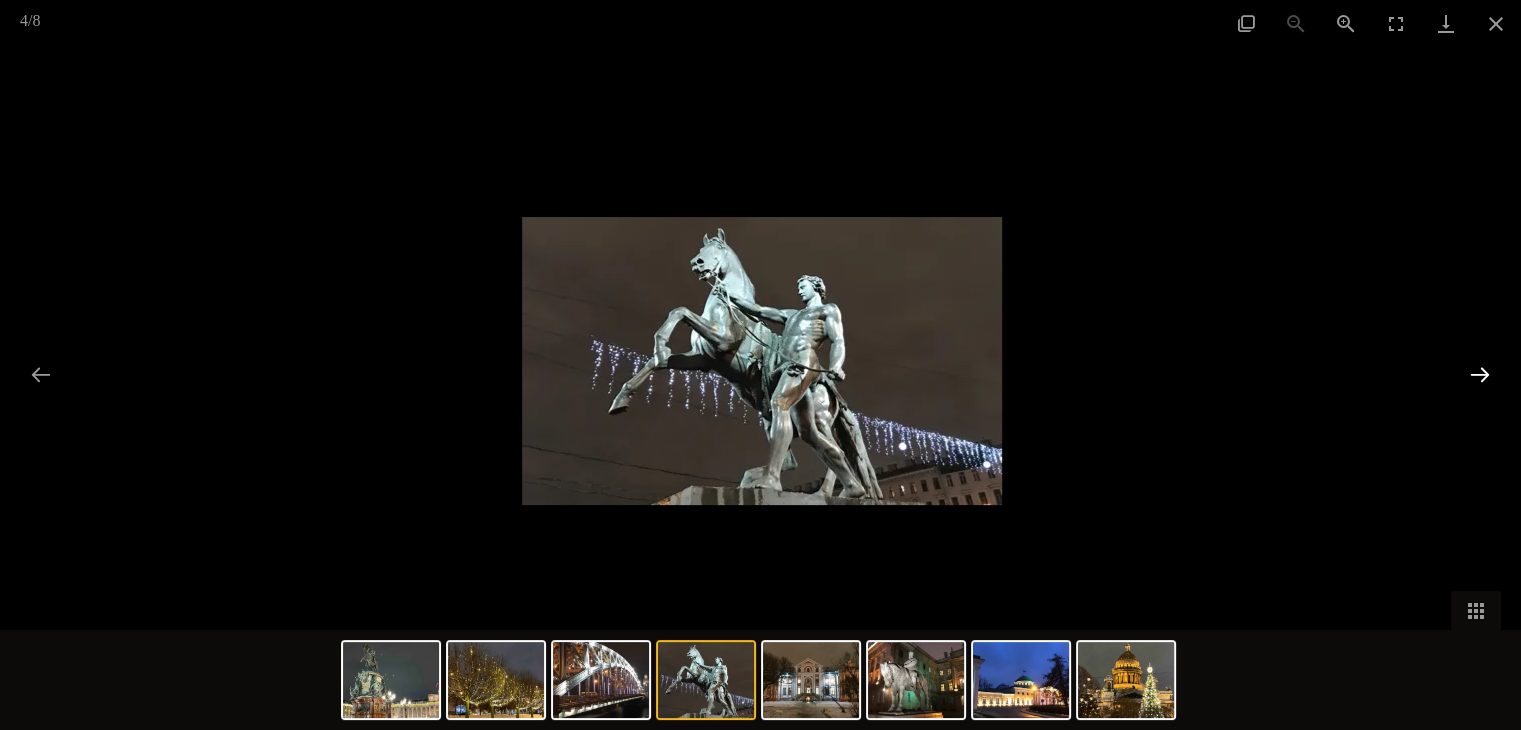 click at bounding box center [1480, 374] 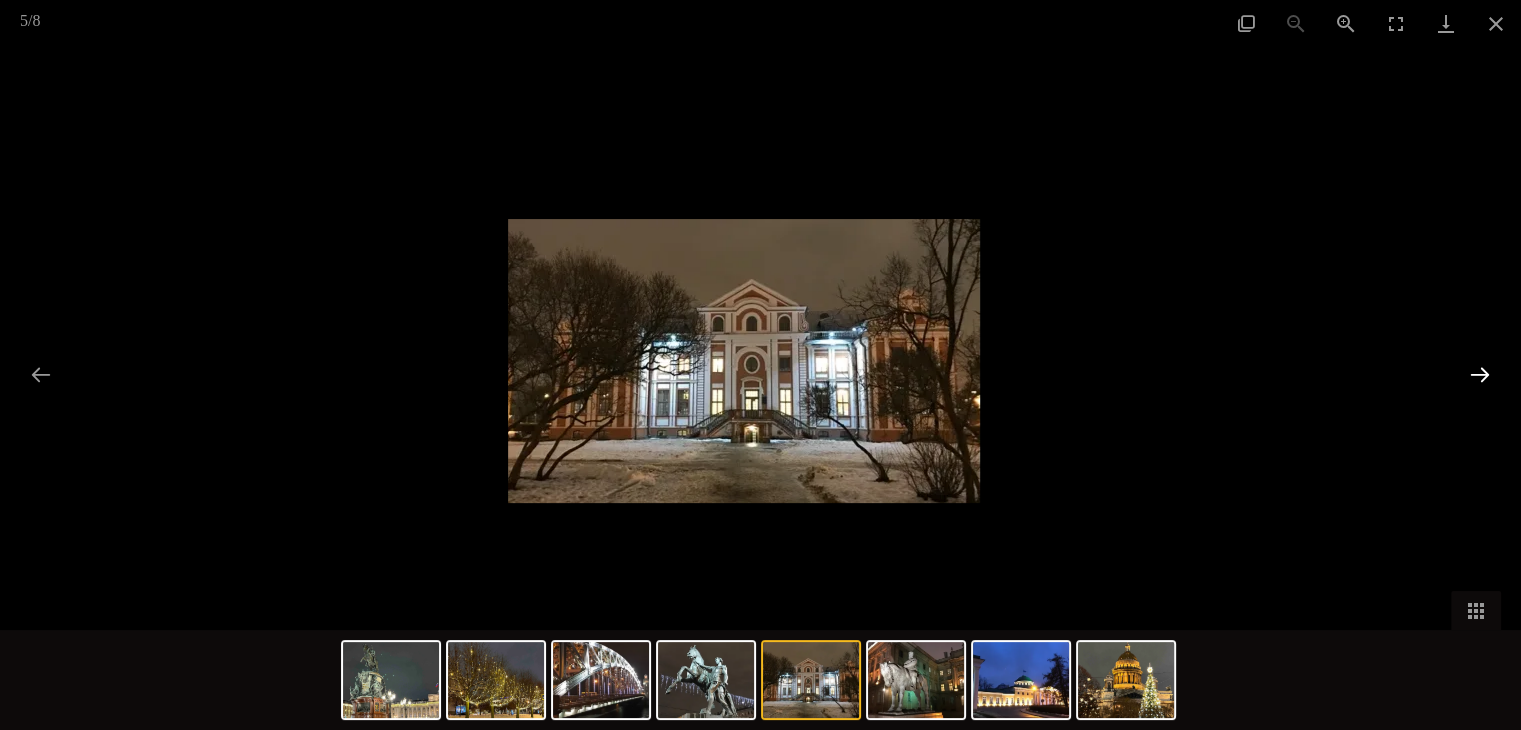 click at bounding box center (1480, 374) 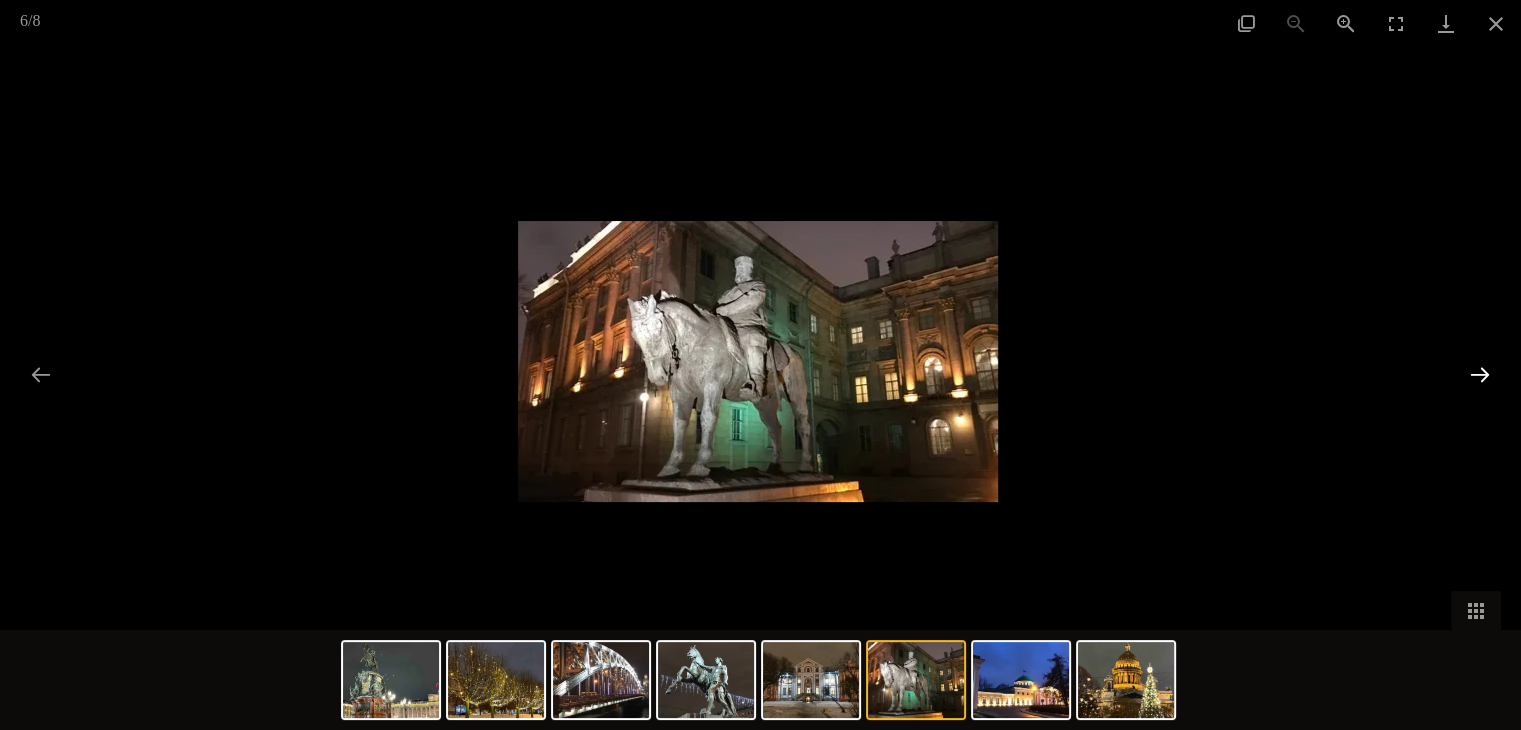 click at bounding box center [1480, 374] 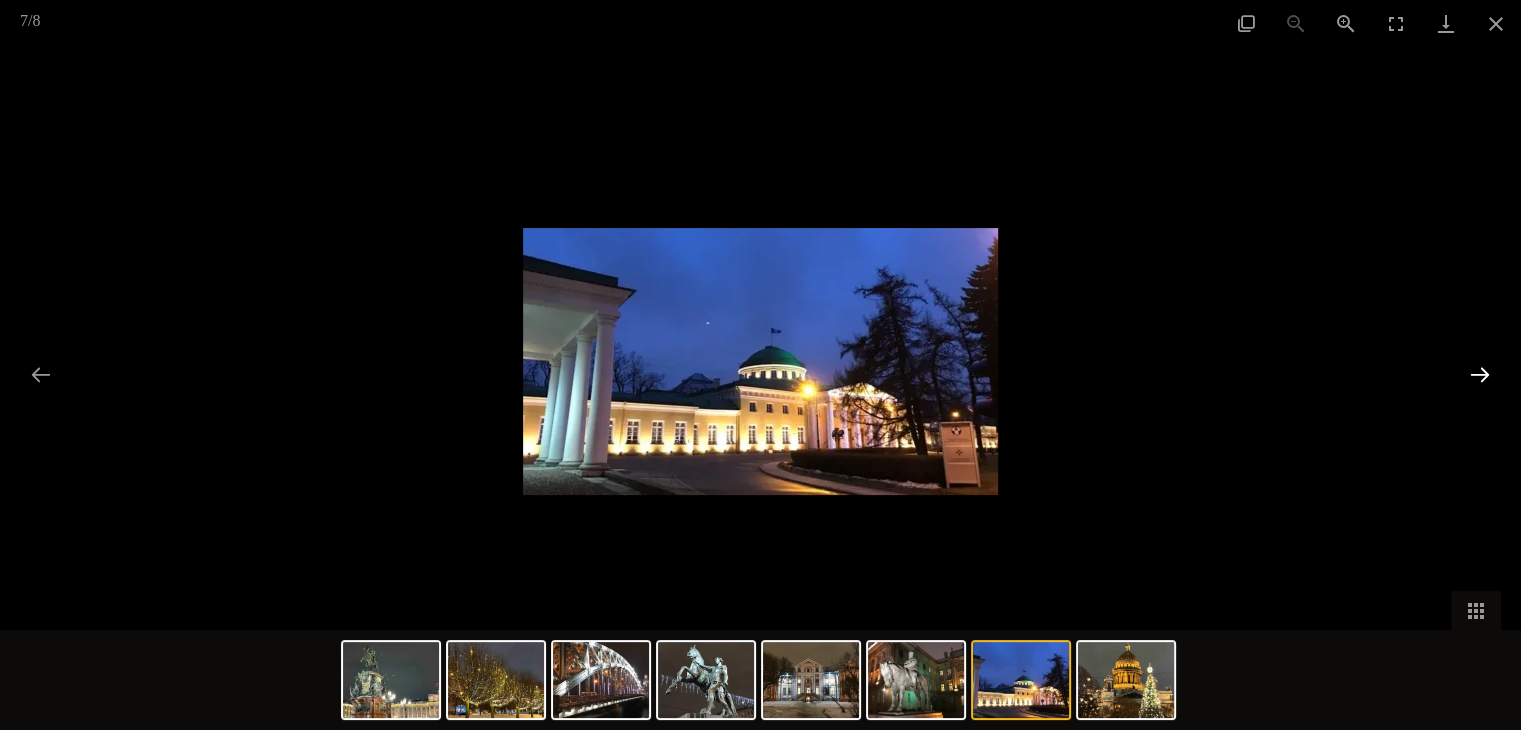 click at bounding box center [1480, 374] 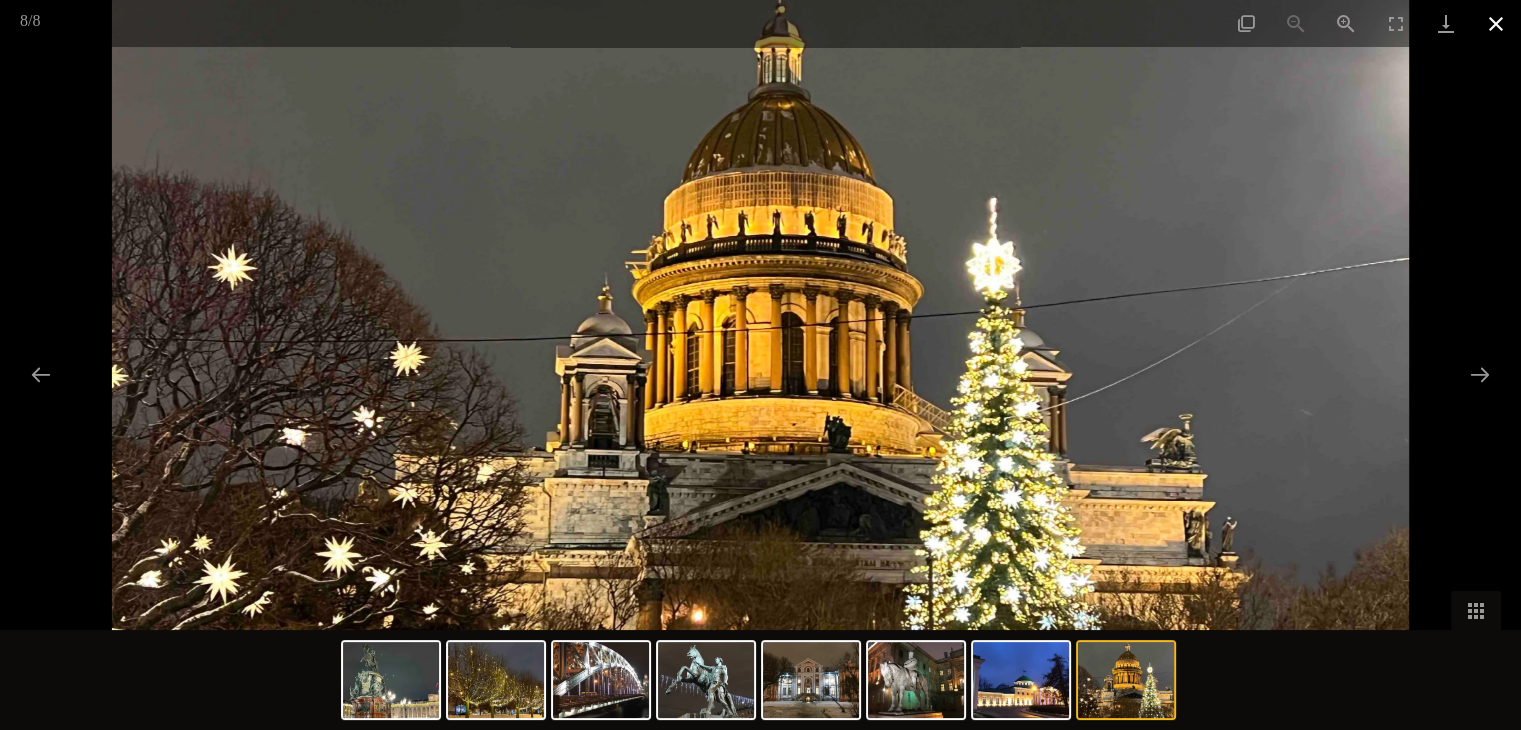 click at bounding box center (1496, 23) 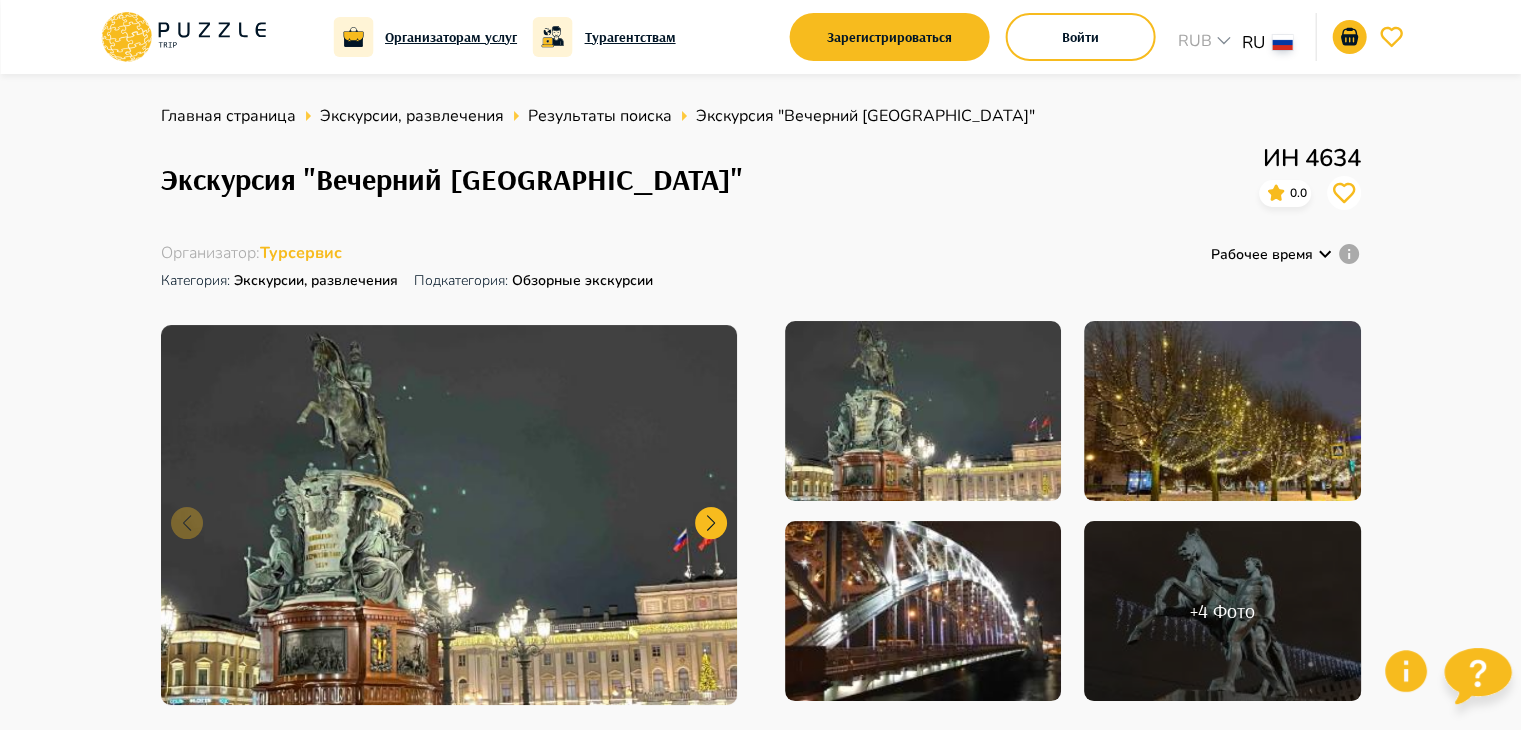 click on "Главная страница Экскурсии, развлечения Результаты поиска Экскурсия "Вечерний [GEOGRAPHIC_DATA]" Экскурсия "Вечерний [GEOGRAPHIC_DATA]" ИН 4634 0.0 Организатор :  Турсервис   Категория :     Экскурсии, развлечения Подкатегория:     Обзорные экскурсии Рабочее время + 4   Фото" at bounding box center [761, 412] 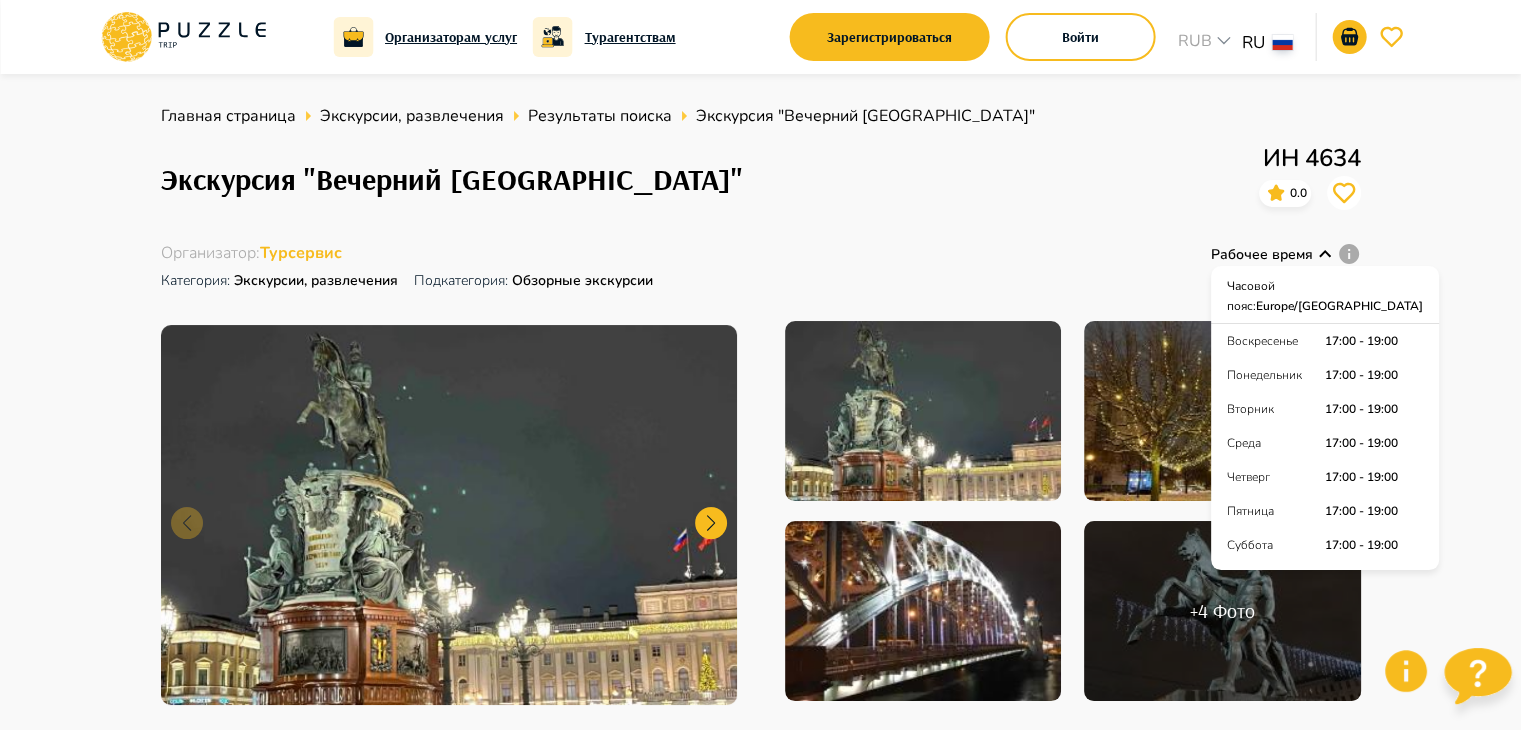 click 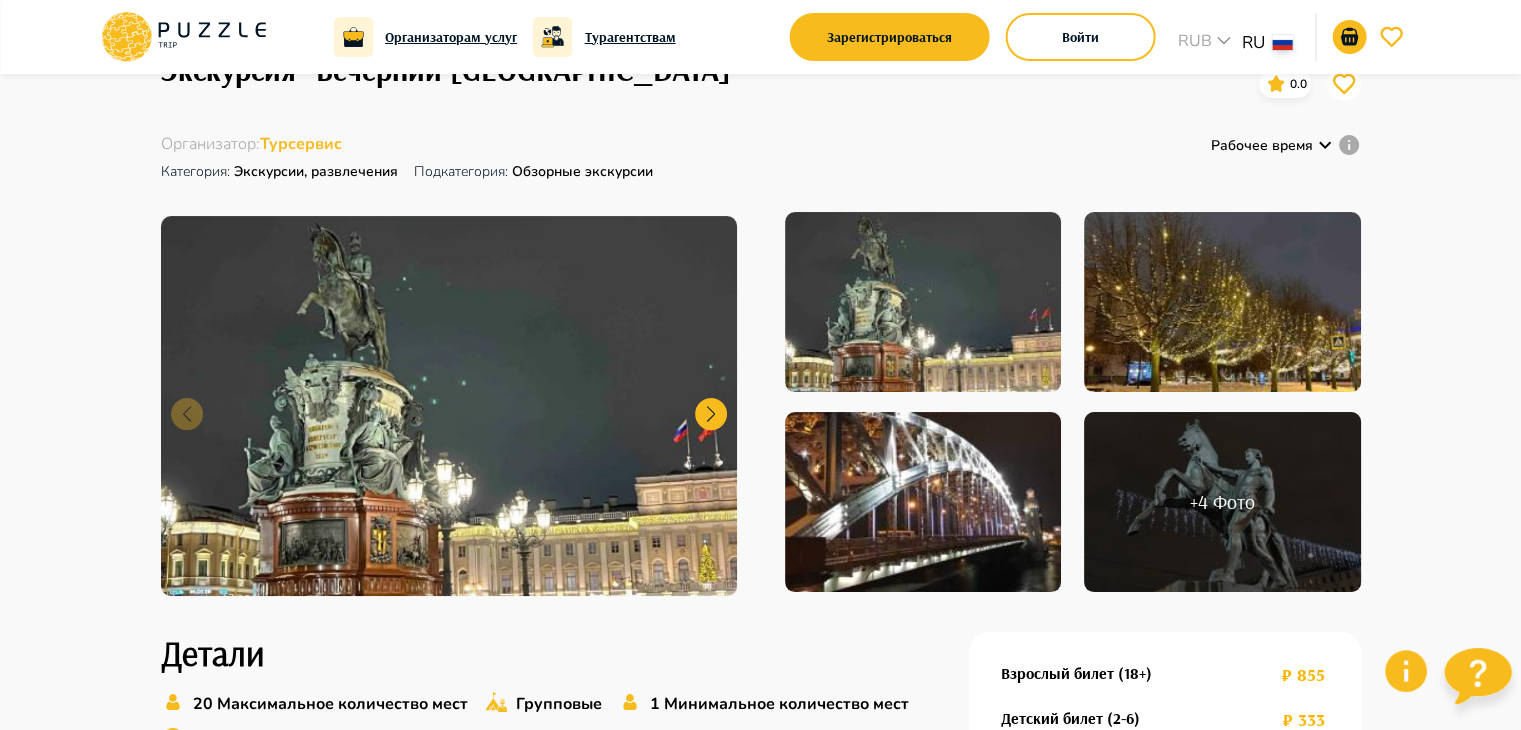 scroll, scrollTop: 600, scrollLeft: 0, axis: vertical 